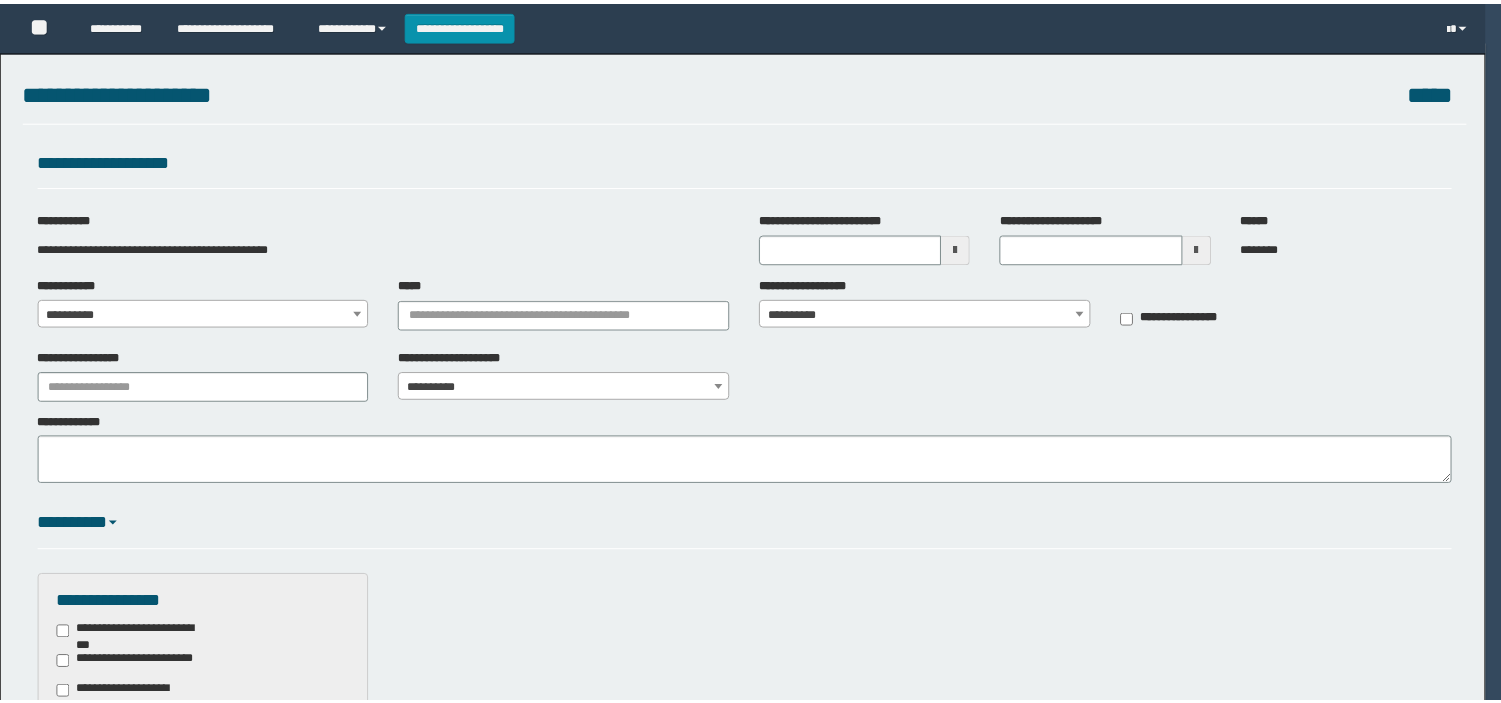 scroll, scrollTop: 0, scrollLeft: 0, axis: both 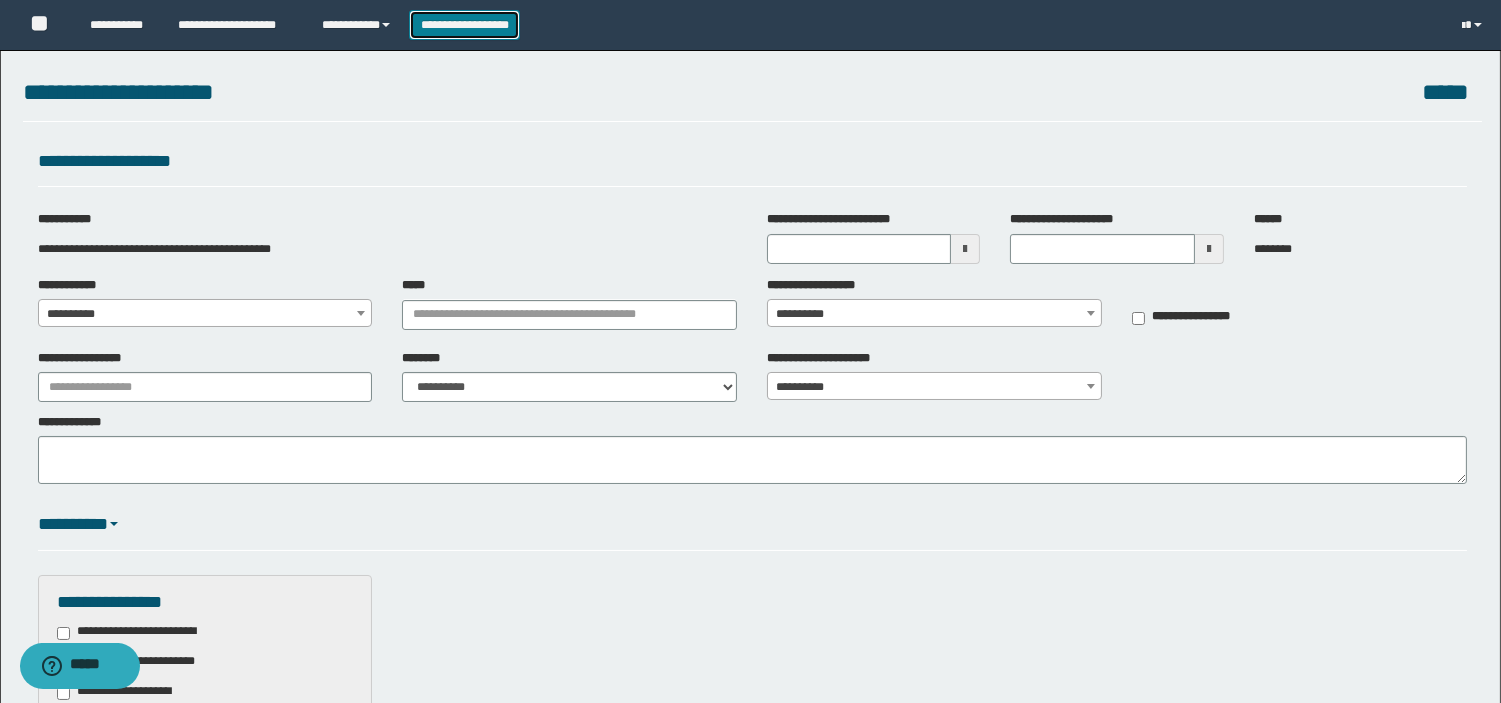 click on "**********" at bounding box center [464, 25] 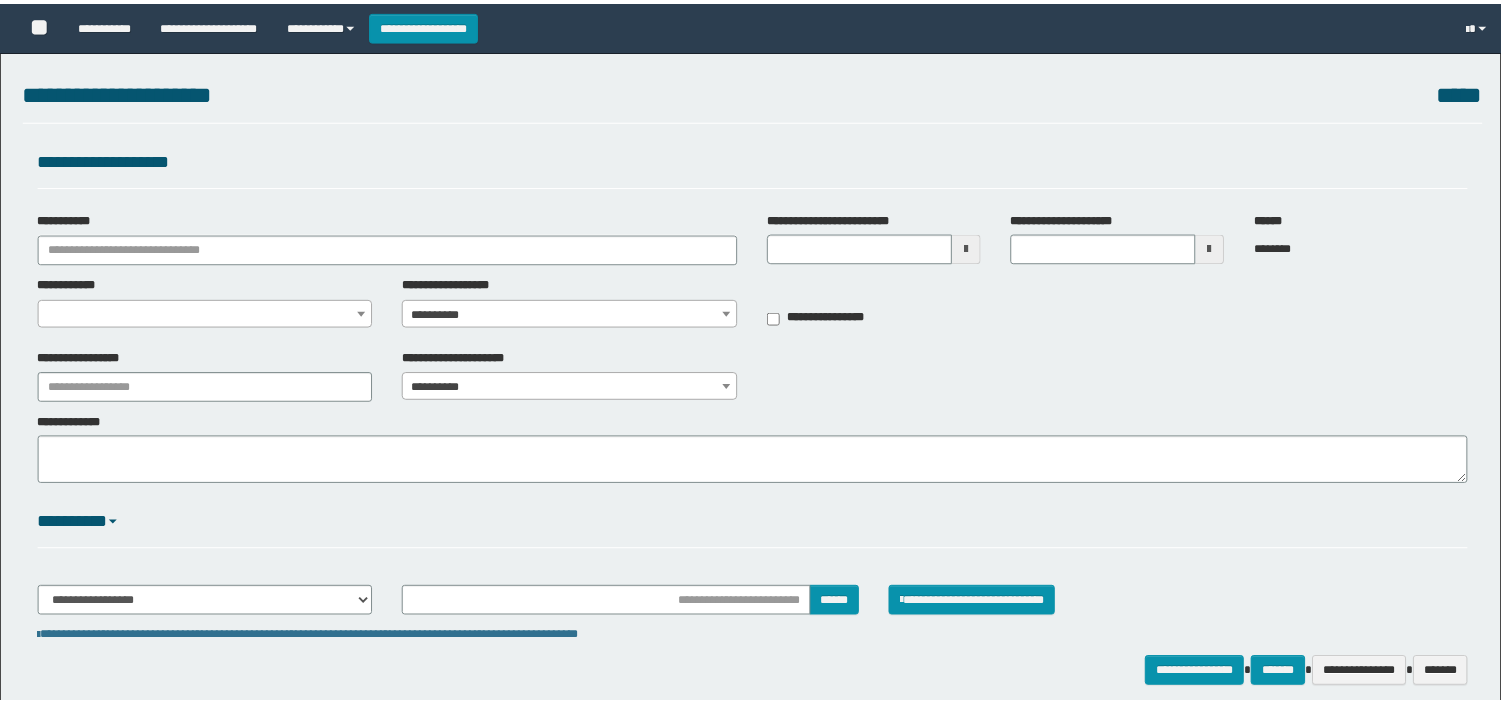 scroll, scrollTop: 0, scrollLeft: 0, axis: both 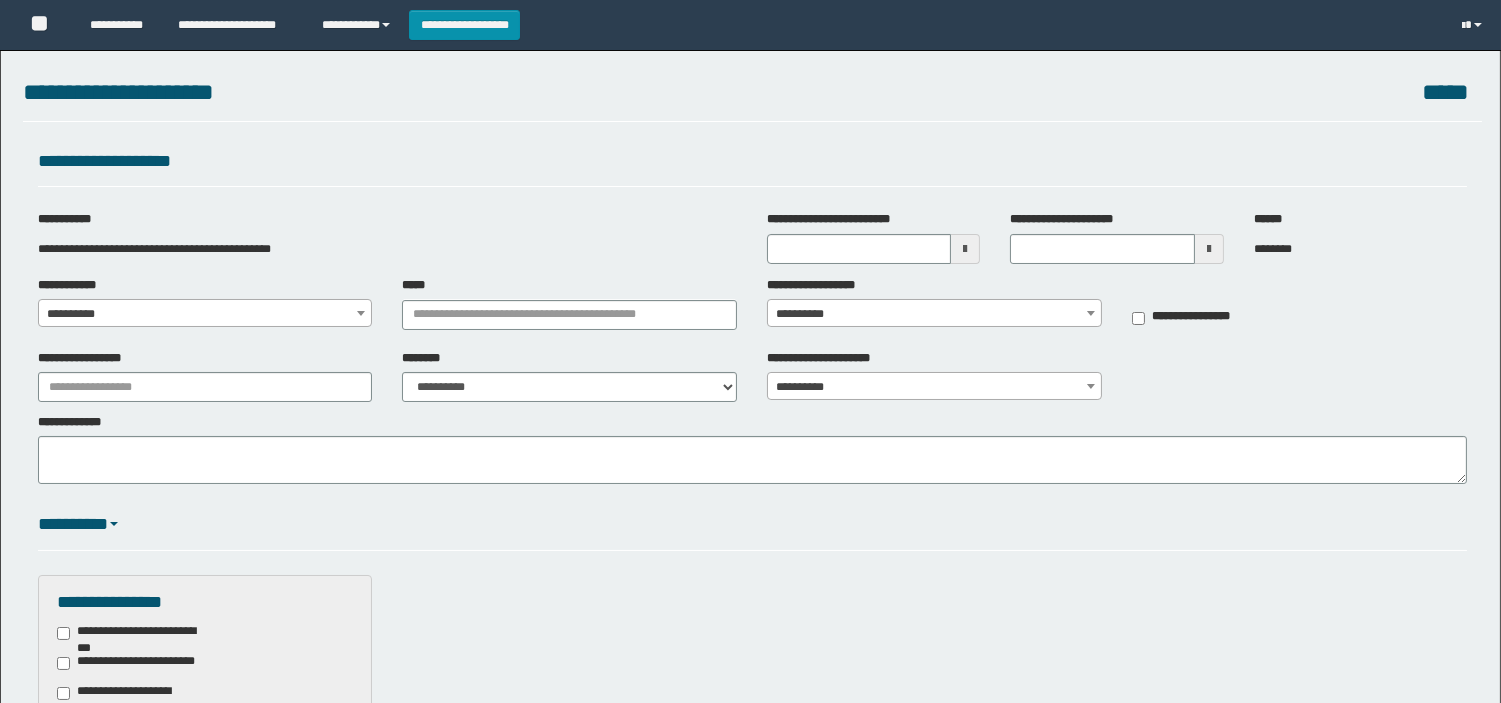 click on "**********" at bounding box center (205, 314) 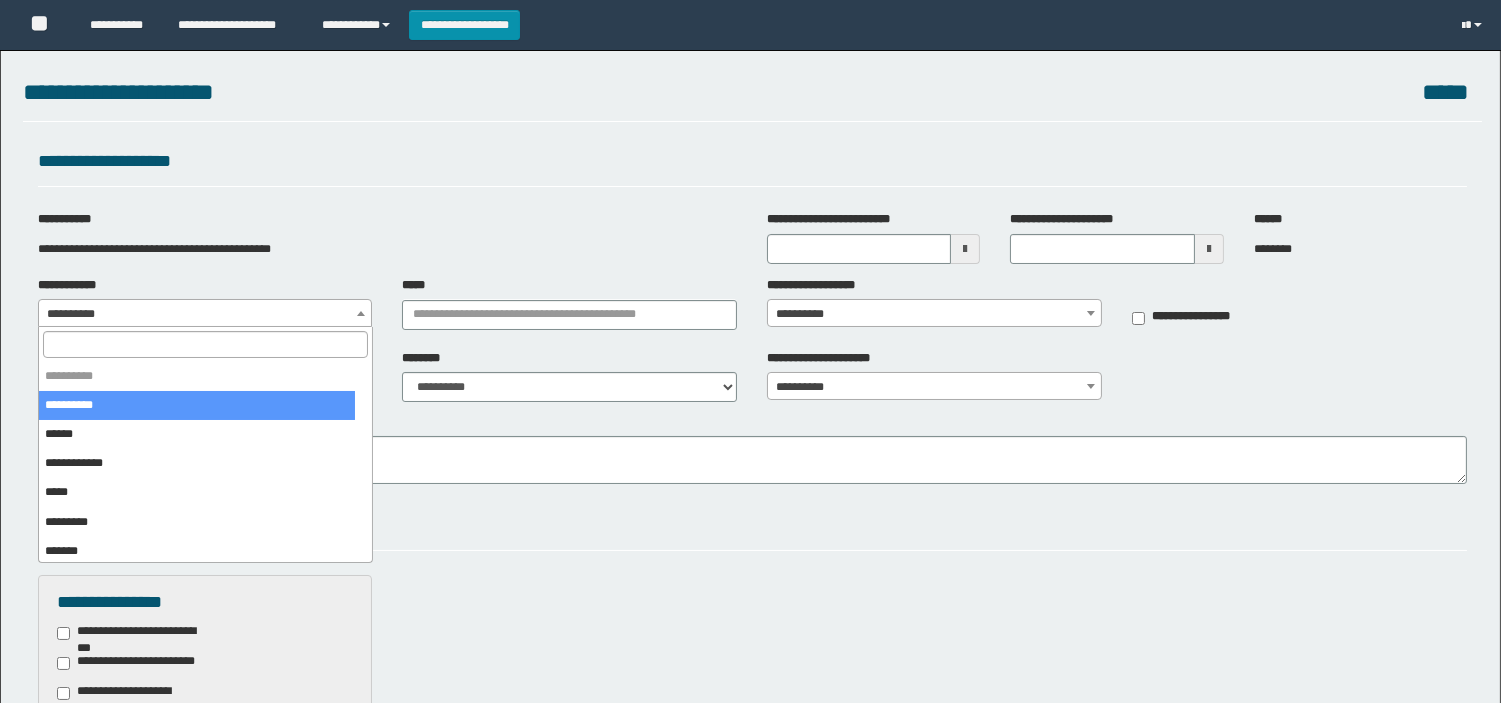 scroll, scrollTop: 0, scrollLeft: 0, axis: both 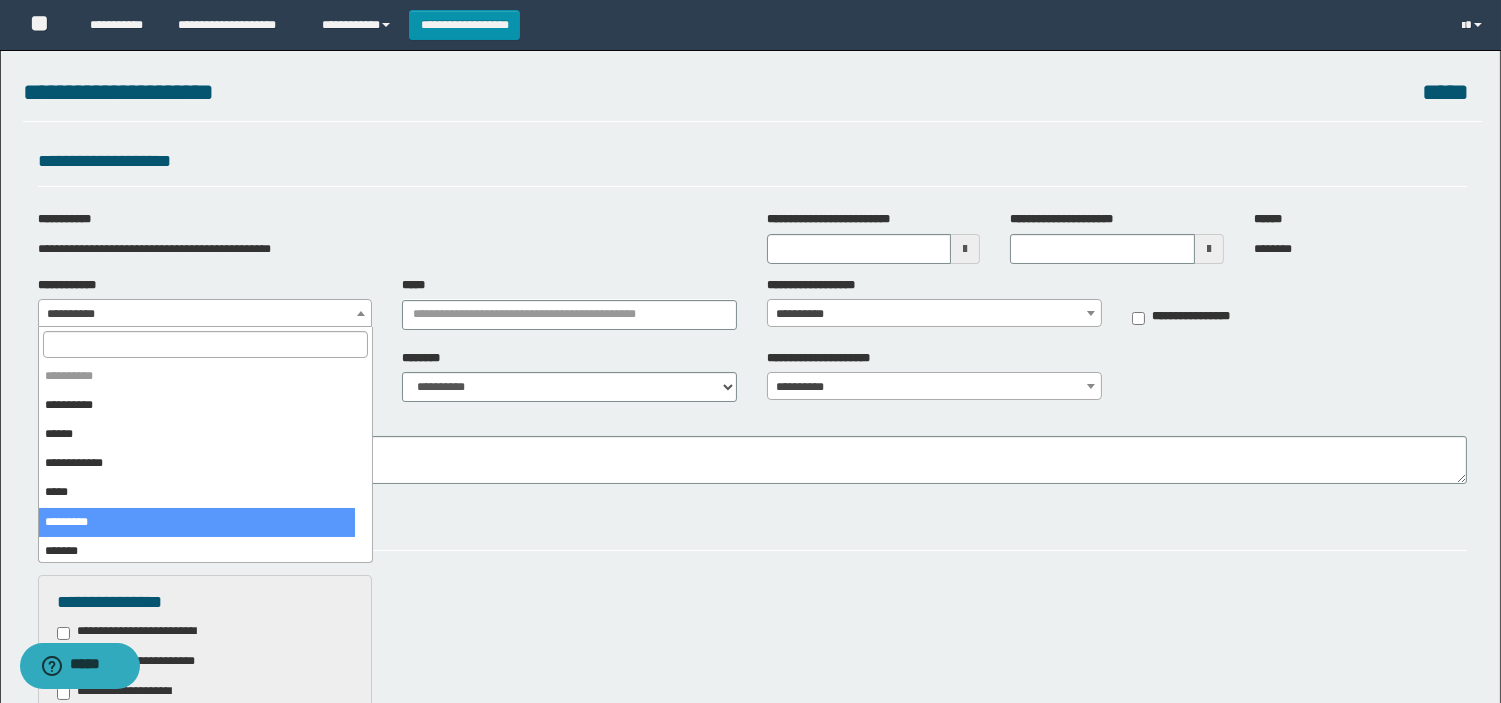 select on "*" 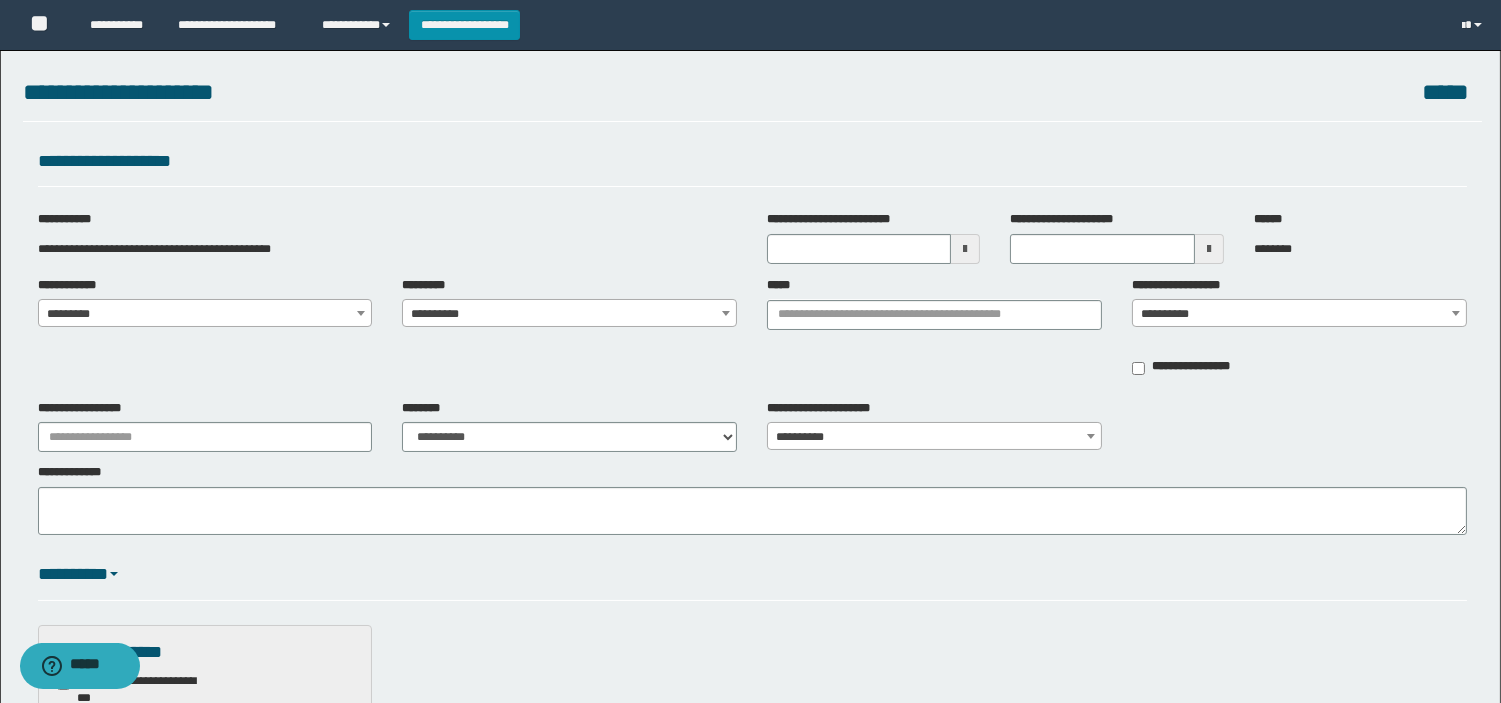 click on "**********" at bounding box center (569, 314) 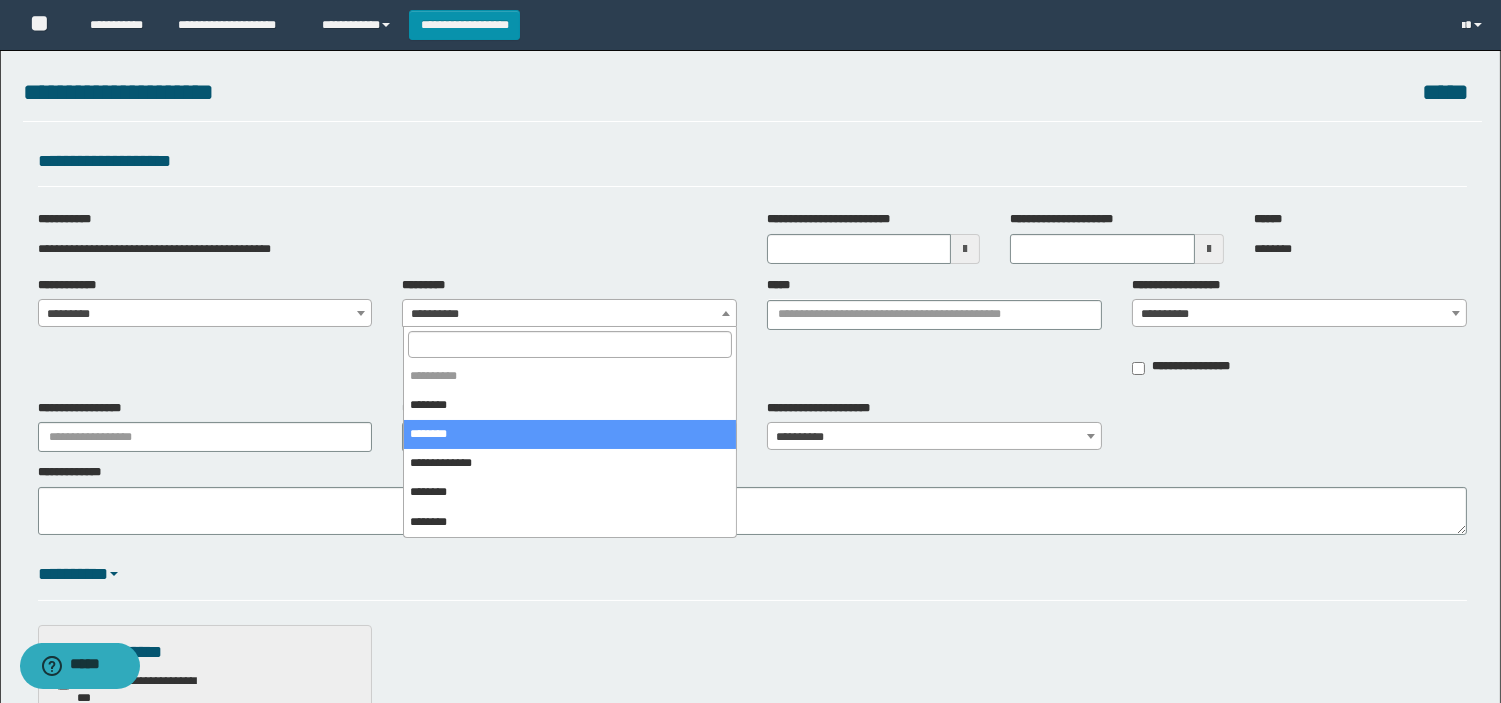 select on "*" 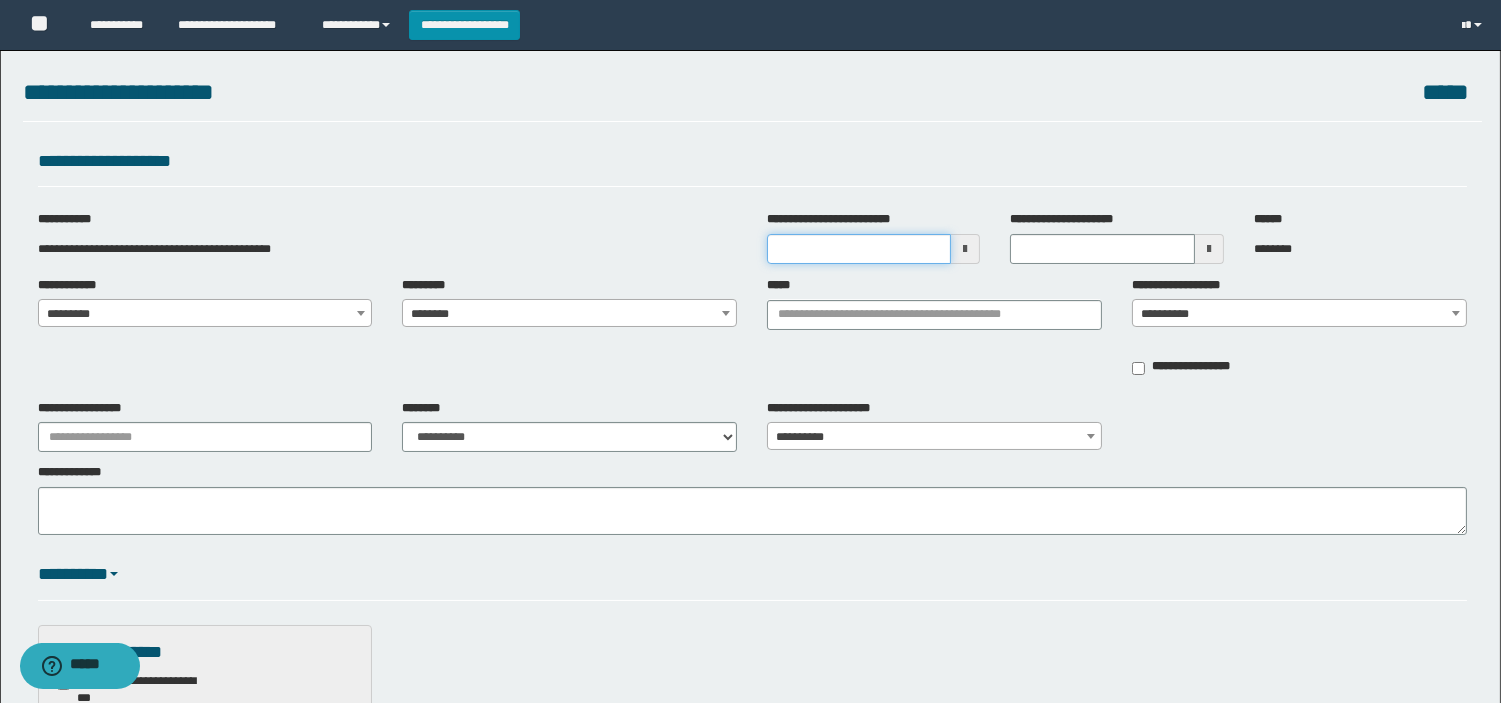 click on "**********" at bounding box center [859, 249] 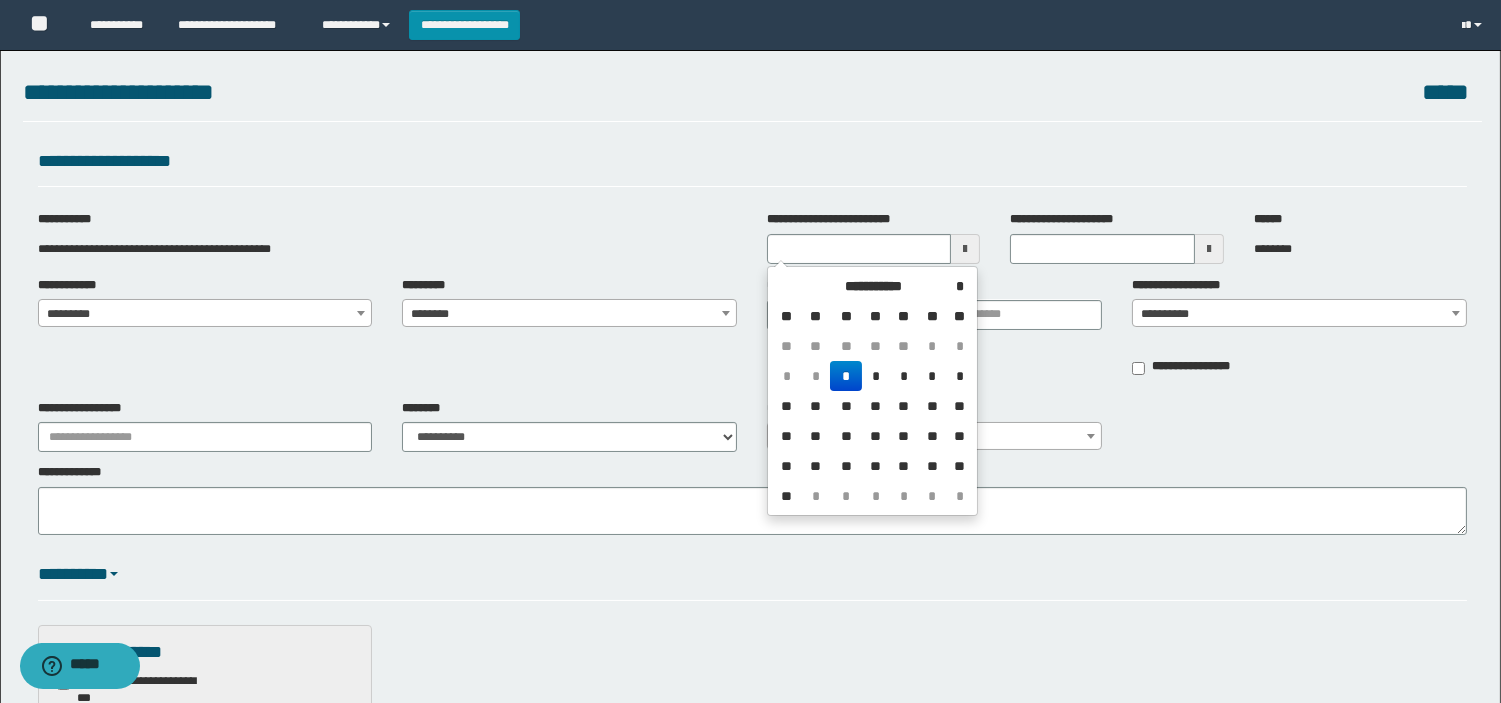click on "*" at bounding box center (846, 376) 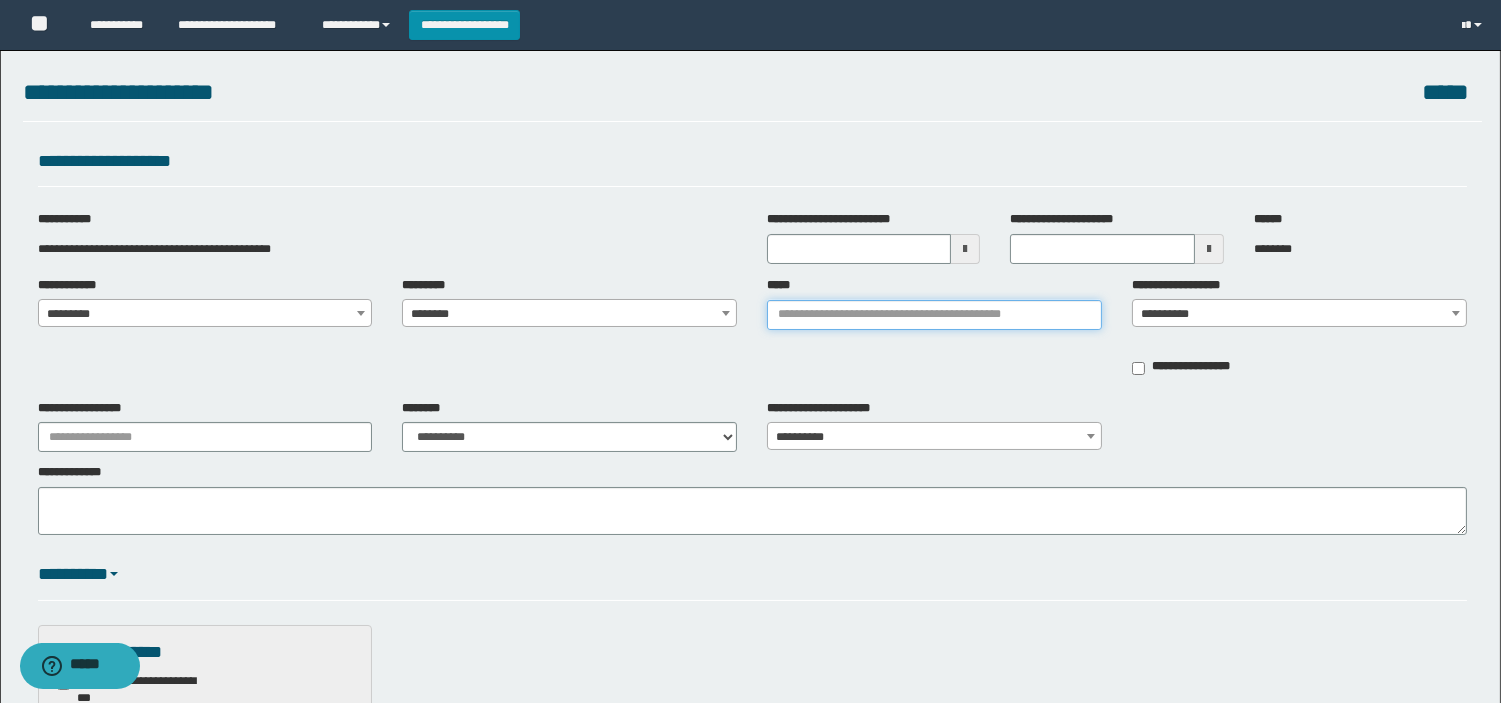 click on "*****" at bounding box center [934, 315] 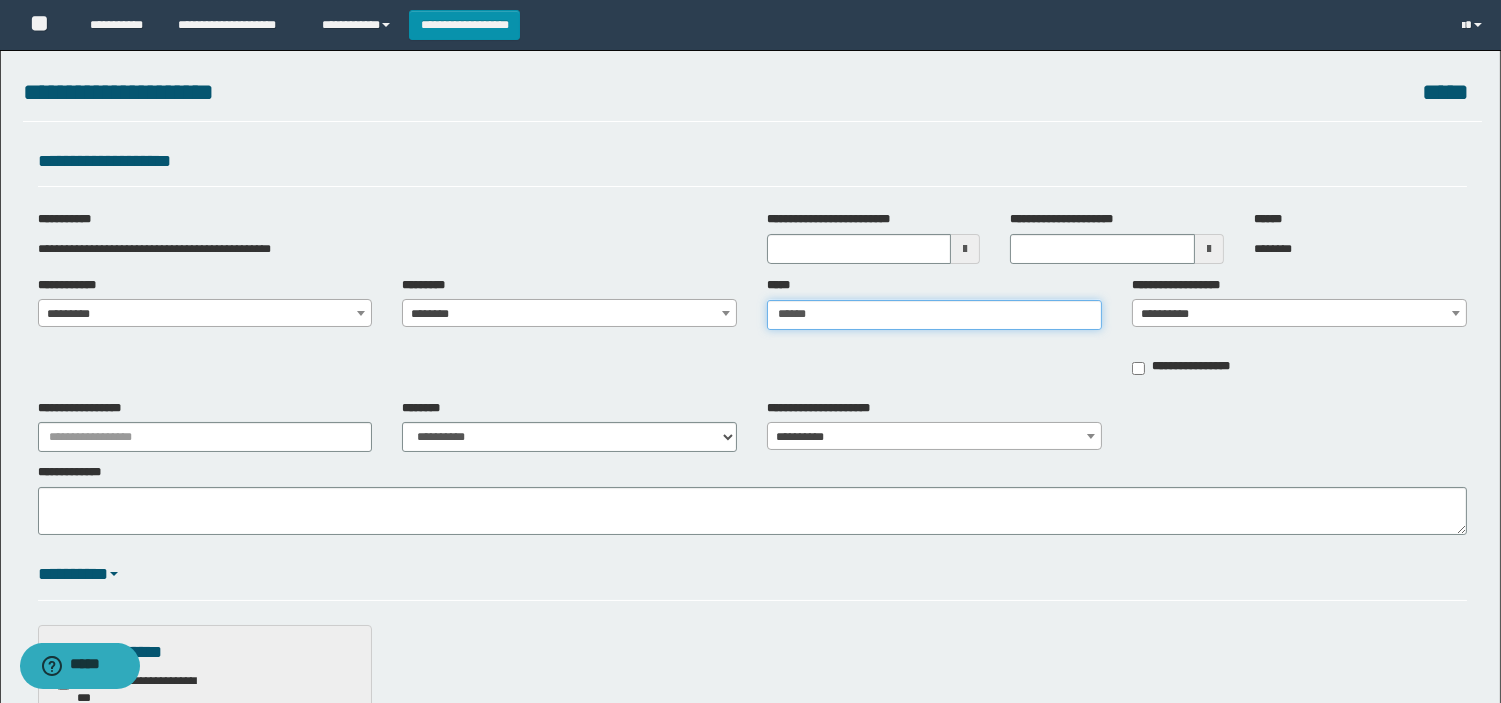 type on "*******" 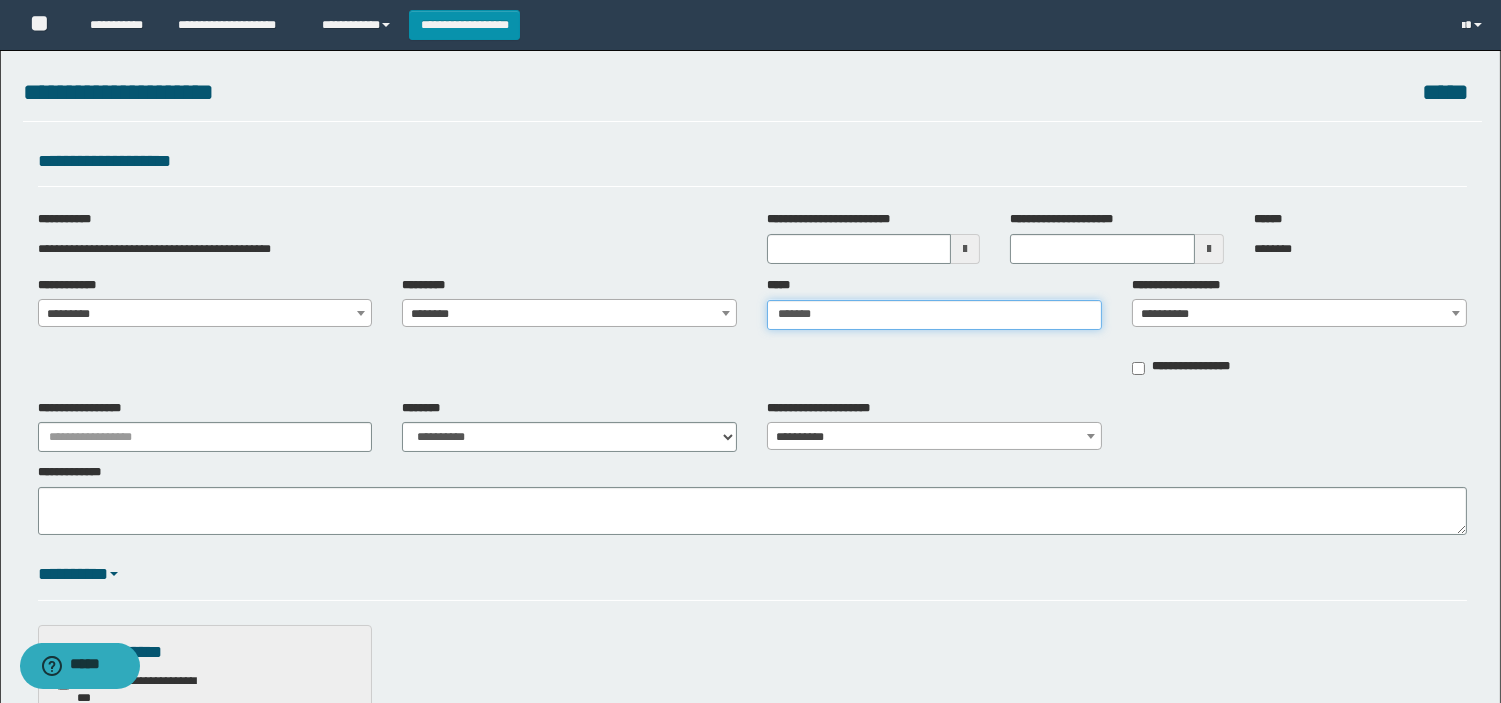 type on "*******" 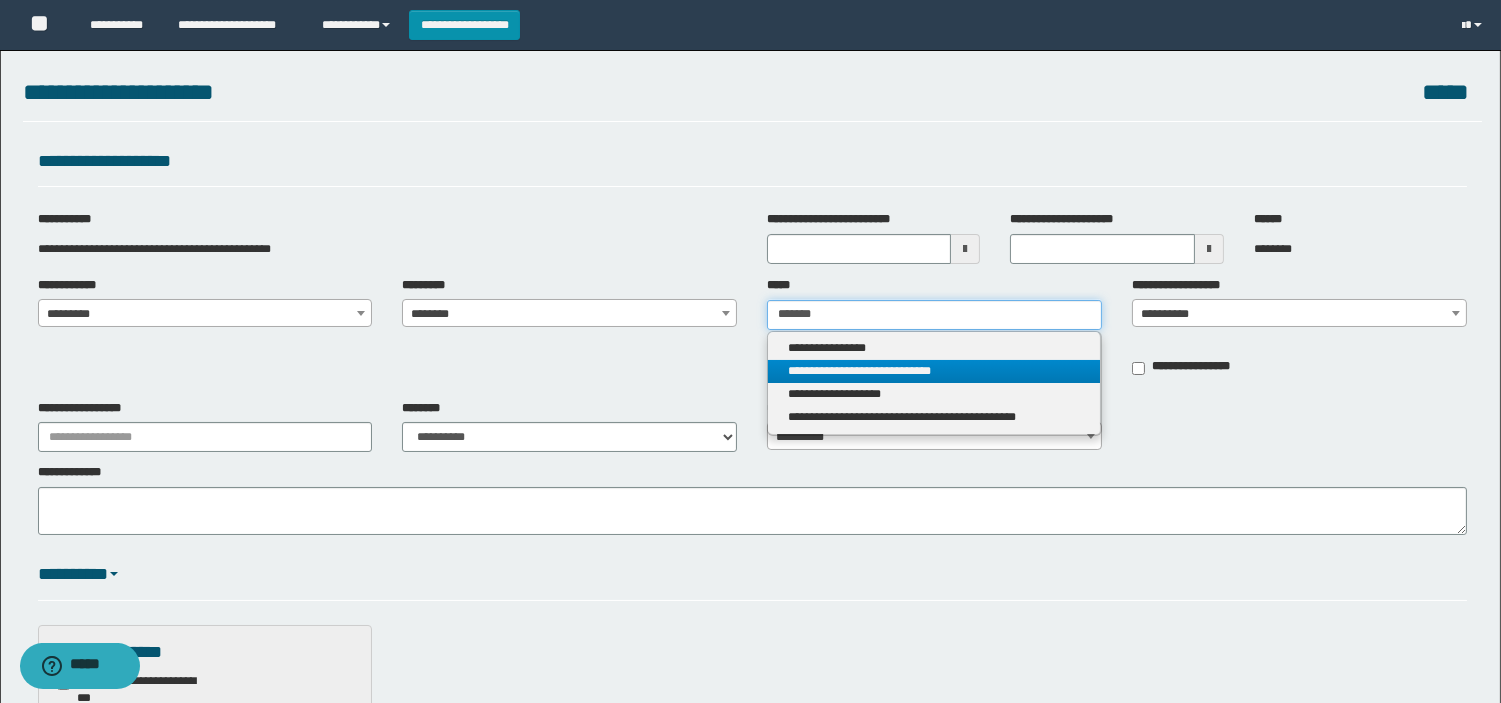 type on "*******" 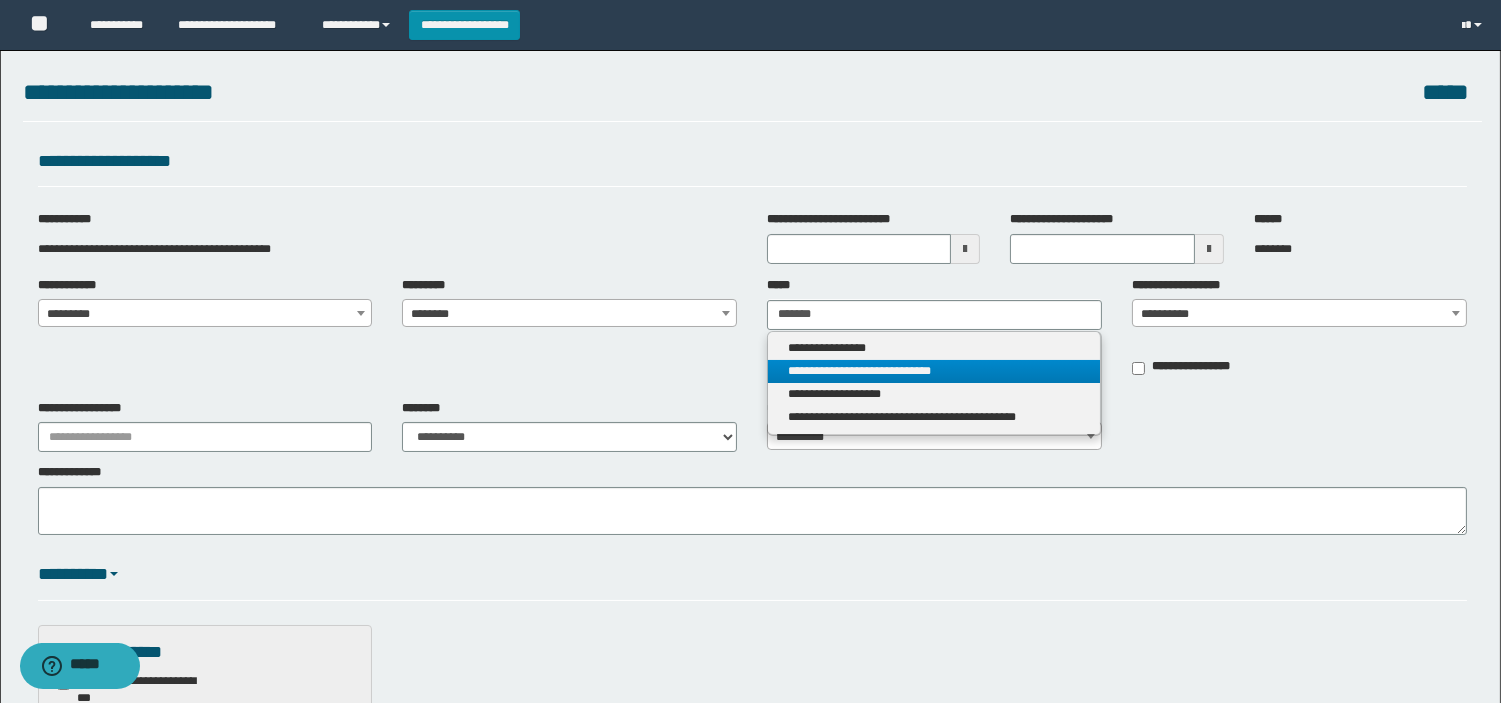 type 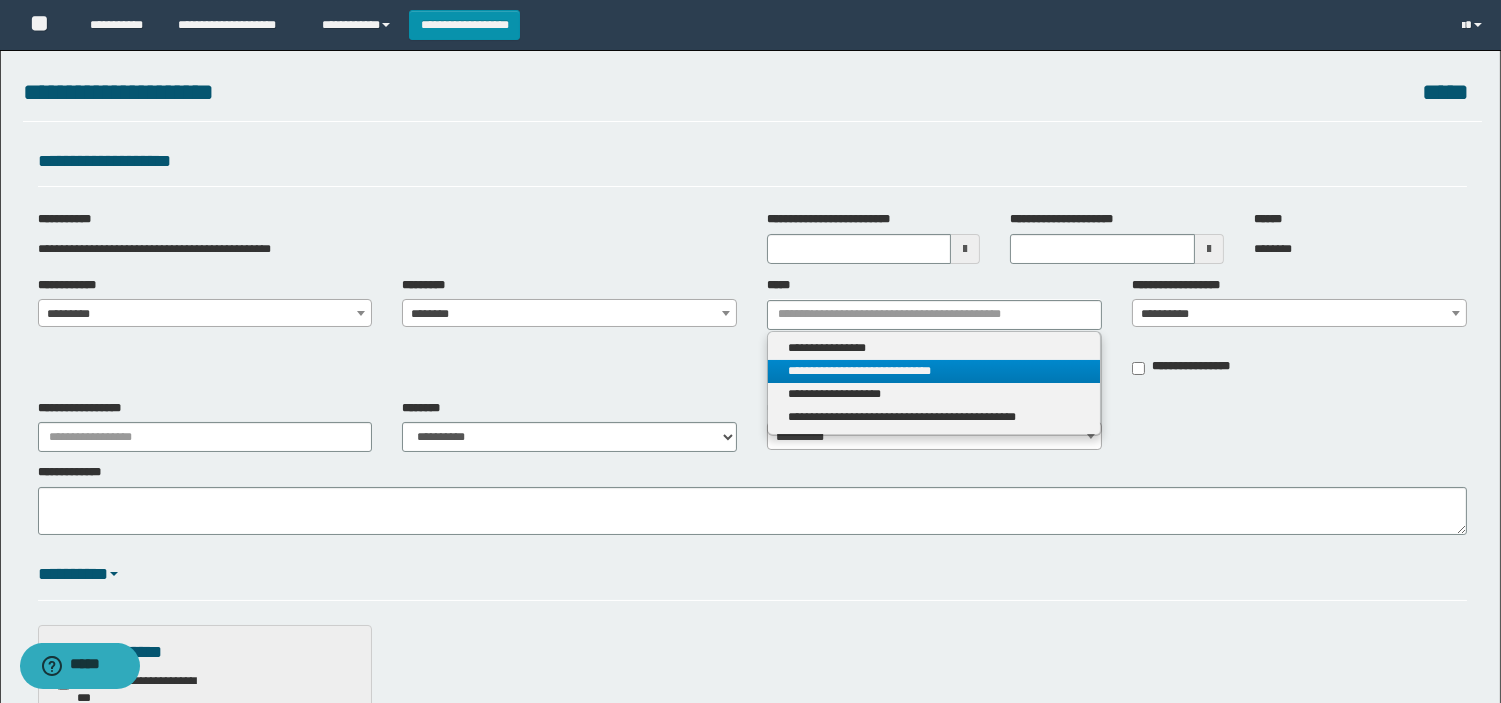 drag, startPoint x: 907, startPoint y: 370, endPoint x: 940, endPoint y: 364, distance: 33.54102 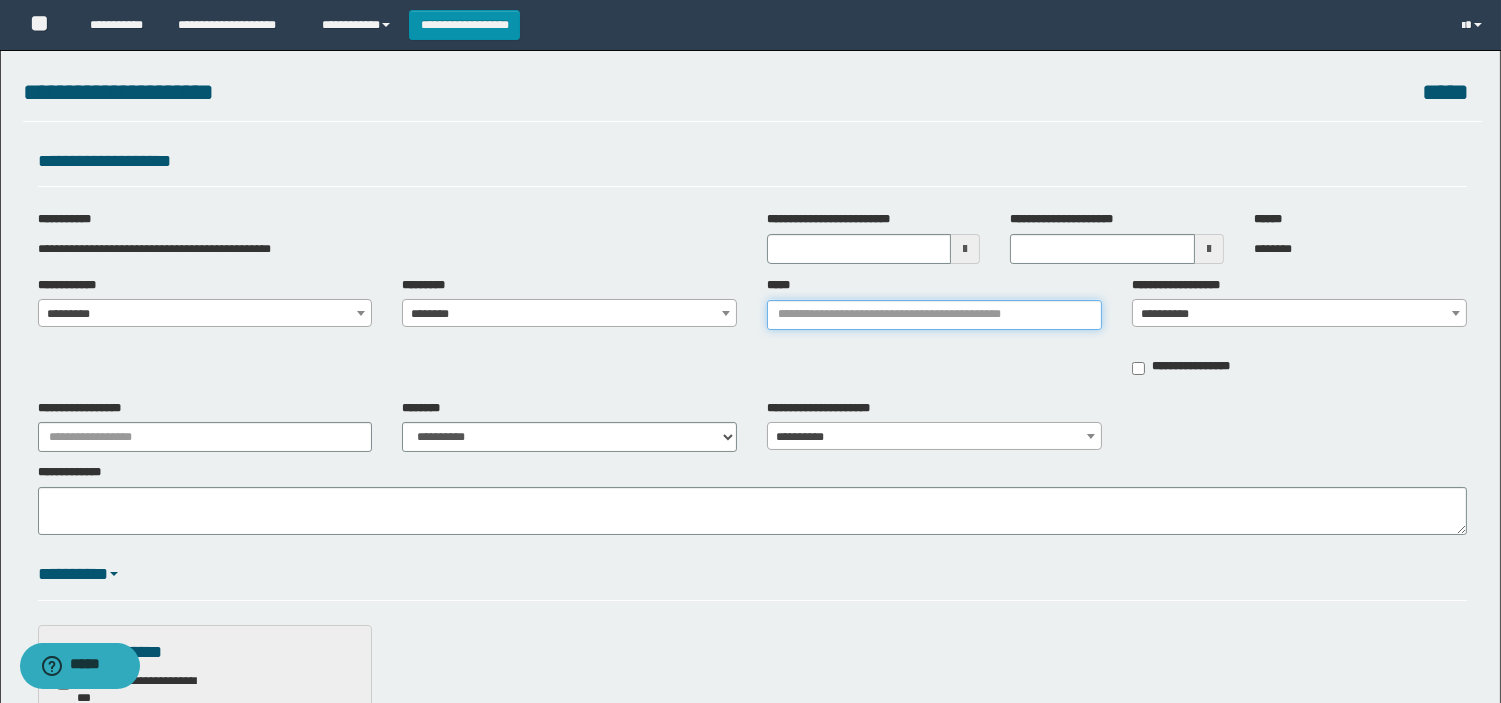 type 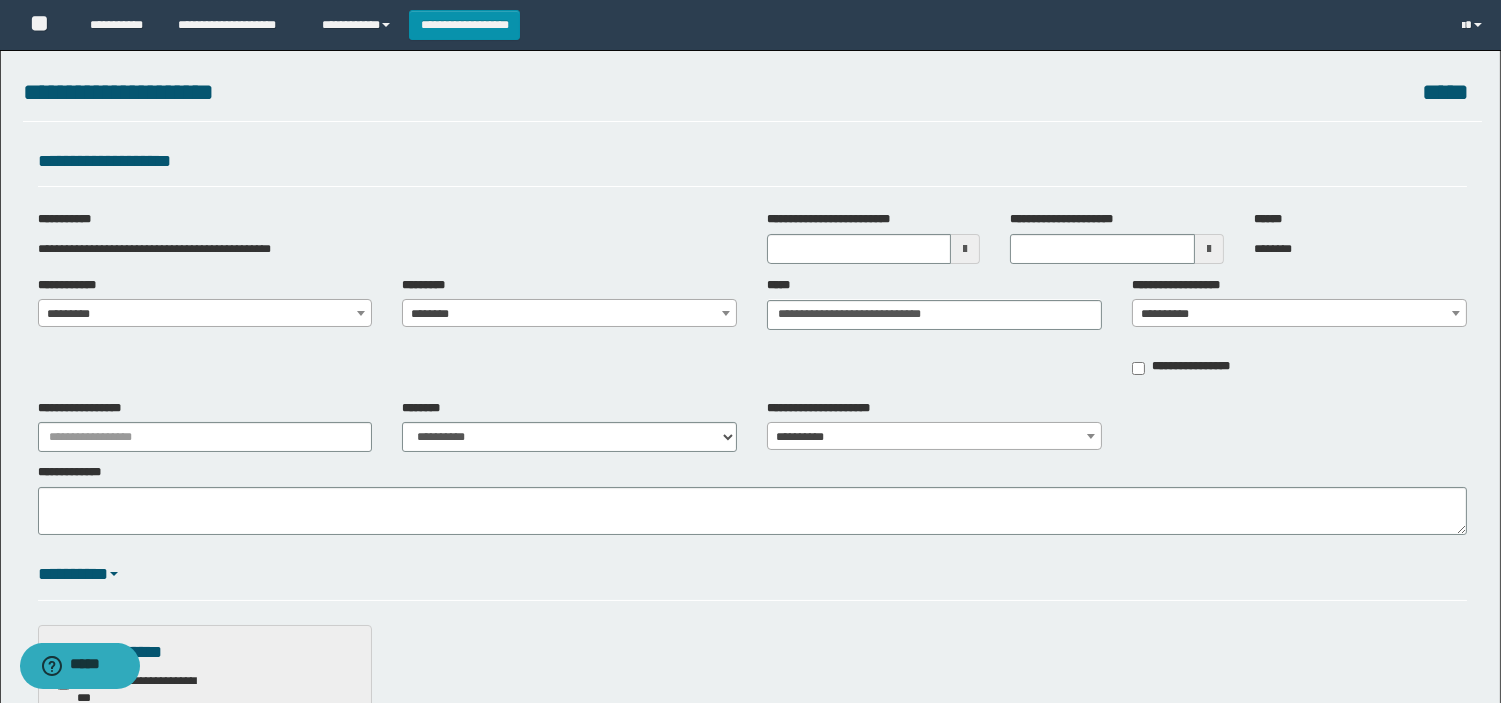 click on "**********" at bounding box center (1299, 314) 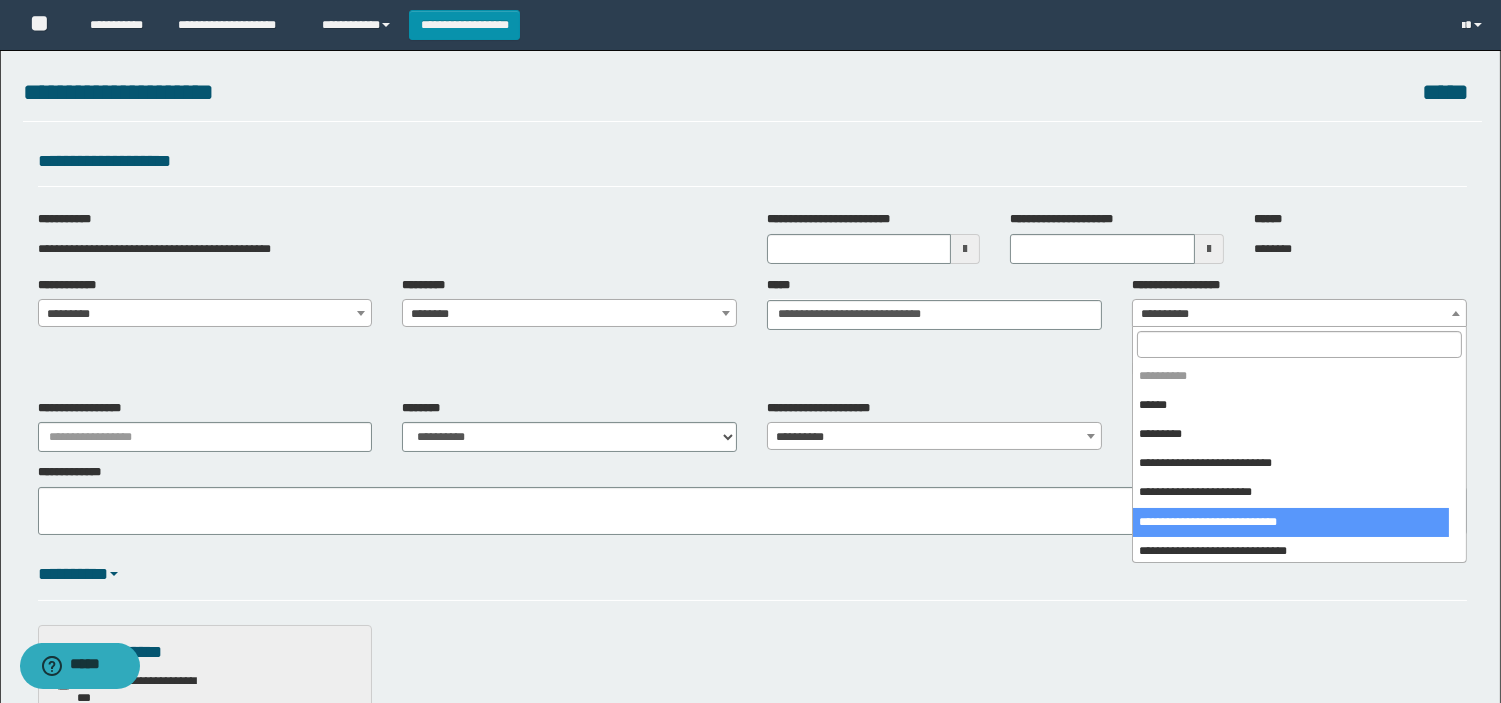 select on "***" 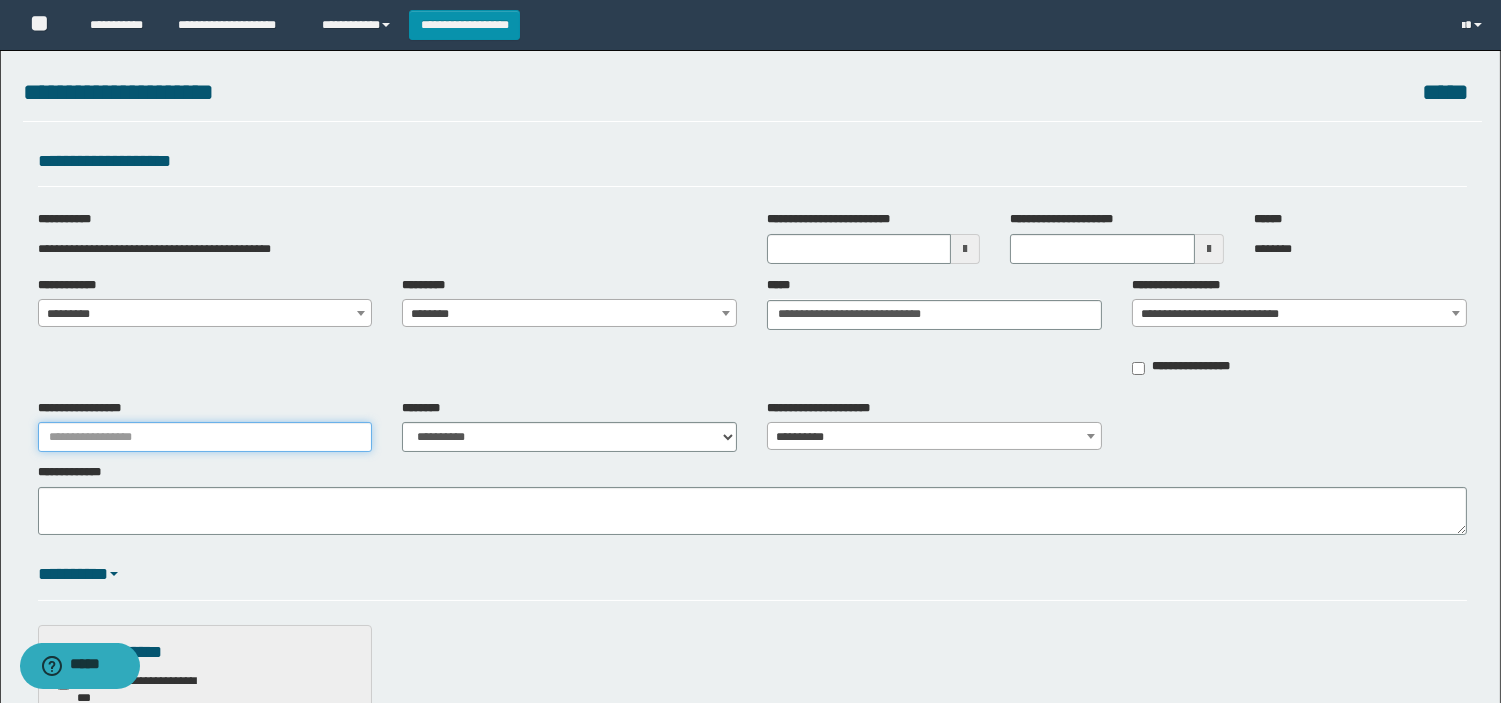 click on "**********" at bounding box center (205, 437) 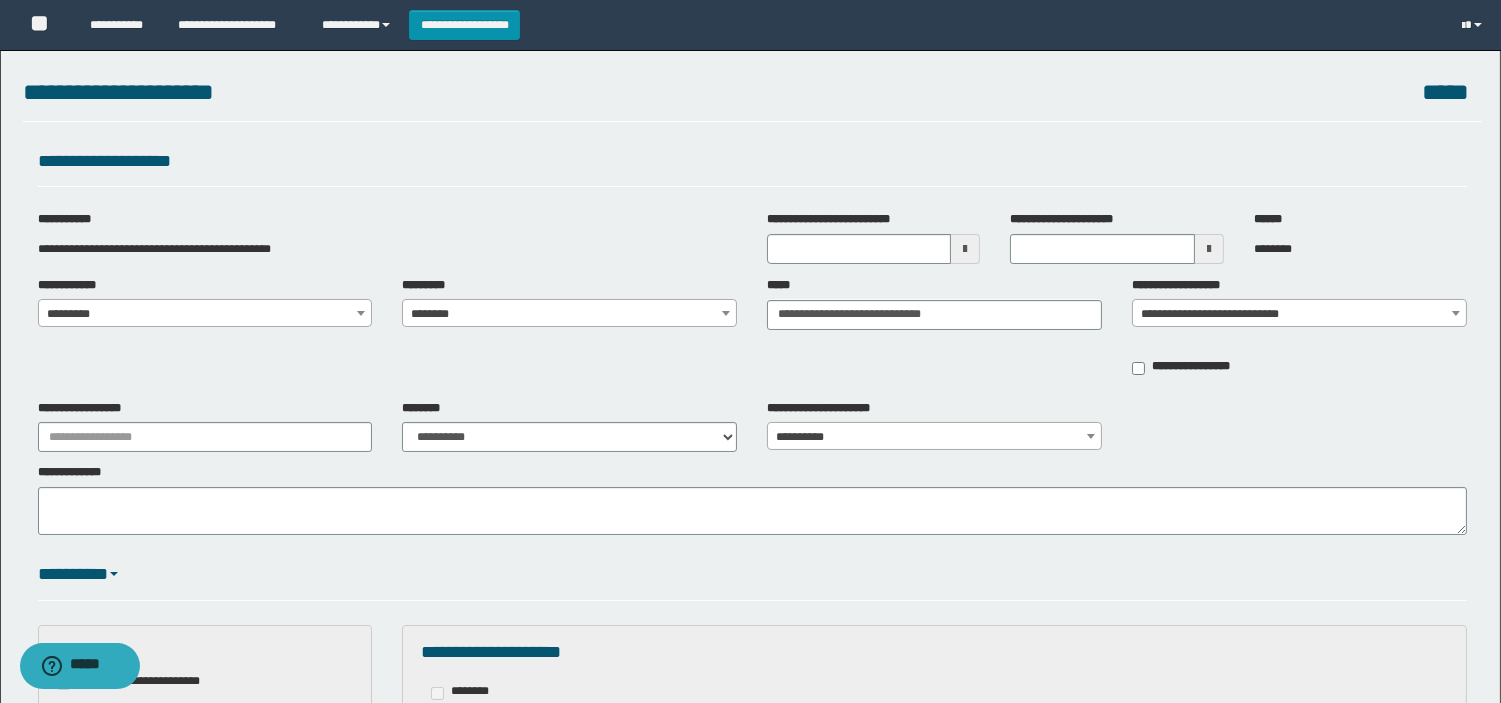 click on "**********" at bounding box center (752, 333) 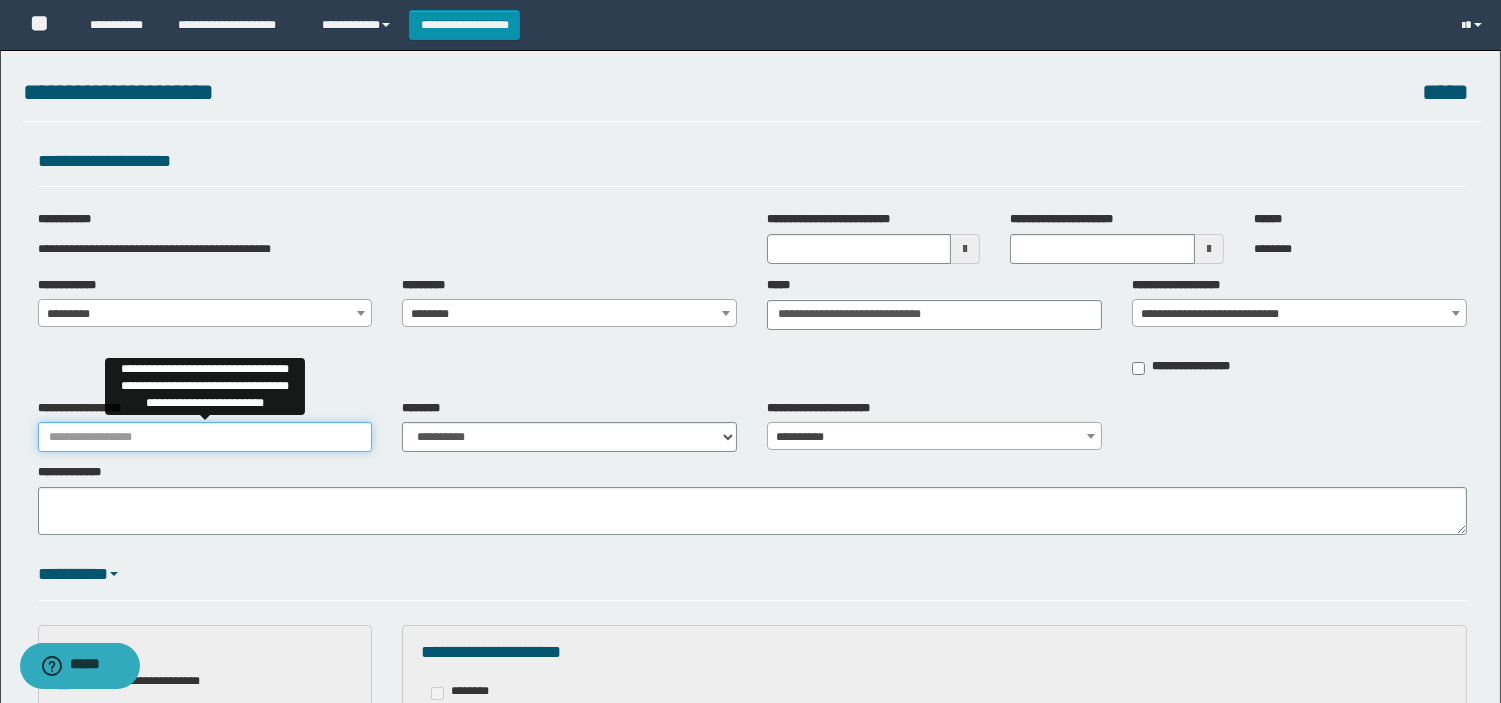 click on "**********" at bounding box center (205, 437) 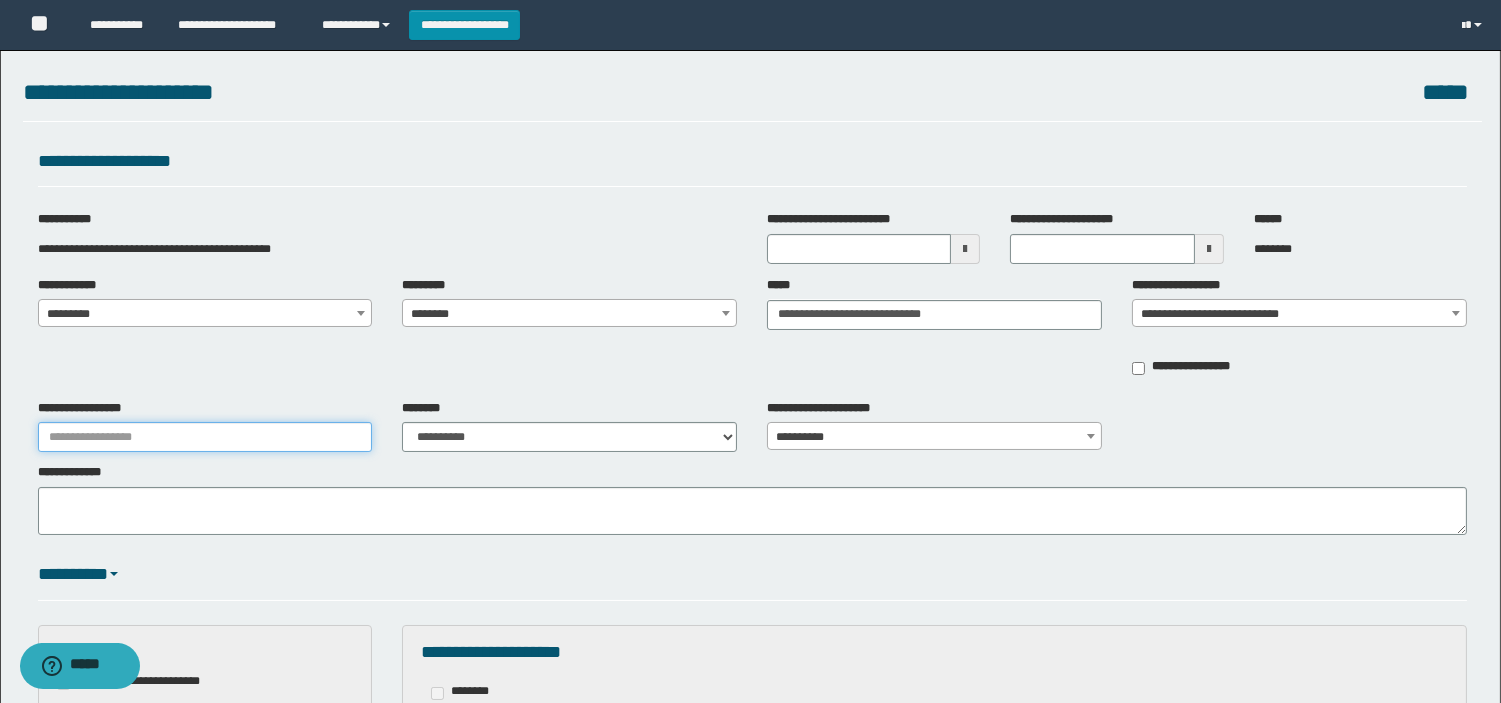 type on "**********" 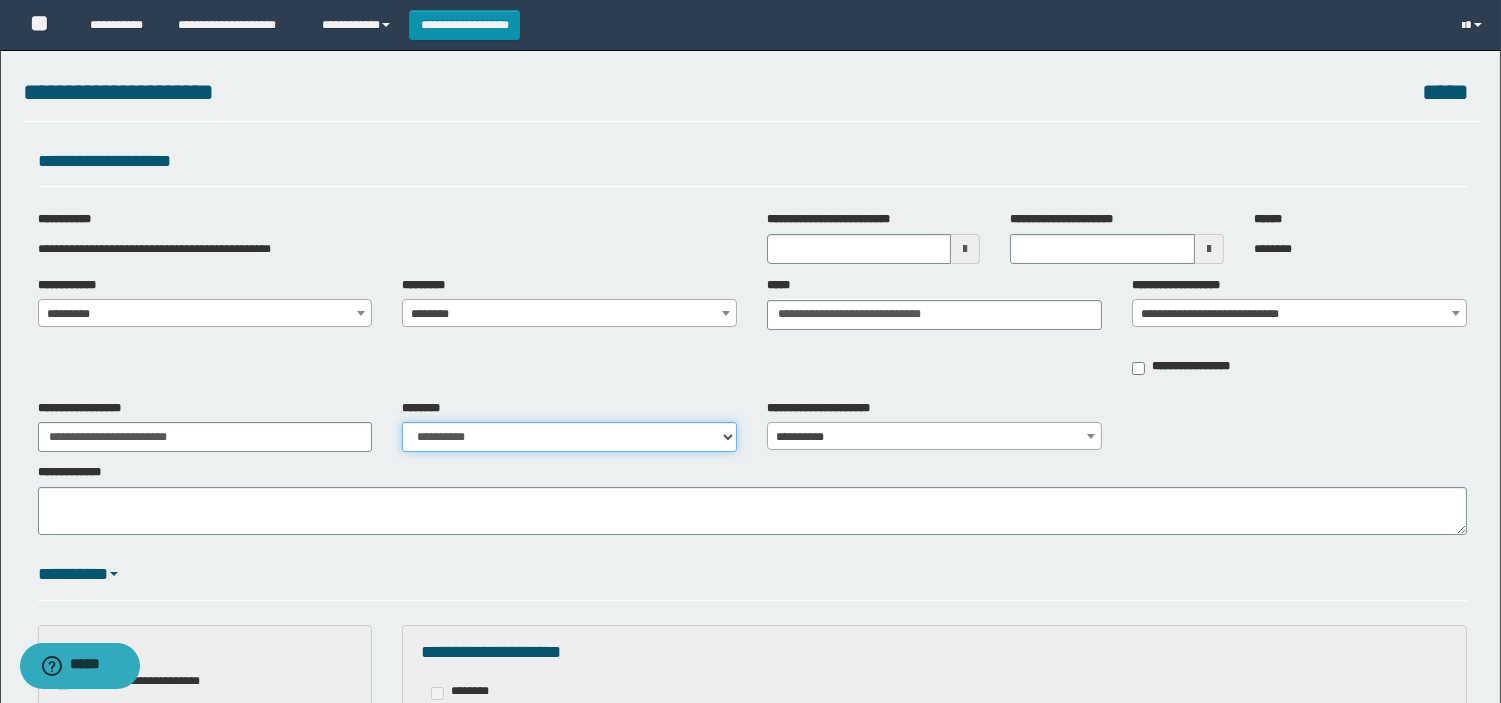 click on "**********" at bounding box center (569, 437) 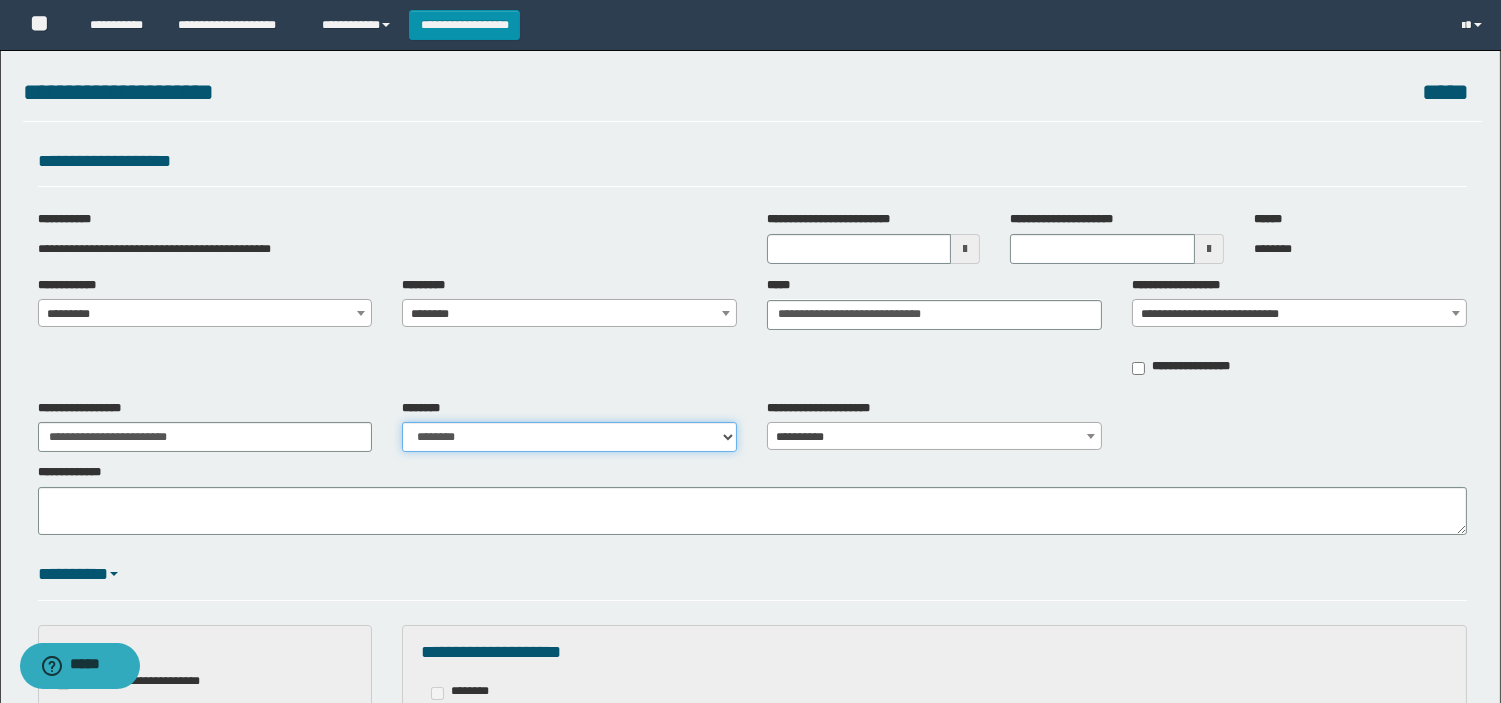 click on "**********" at bounding box center [569, 437] 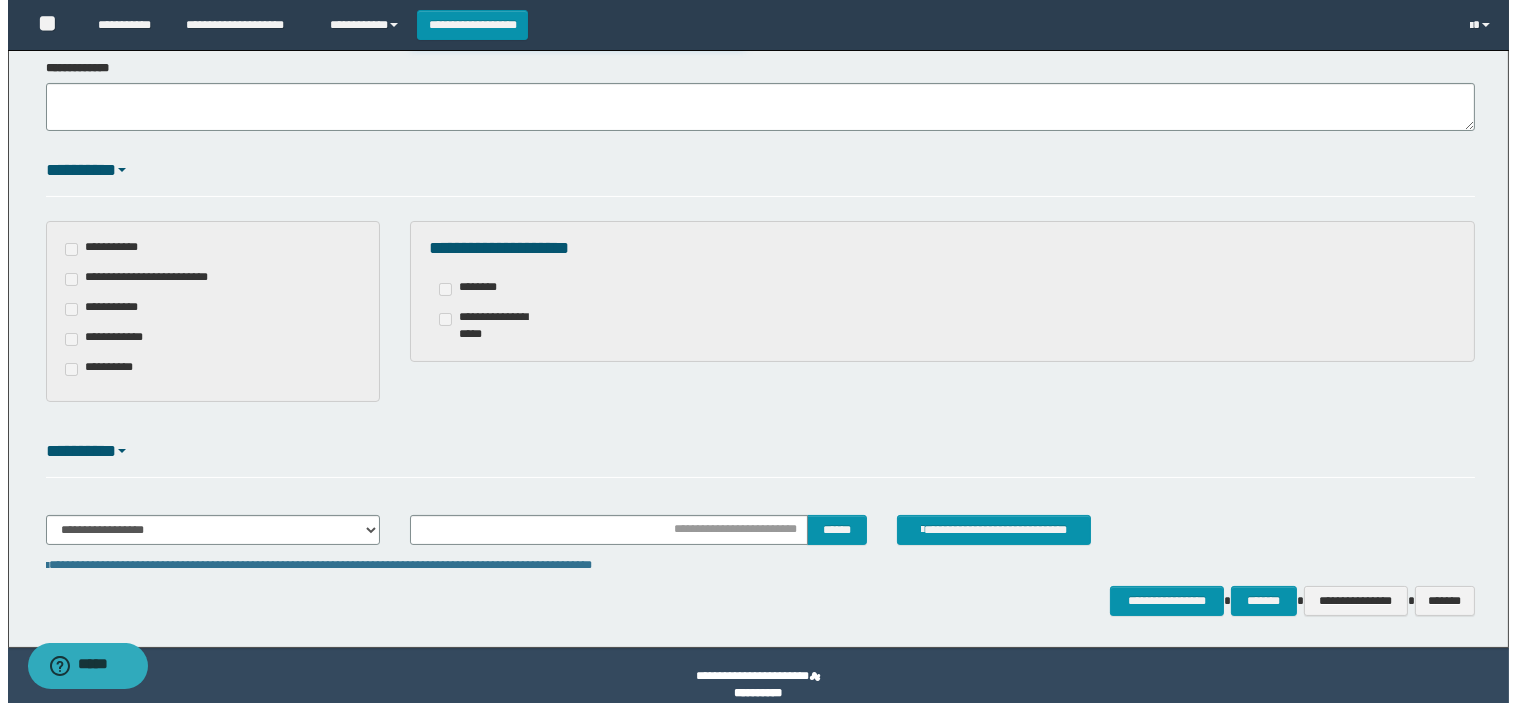 scroll, scrollTop: 422, scrollLeft: 0, axis: vertical 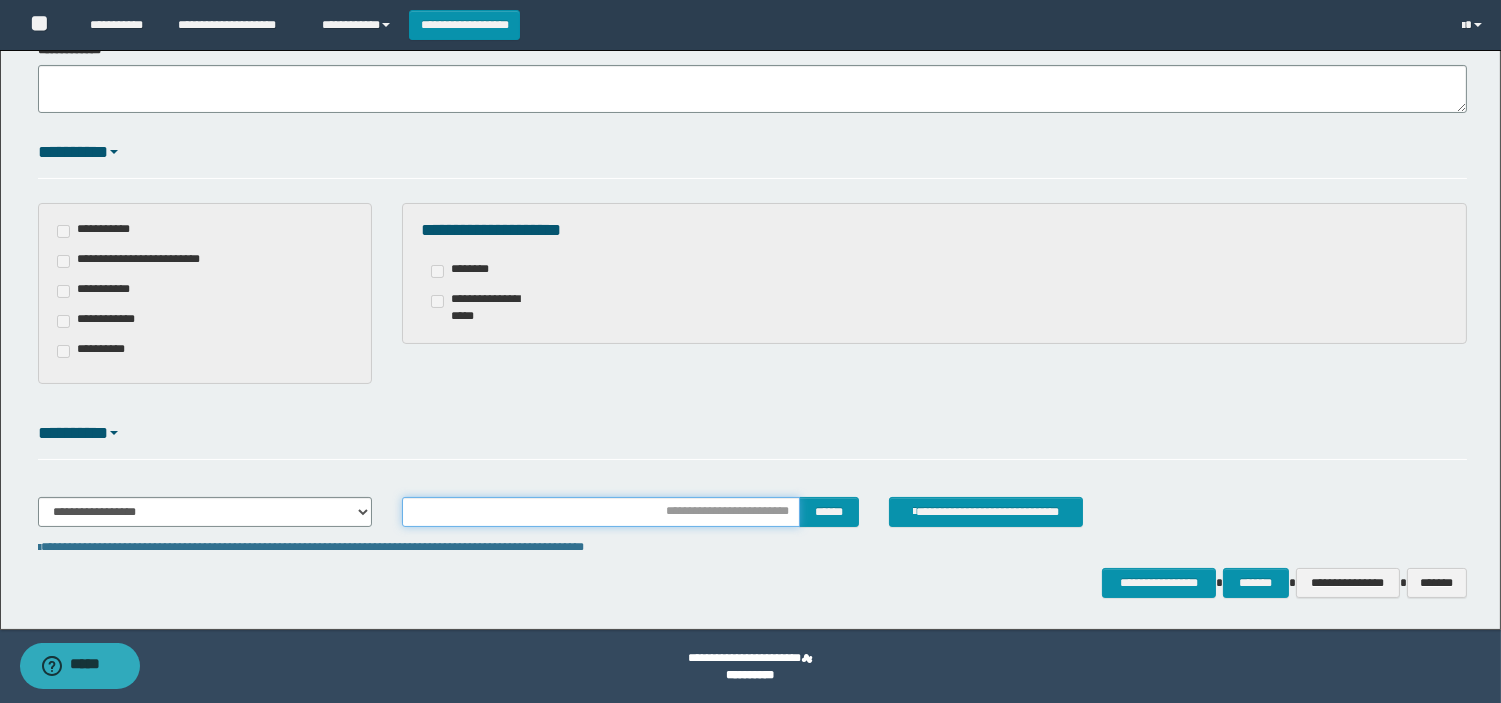 drag, startPoint x: 722, startPoint y: 508, endPoint x: 713, endPoint y: 498, distance: 13.453624 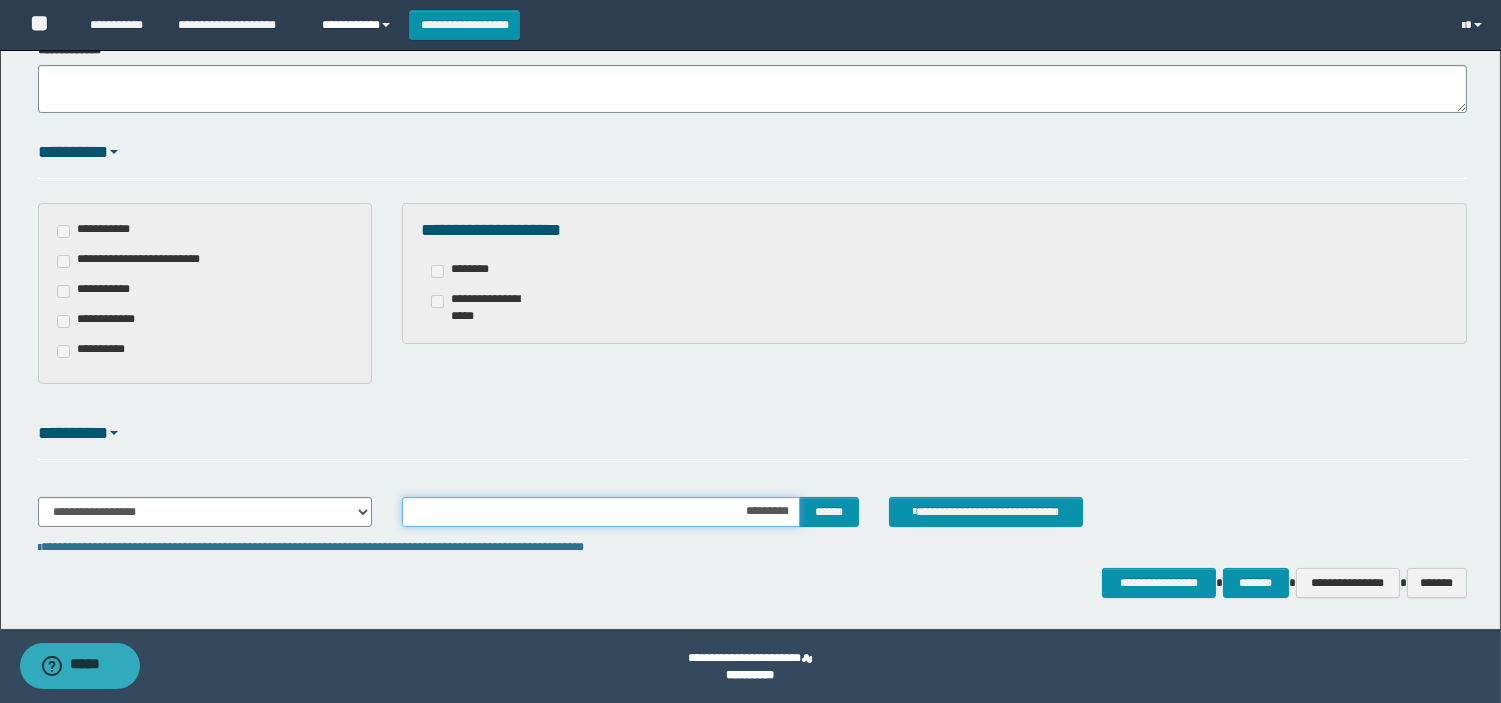 type on "**********" 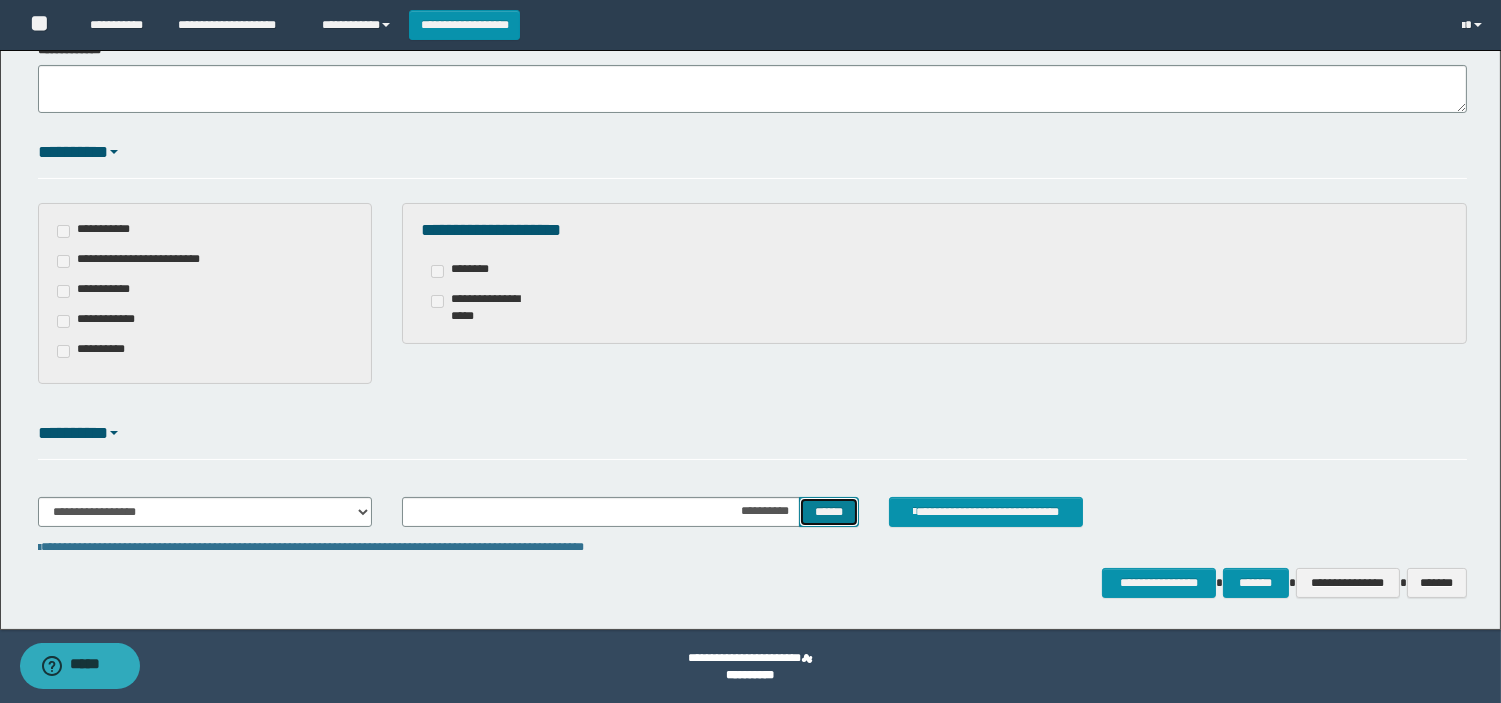 click on "******" at bounding box center (829, 512) 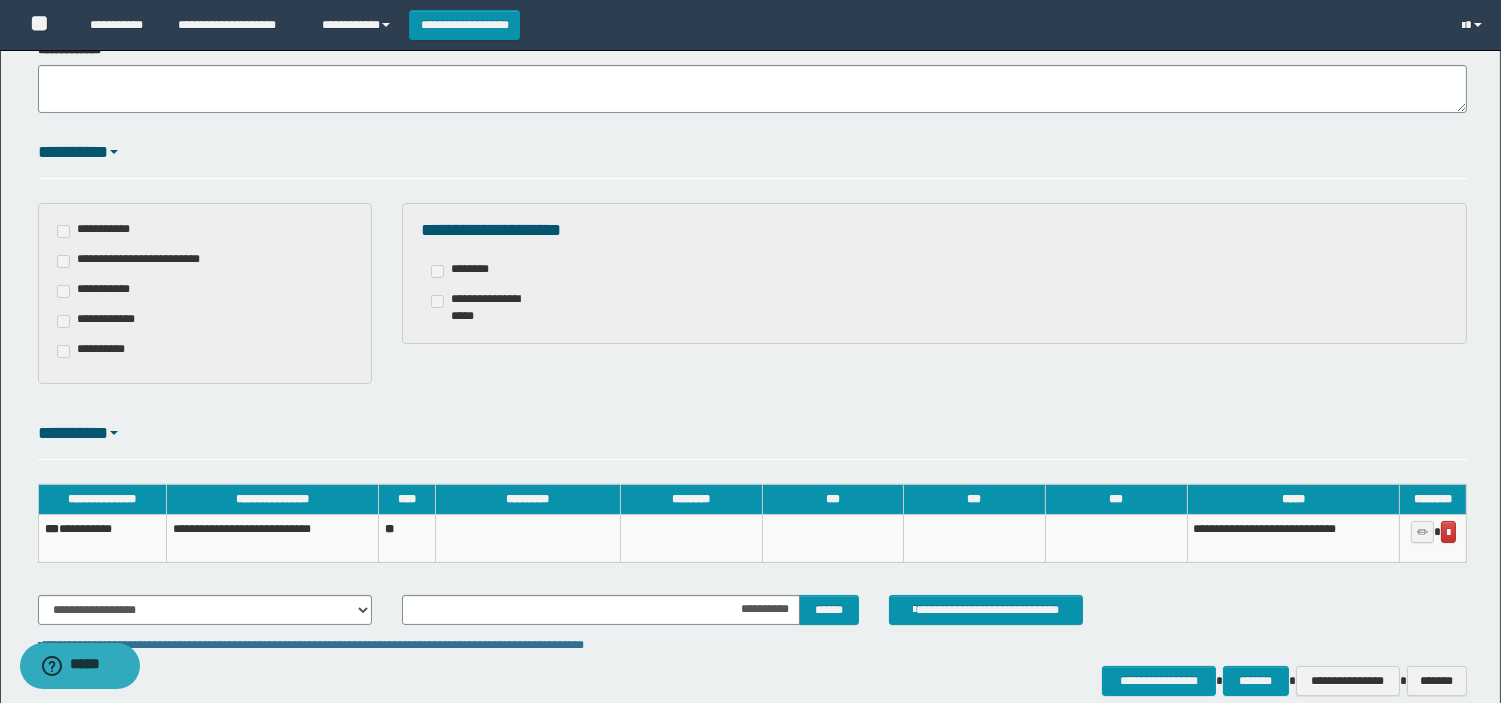 click on "**********" at bounding box center [102, 539] 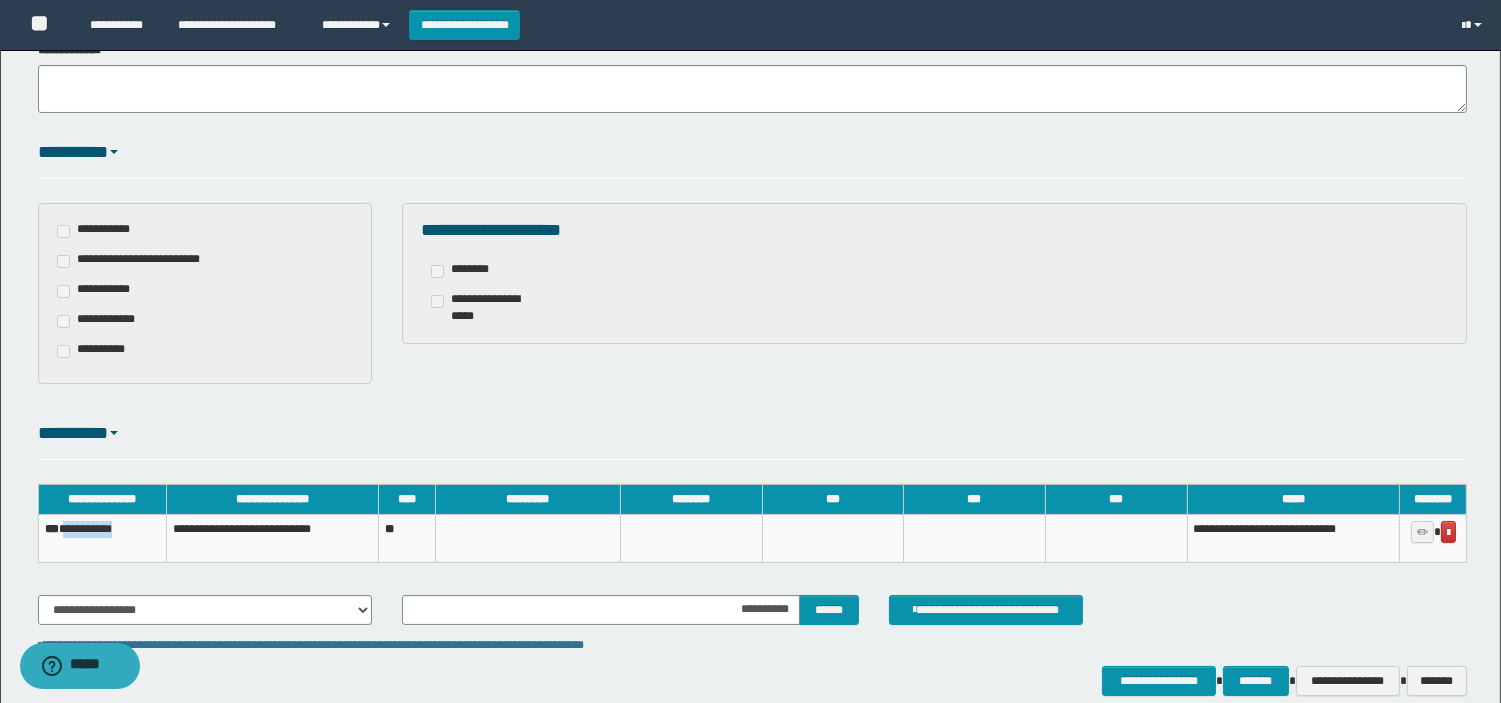 click on "**********" at bounding box center (102, 539) 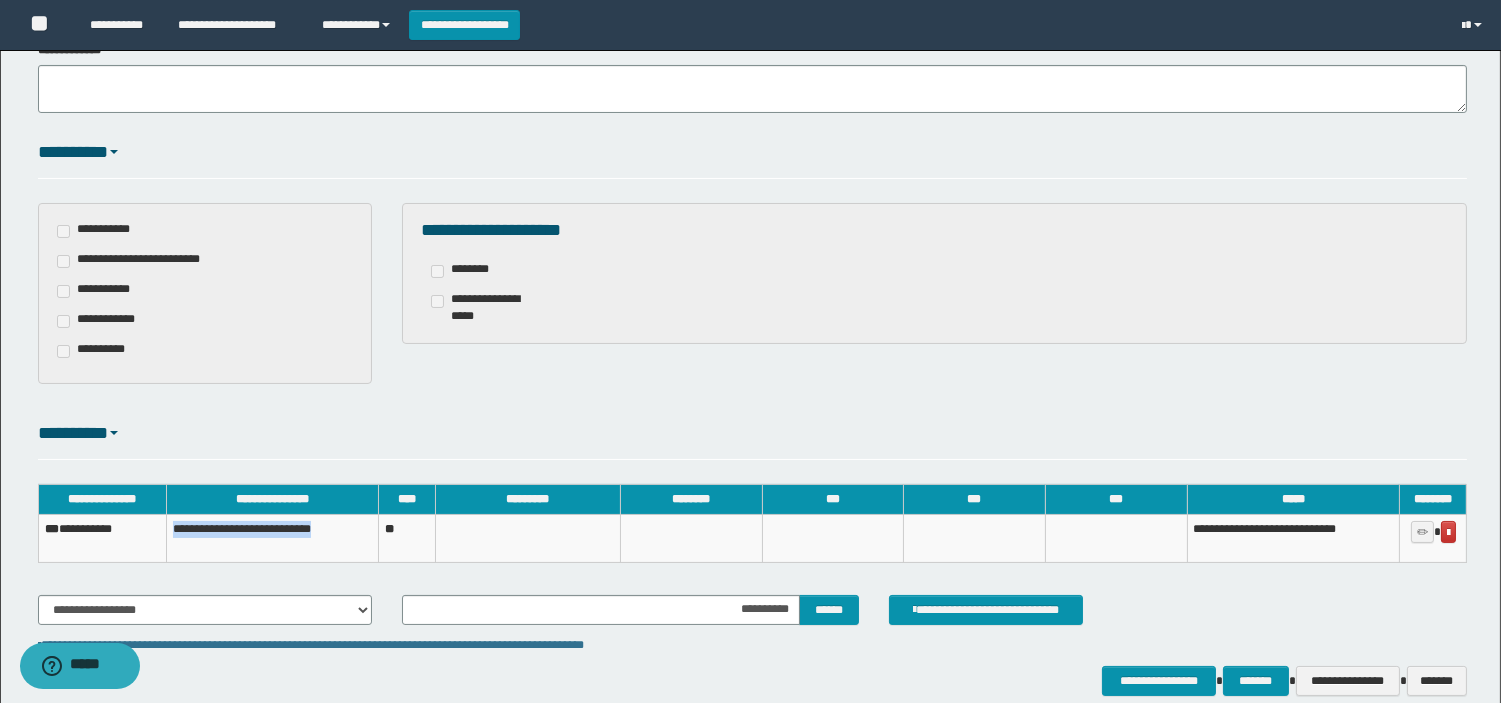 drag, startPoint x: 171, startPoint y: 526, endPoint x: 338, endPoint y: 537, distance: 167.36188 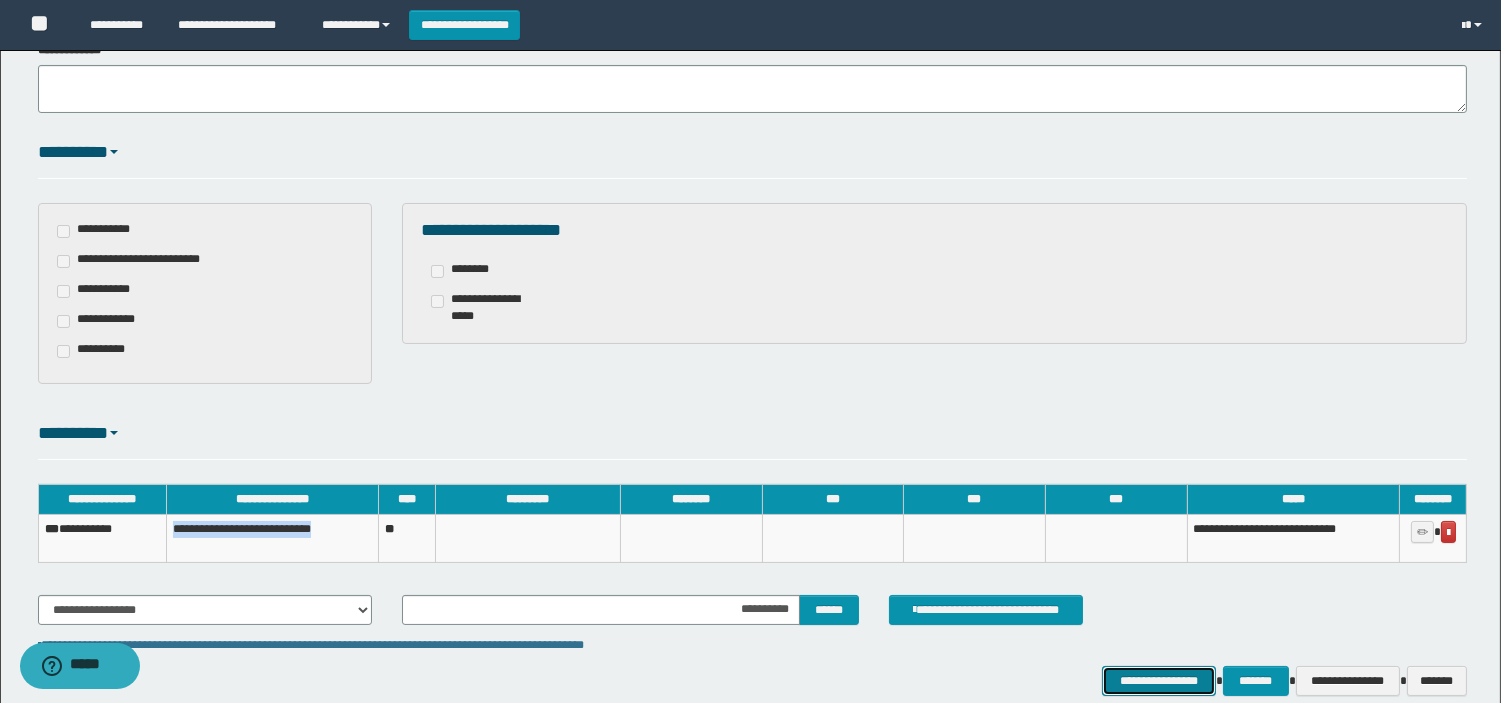 click on "**********" at bounding box center (1159, 681) 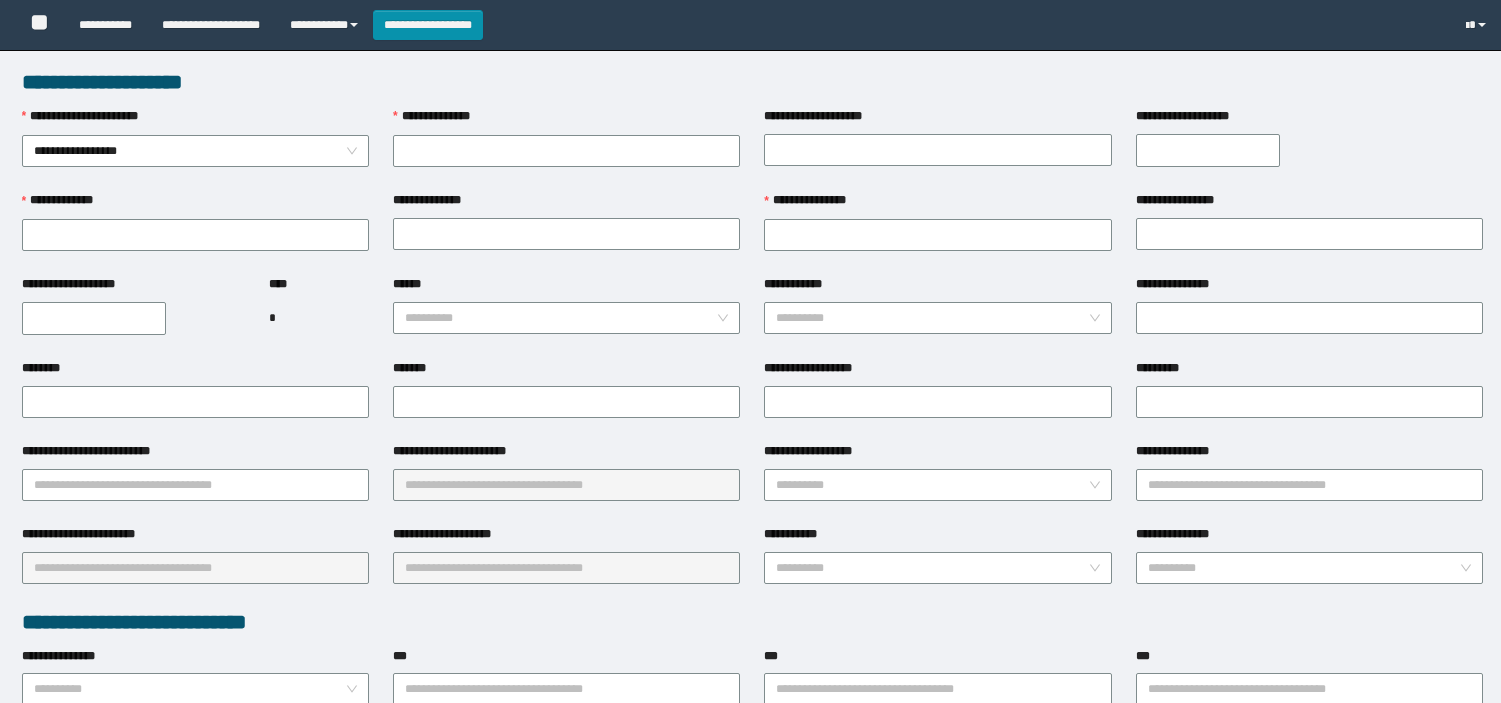 scroll, scrollTop: 0, scrollLeft: 0, axis: both 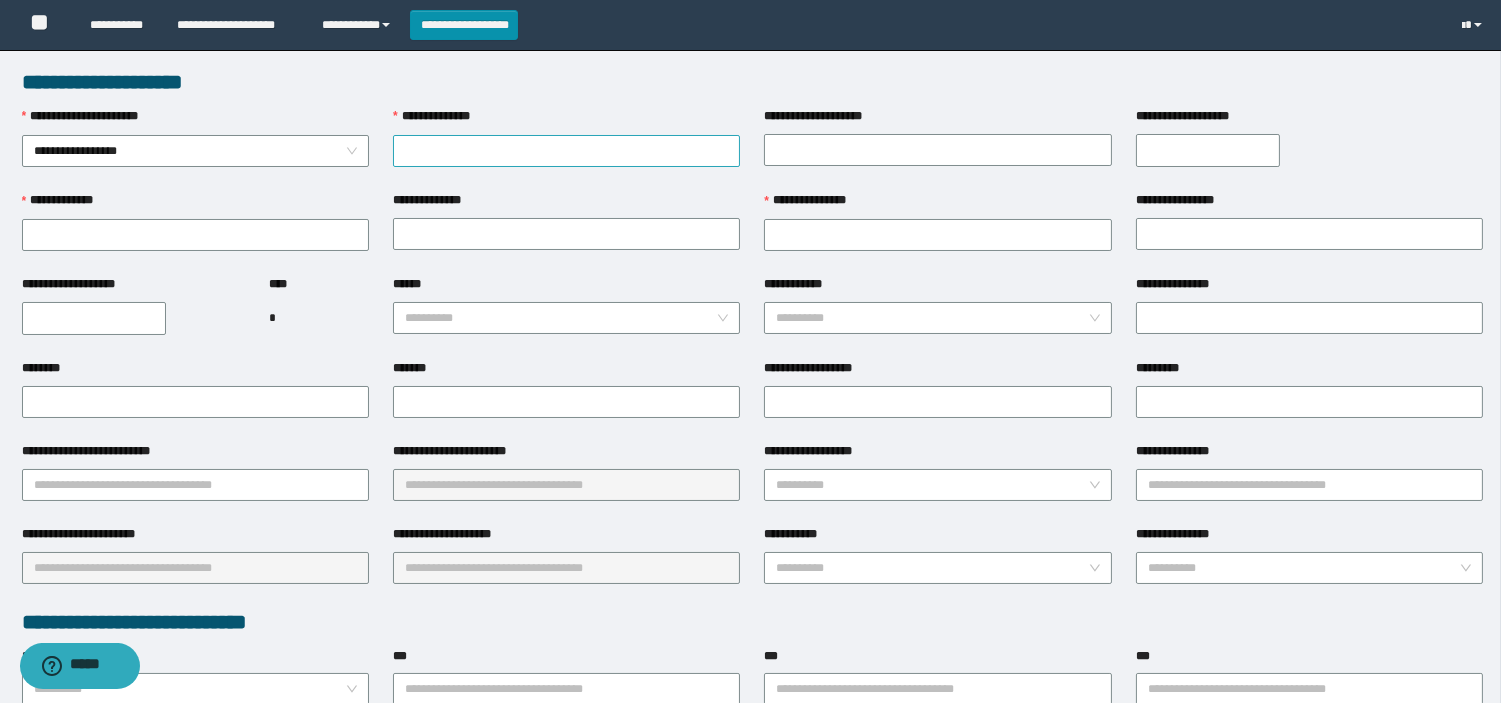 click on "**********" at bounding box center (566, 151) 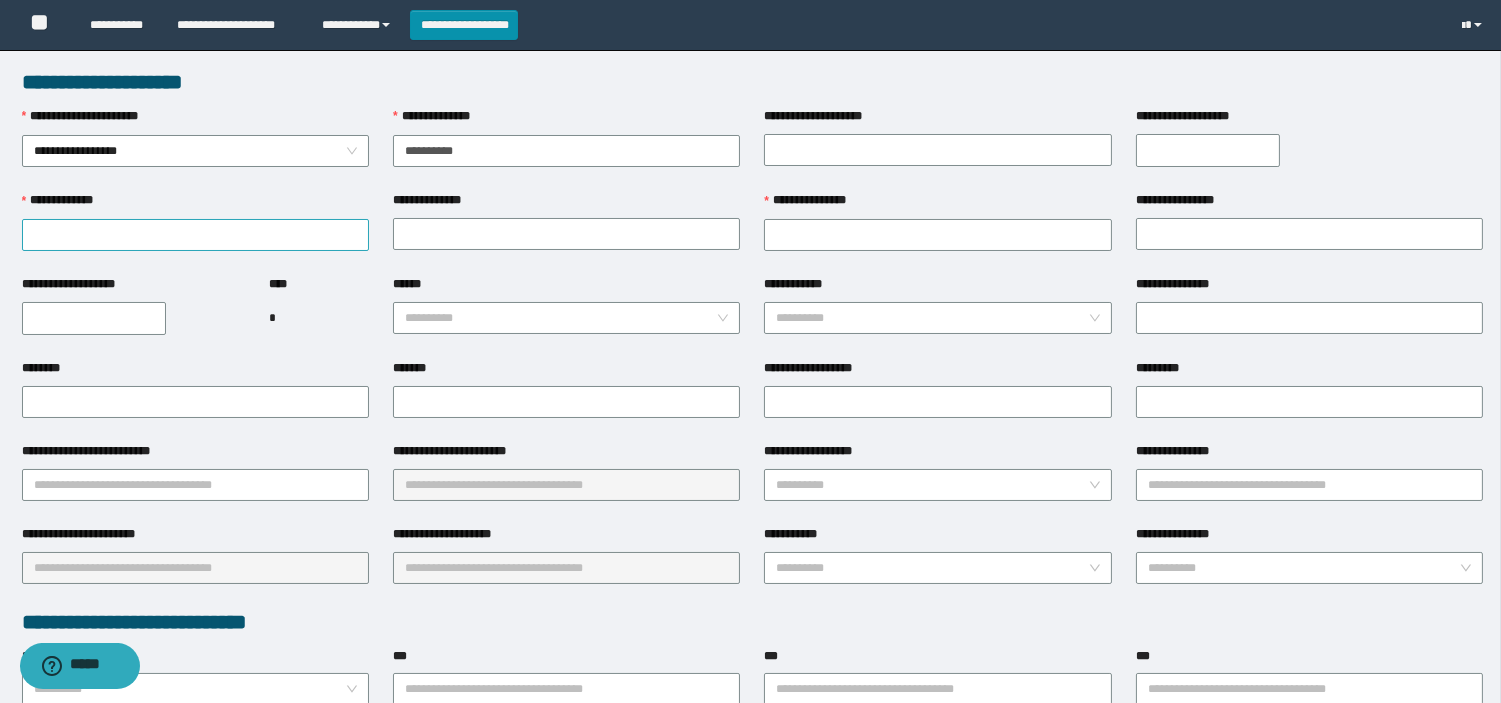 type on "**********" 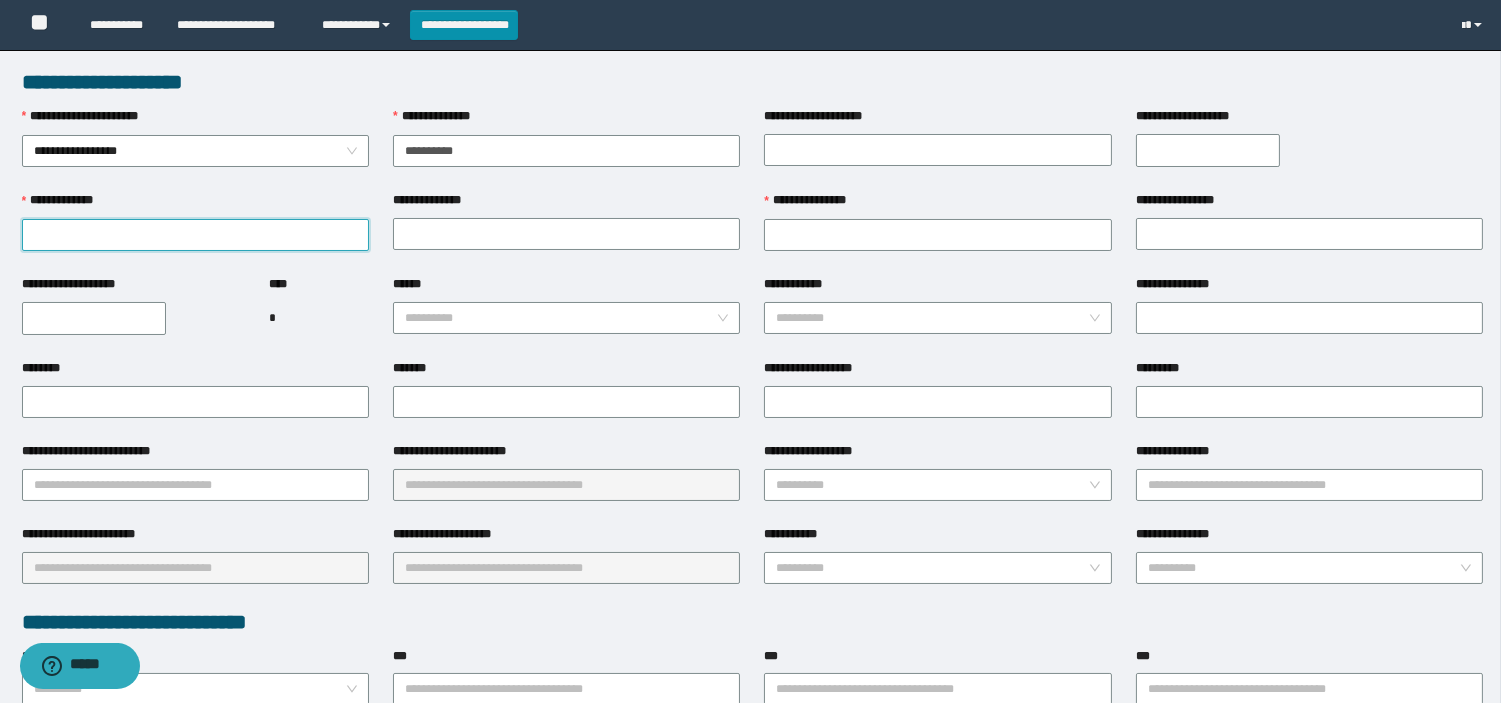click on "**********" at bounding box center [195, 235] 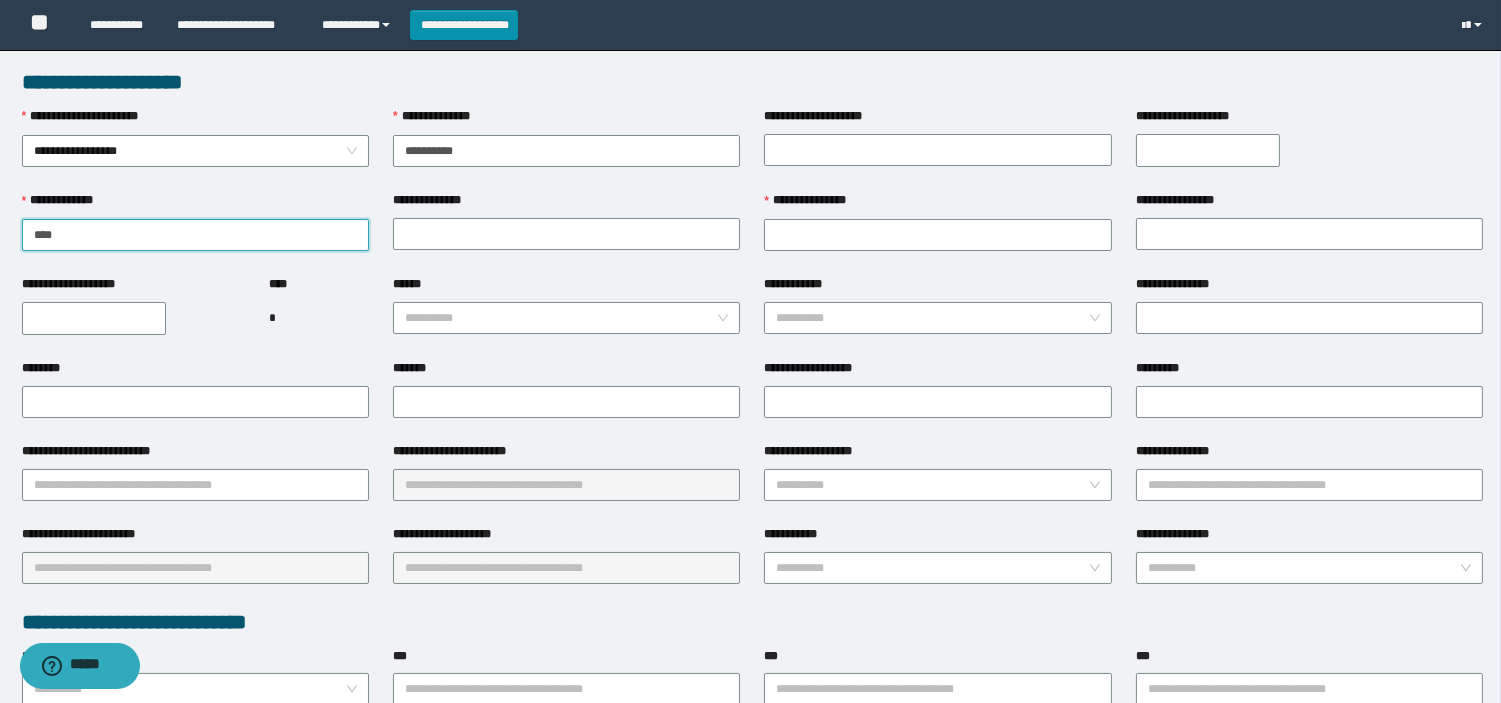 type on "****" 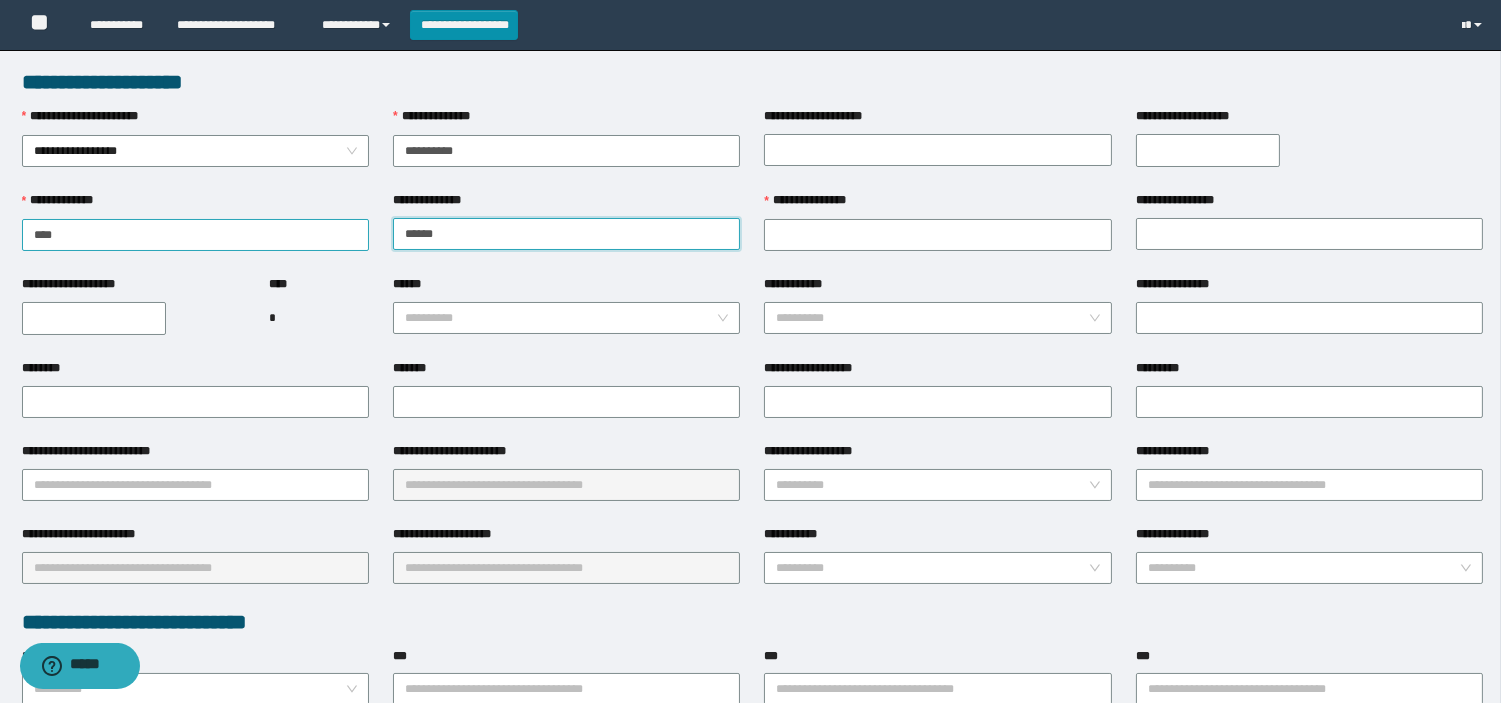 type on "******" 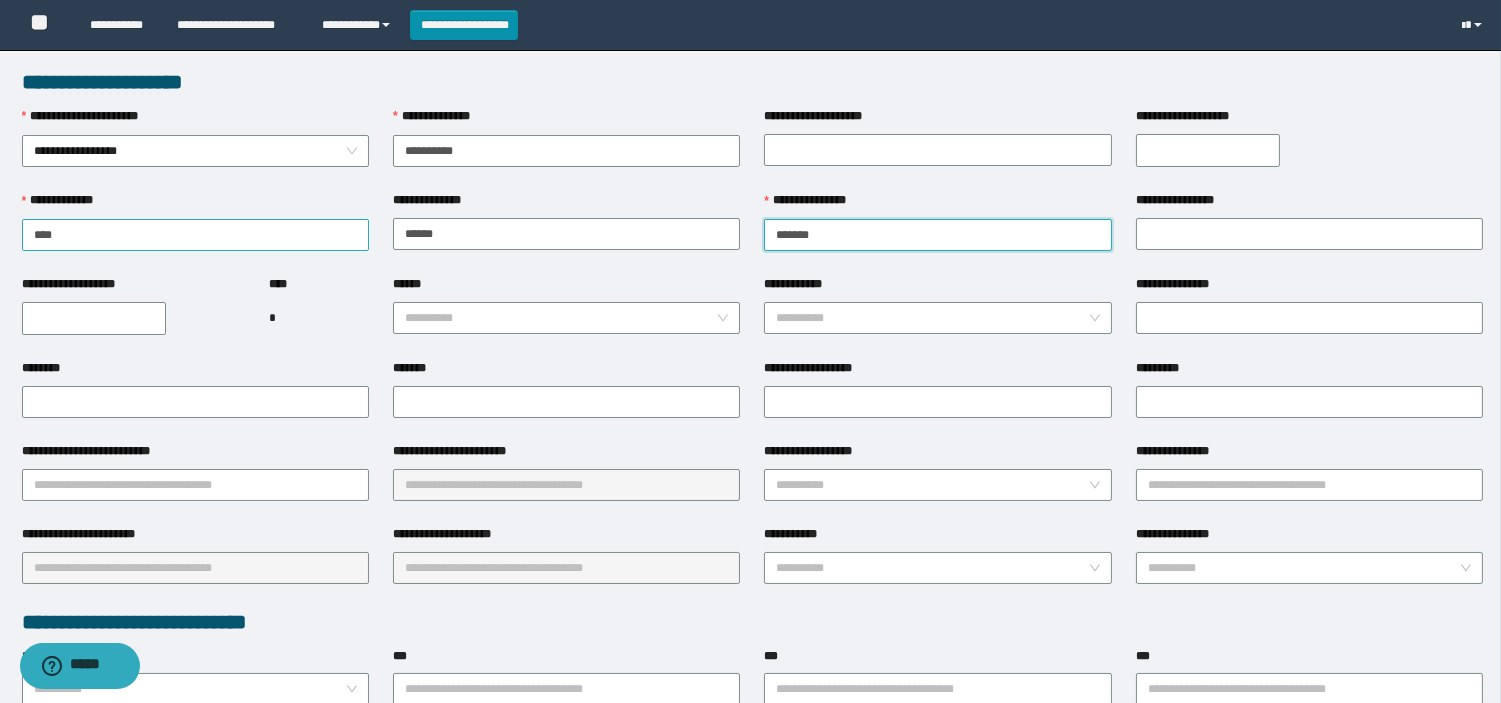 type on "*******" 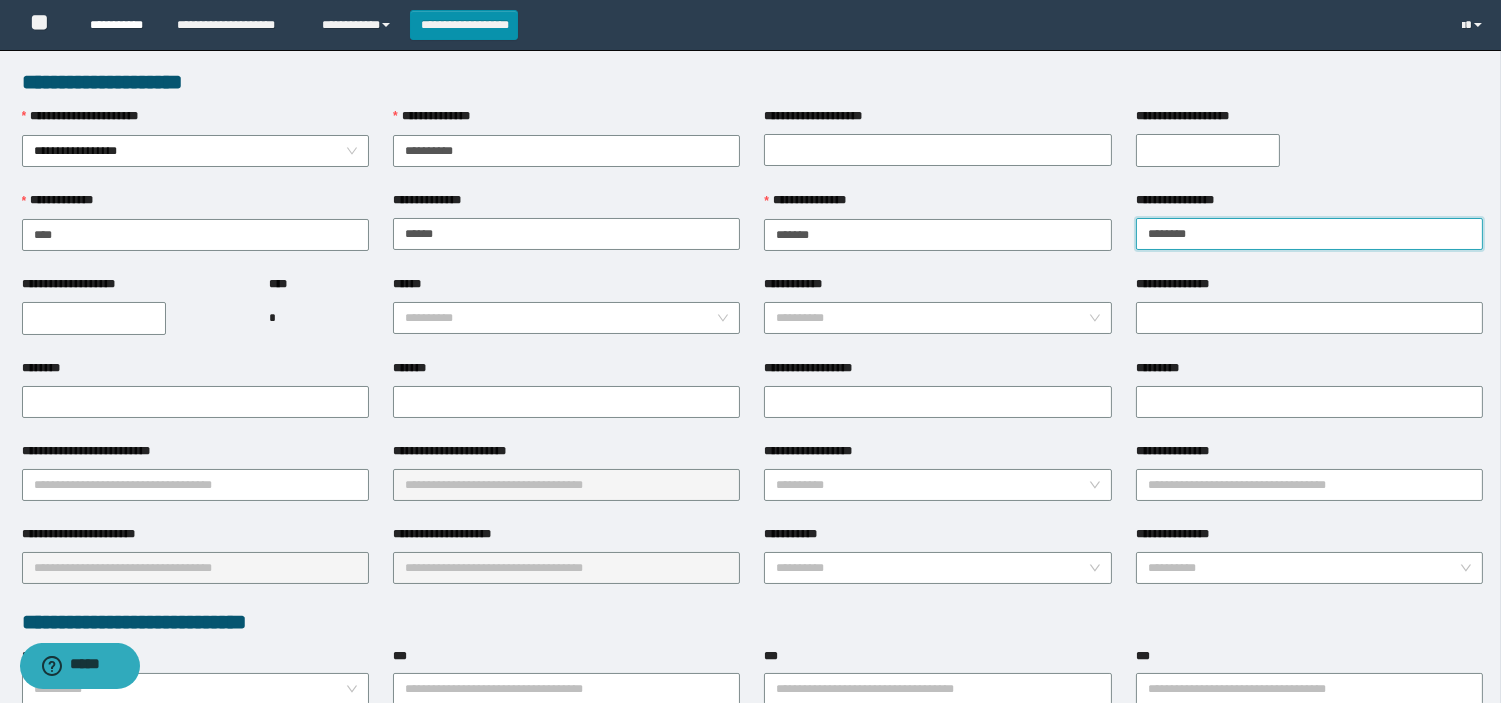 type on "********" 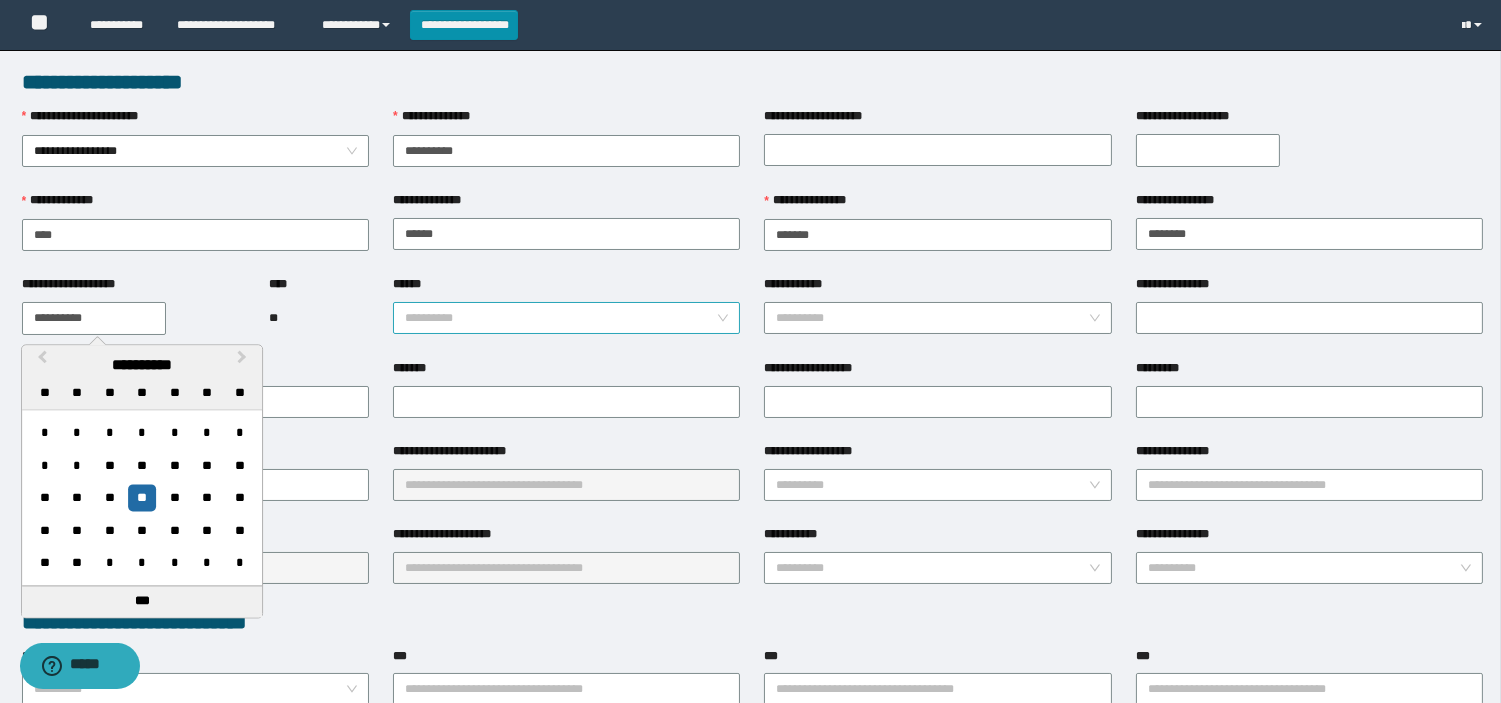 type on "**********" 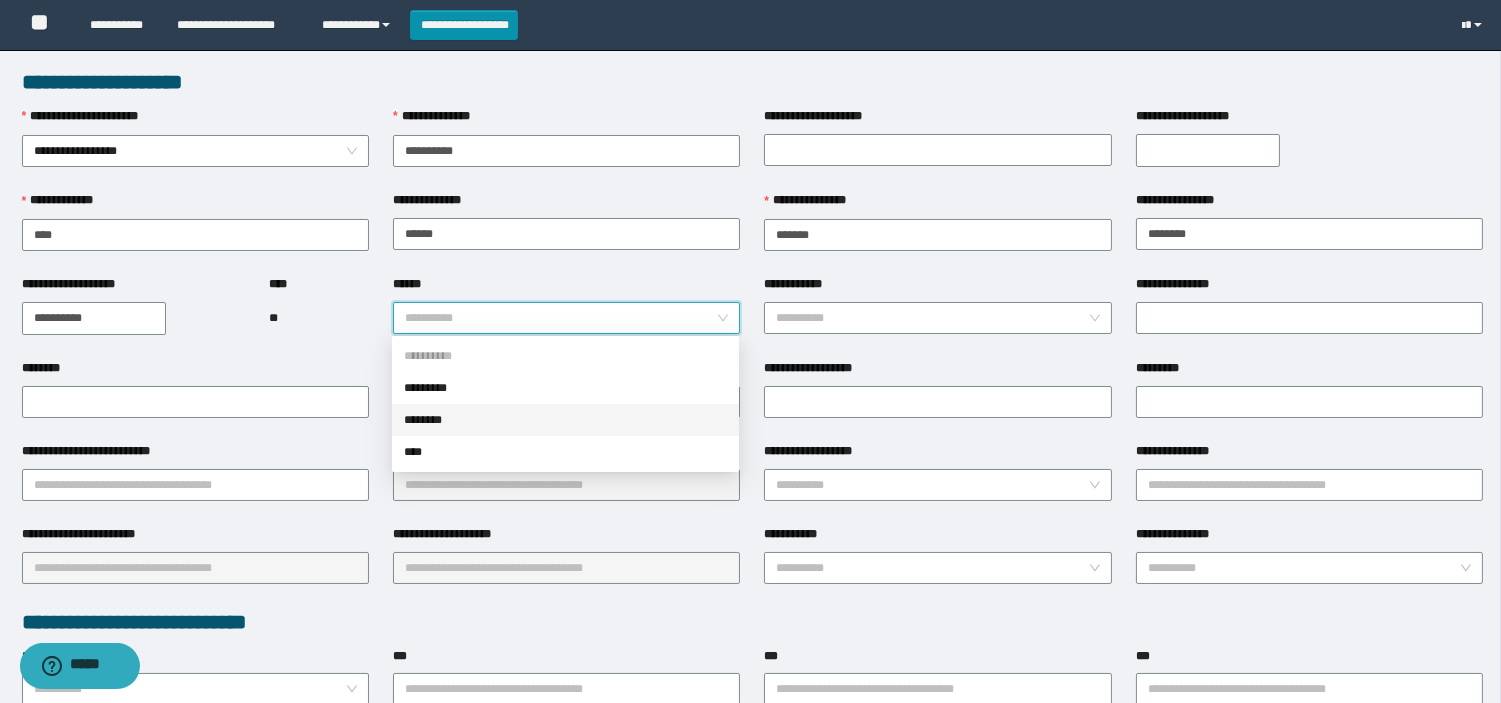 click on "********" at bounding box center (565, 420) 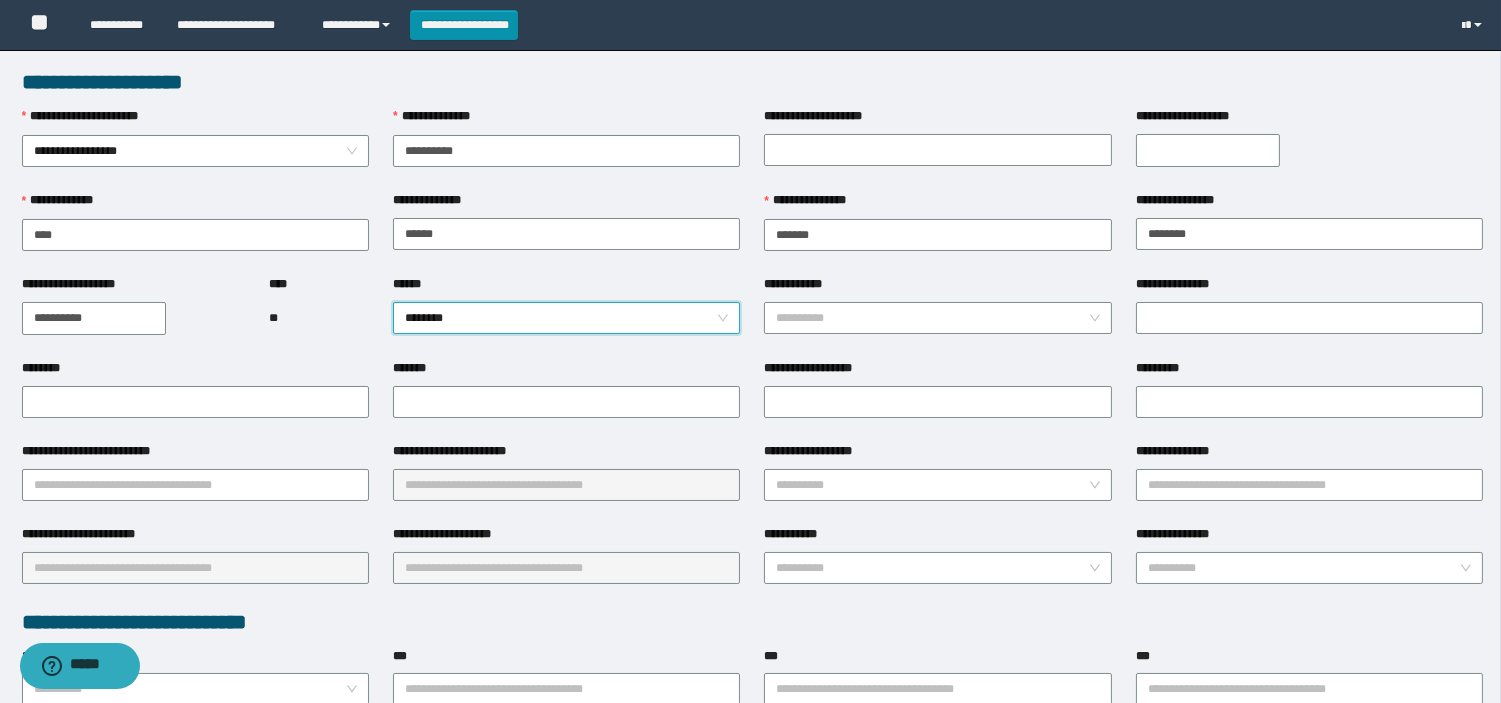 click on "********" at bounding box center (566, 318) 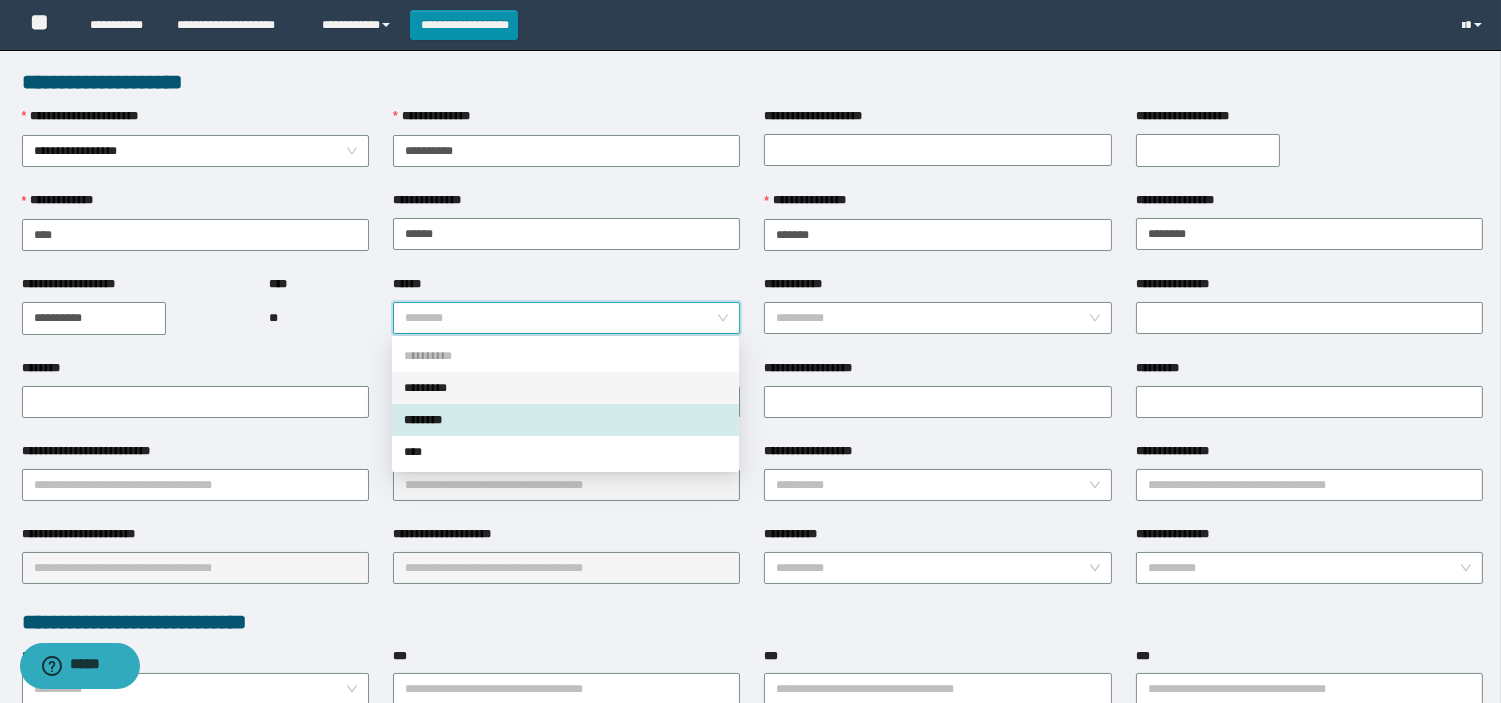 click on "*********" at bounding box center [565, 388] 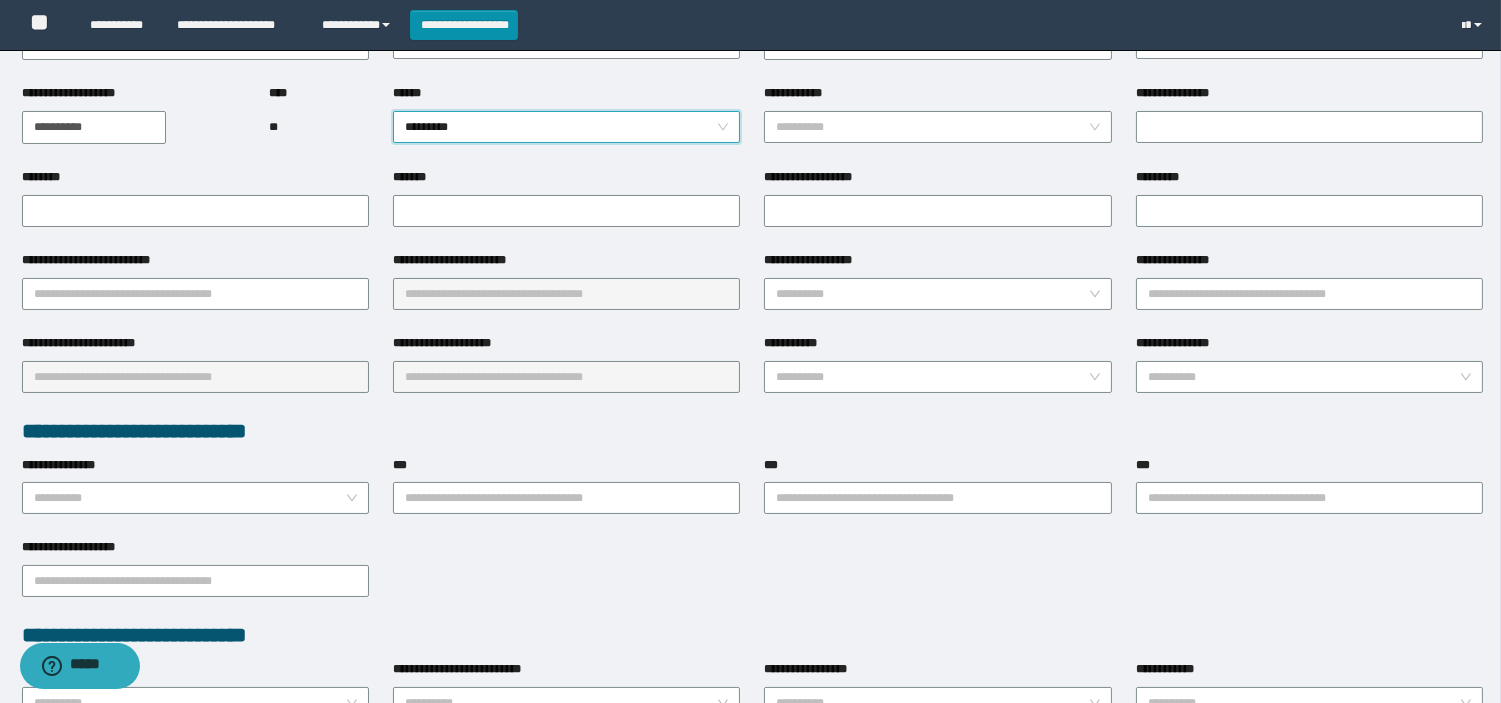 scroll, scrollTop: 222, scrollLeft: 0, axis: vertical 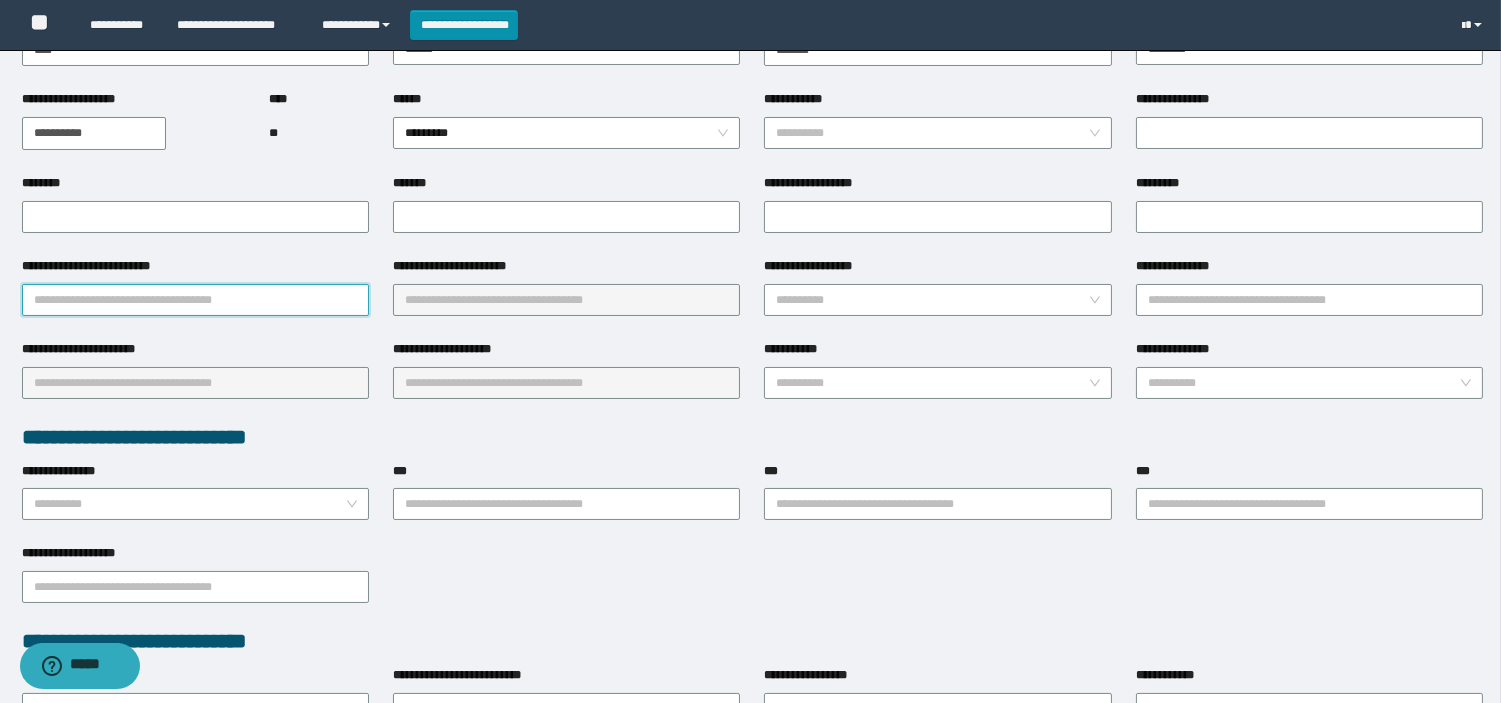 click on "**********" at bounding box center (195, 300) 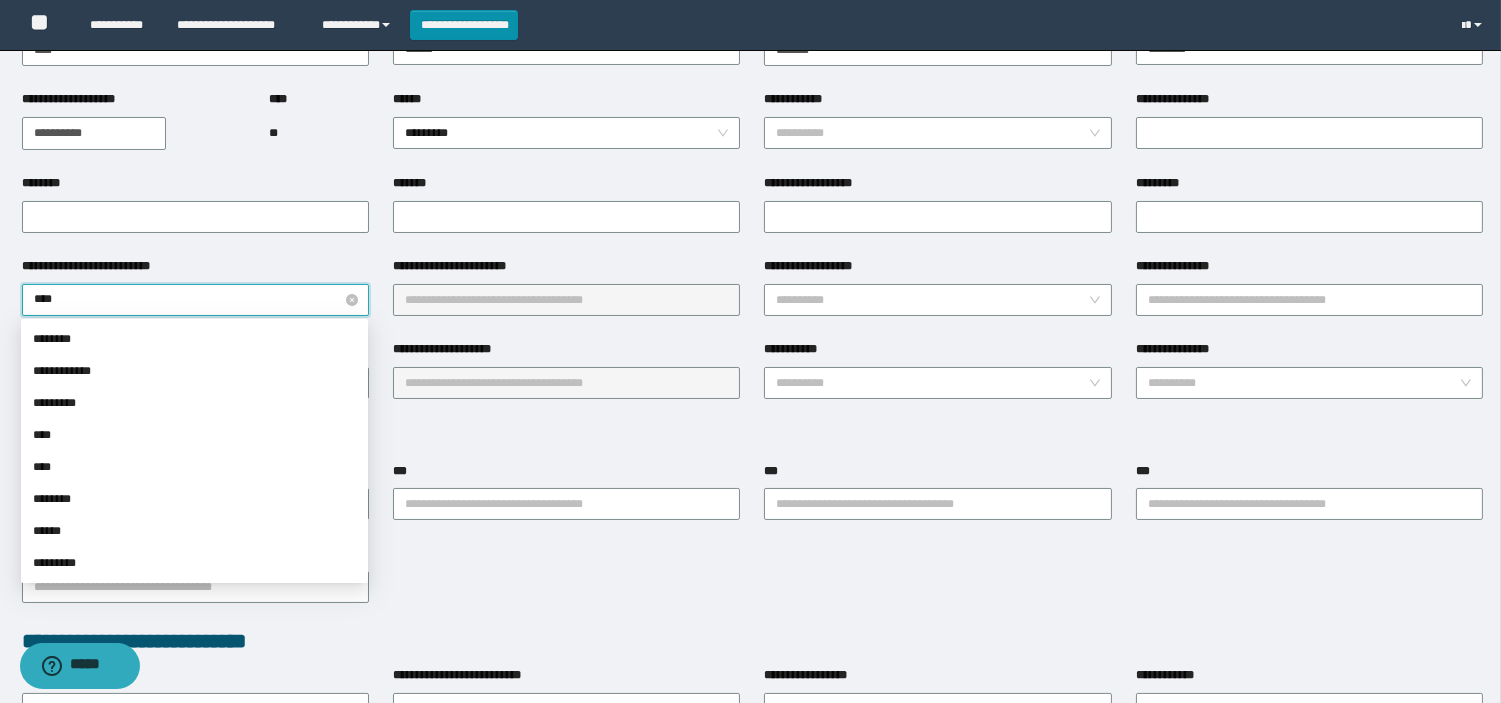 type on "*****" 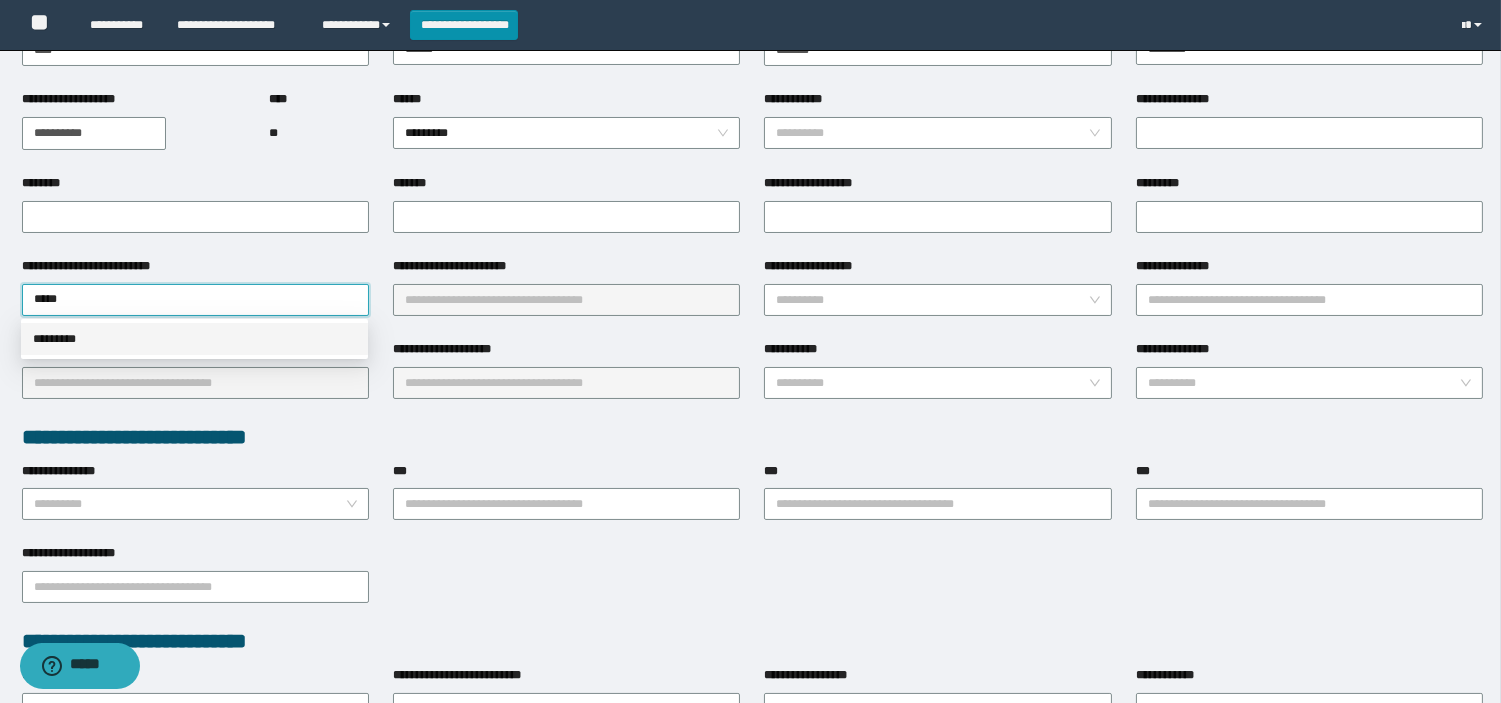 click on "*********" at bounding box center (194, 339) 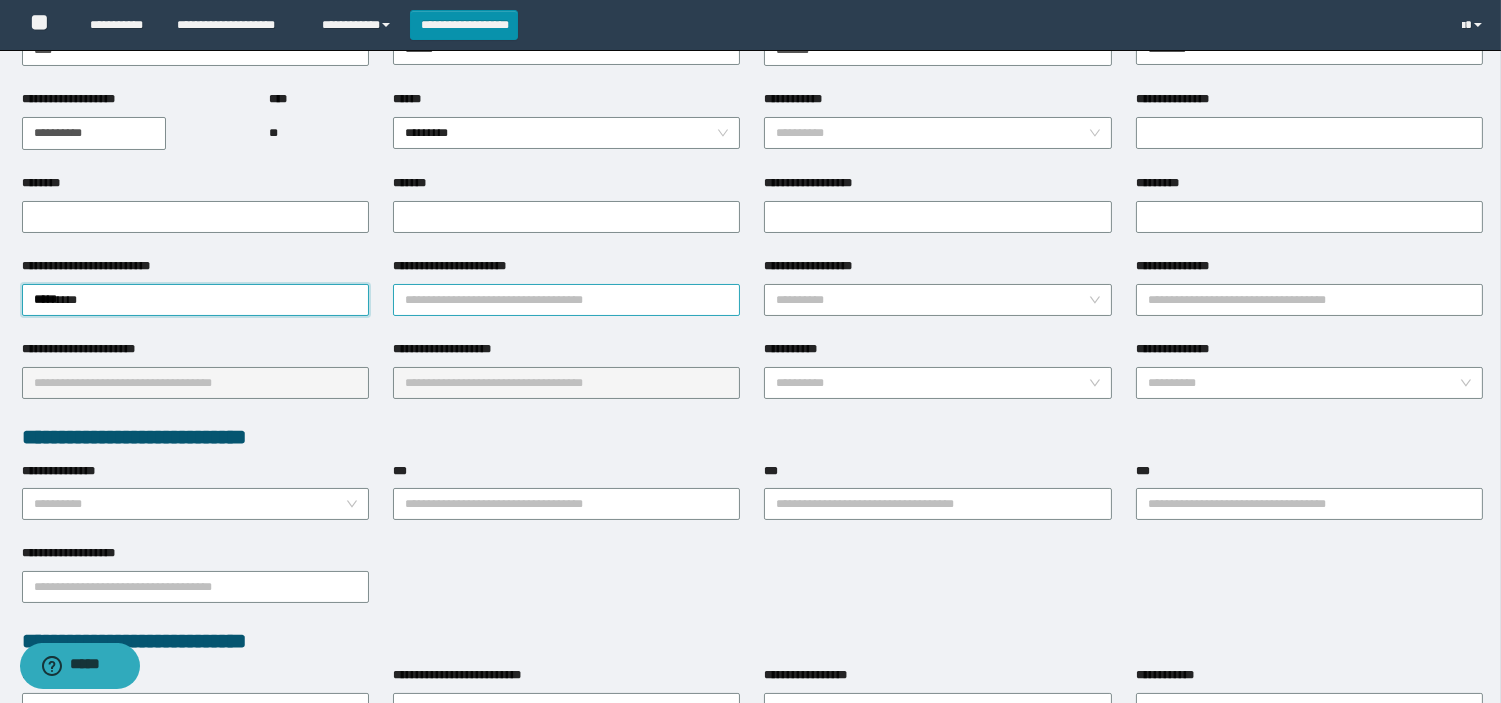click on "**********" at bounding box center (566, 300) 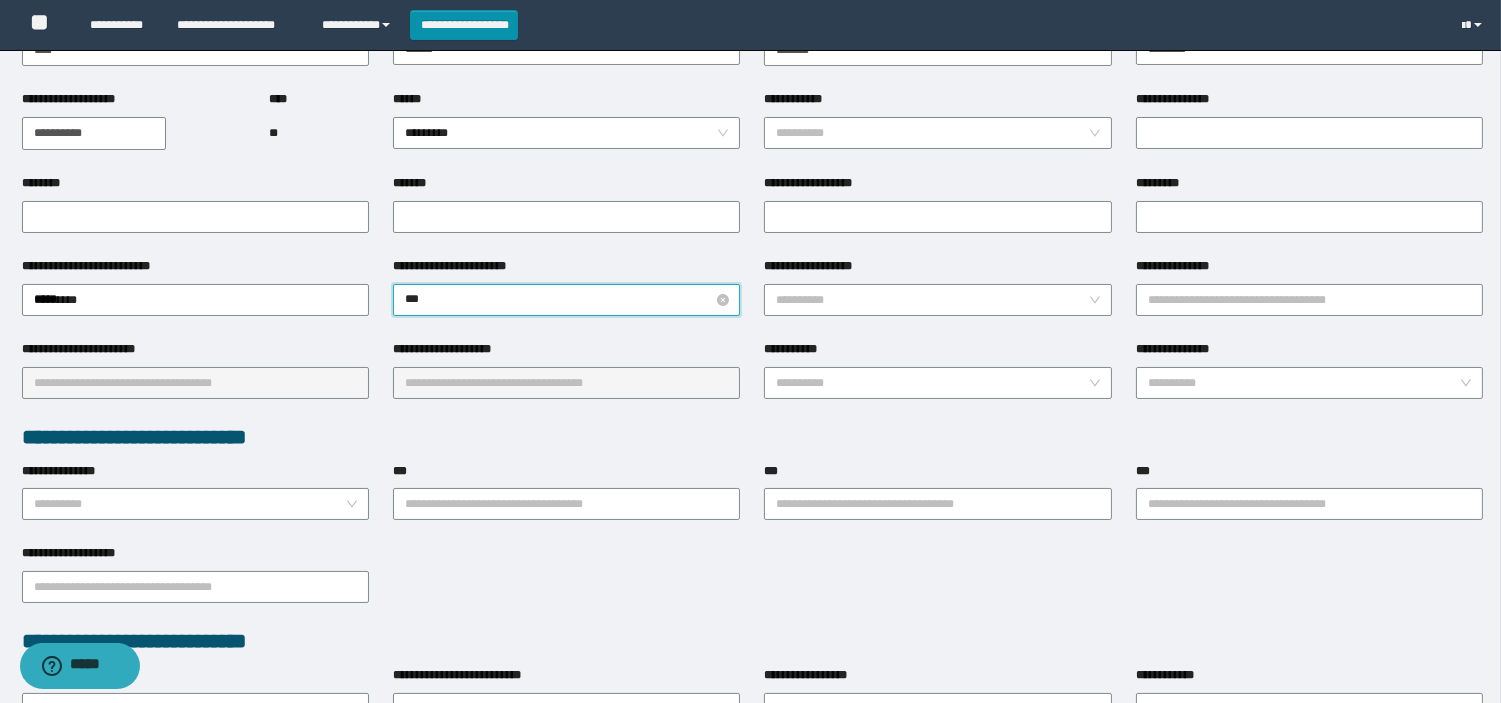 type on "****" 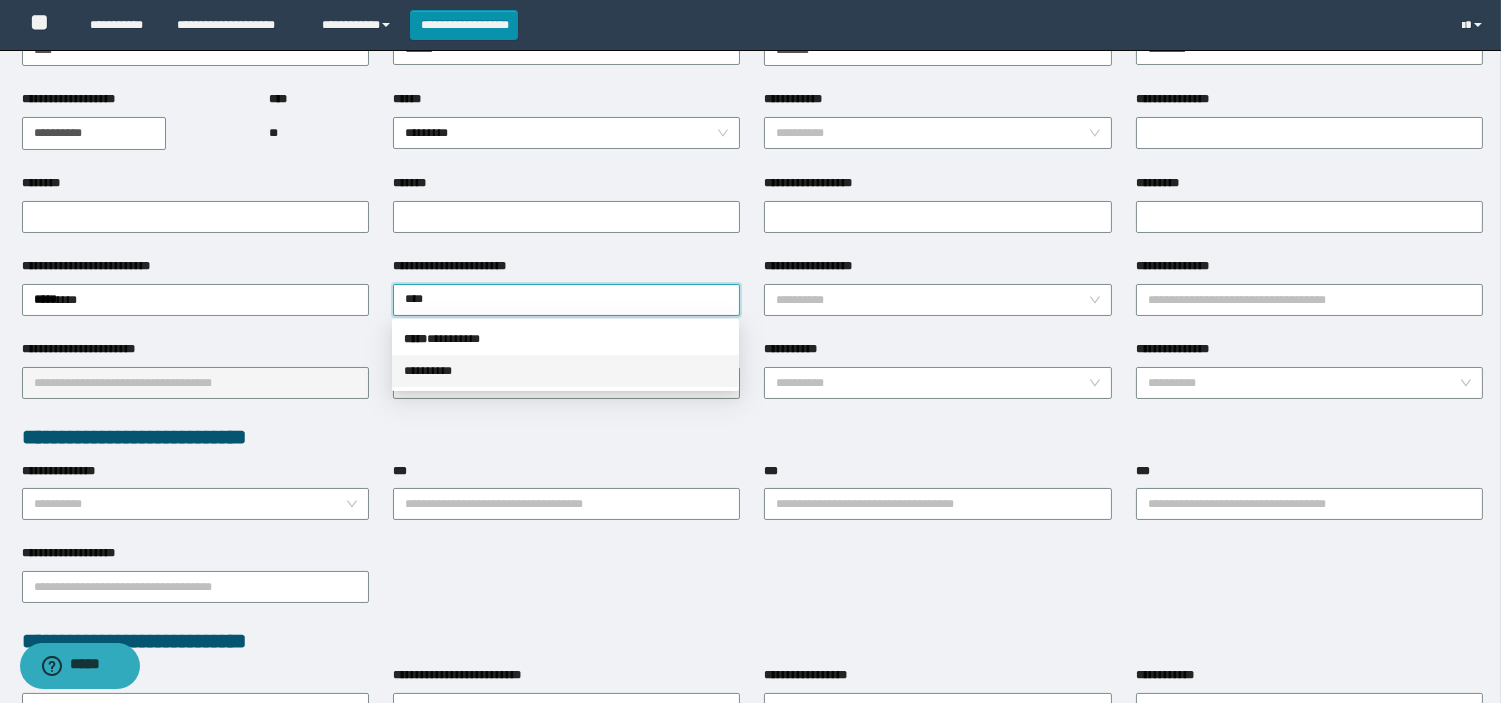 drag, startPoint x: 475, startPoint y: 344, endPoint x: 477, endPoint y: 355, distance: 11.18034 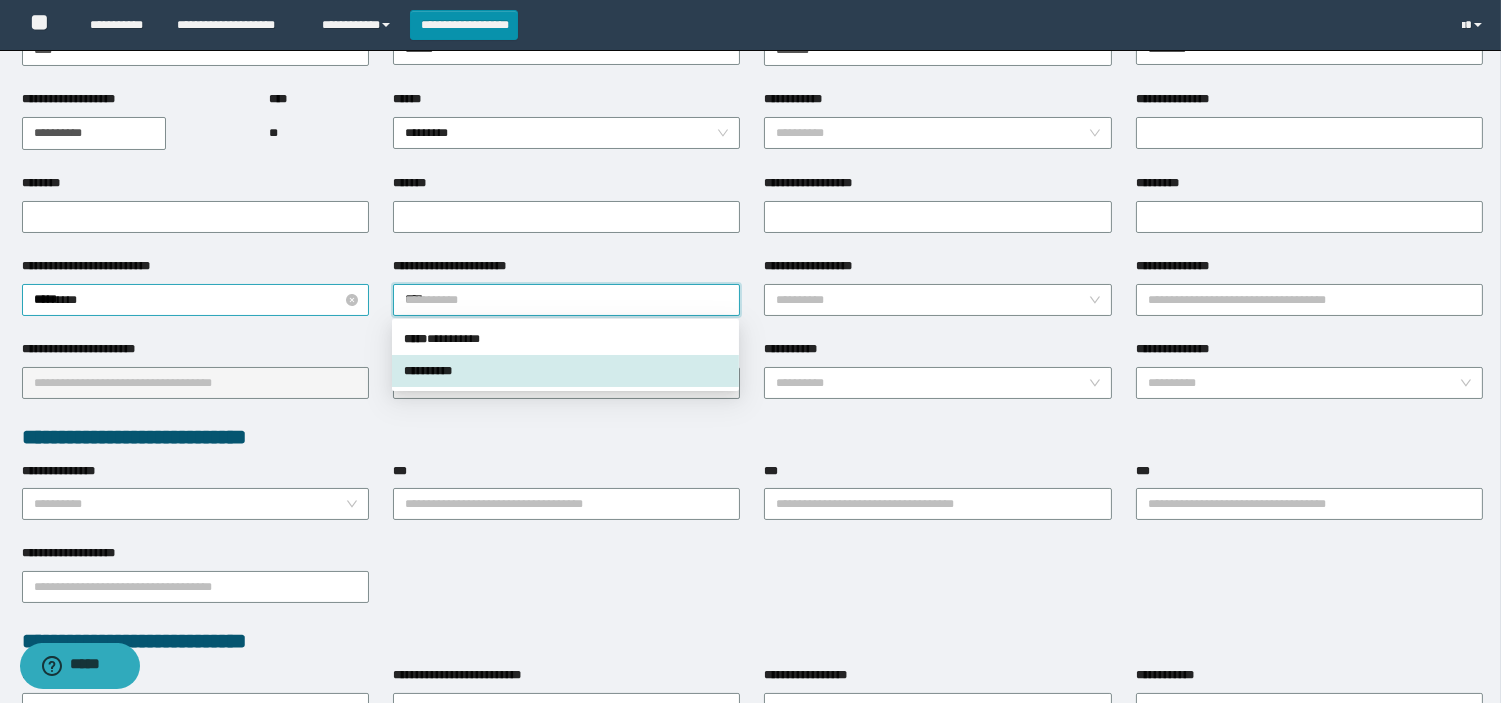 drag, startPoint x: 491, startPoint y: 300, endPoint x: 365, endPoint y: 302, distance: 126.01587 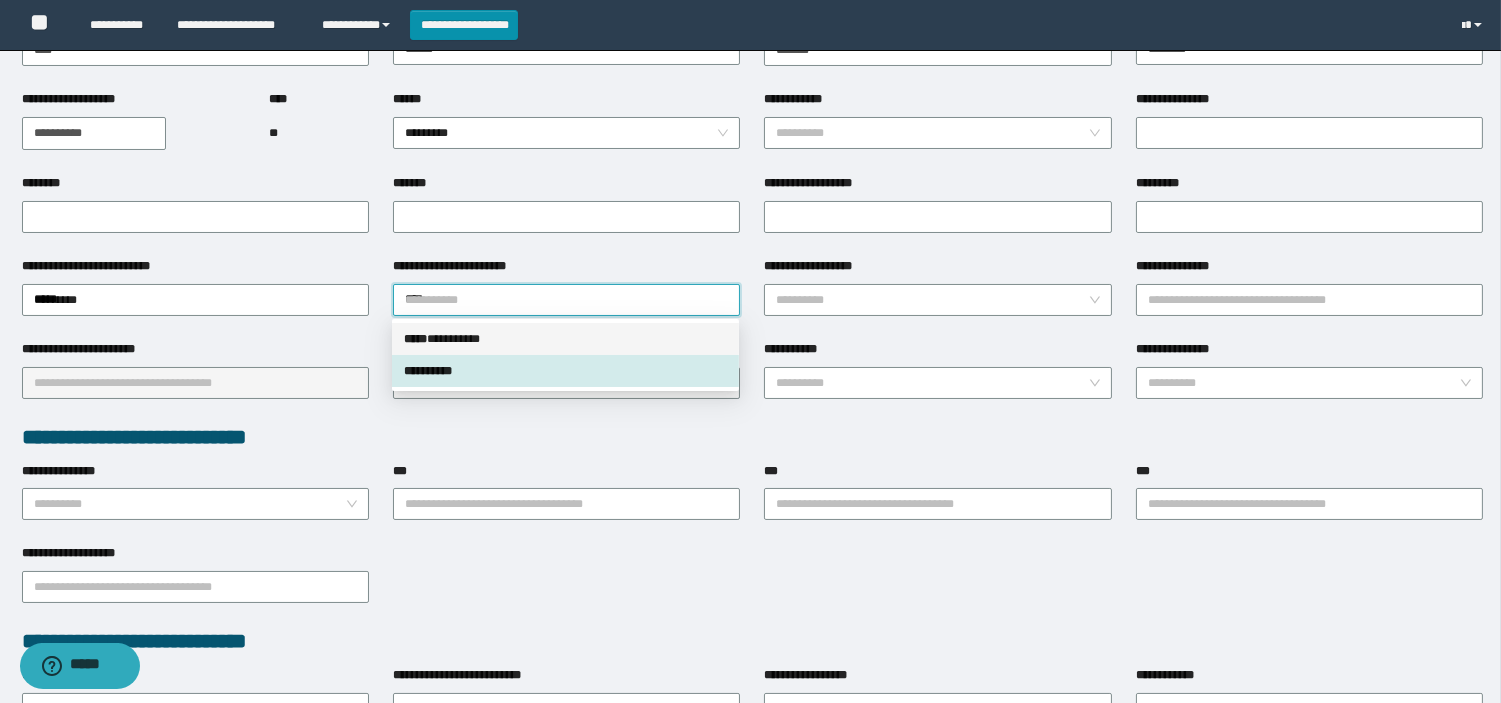 click on "***** * ********" at bounding box center (565, 339) 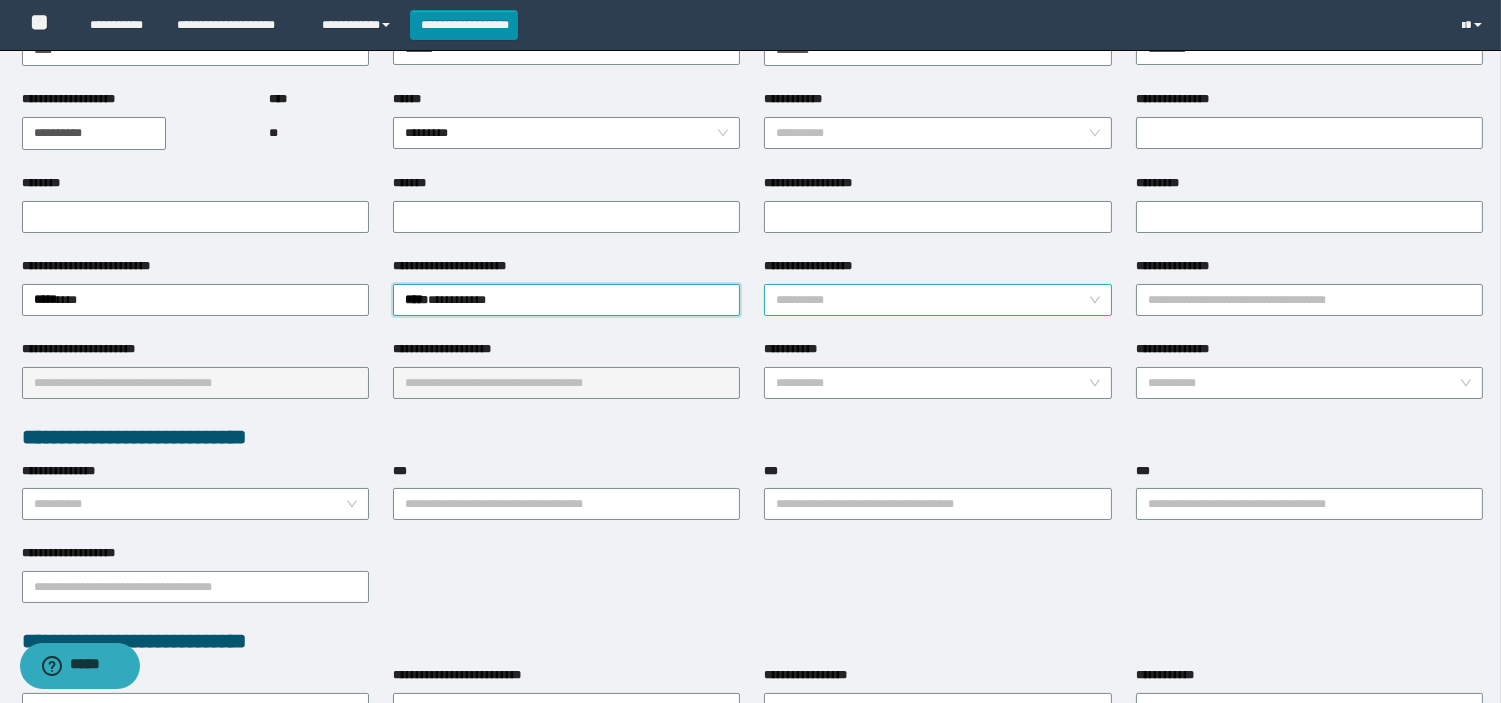 click on "**********" at bounding box center (931, 300) 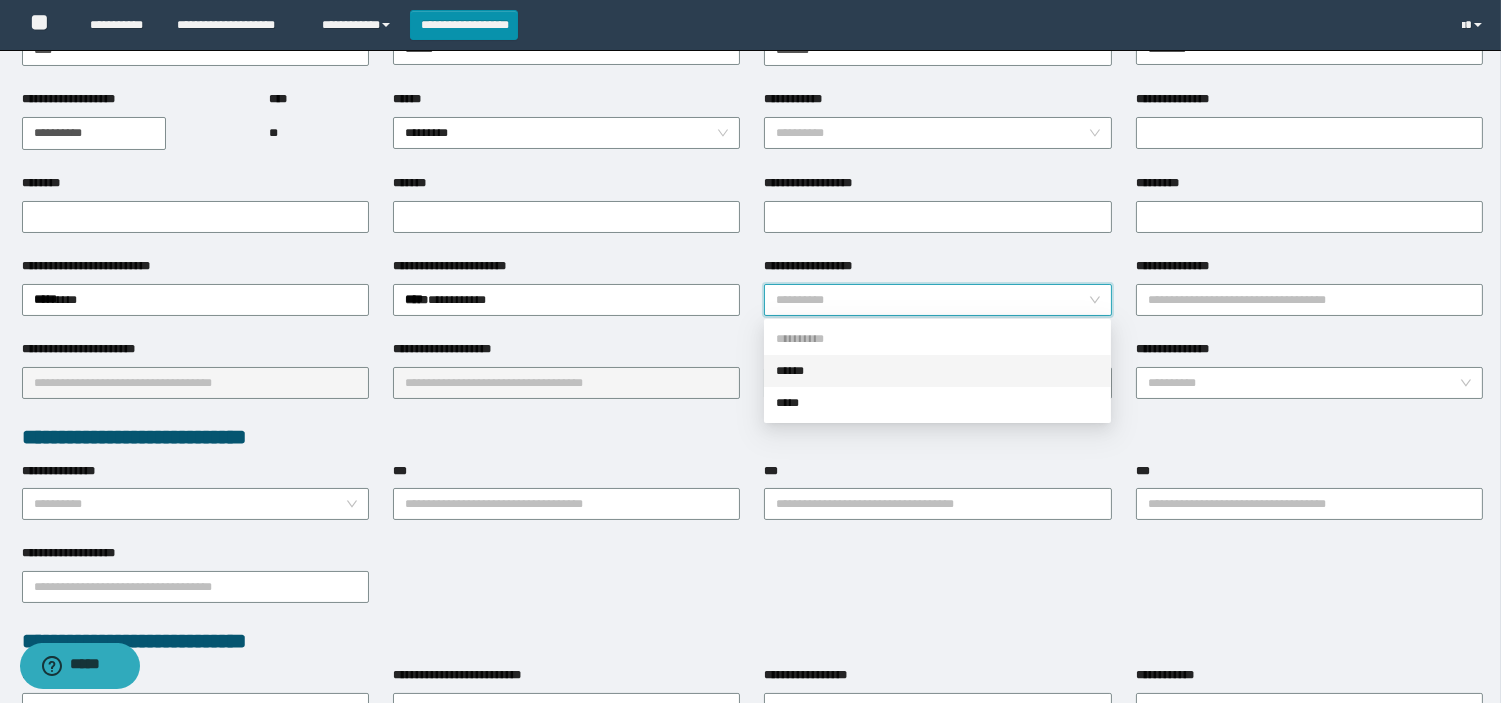 click on "******" at bounding box center [937, 371] 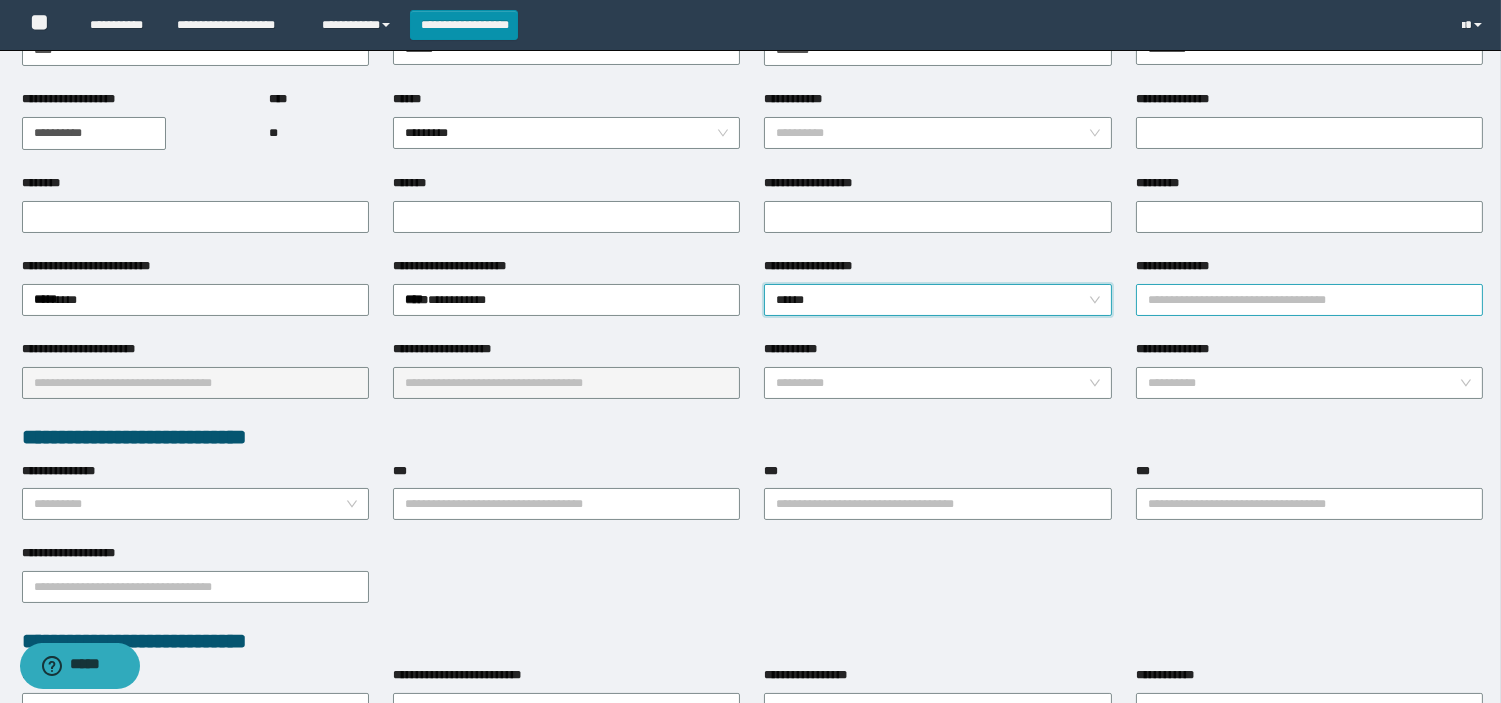 click on "**********" at bounding box center (1309, 300) 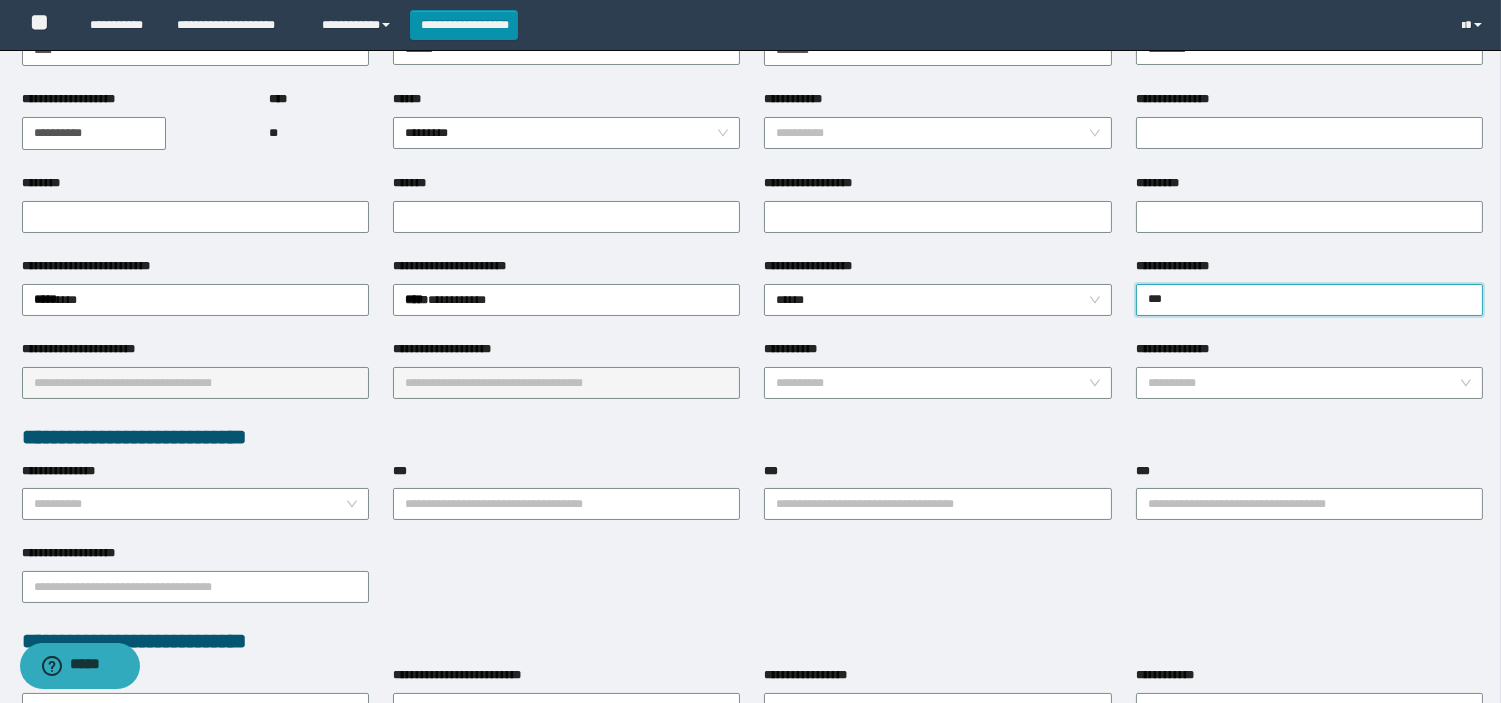 type on "****" 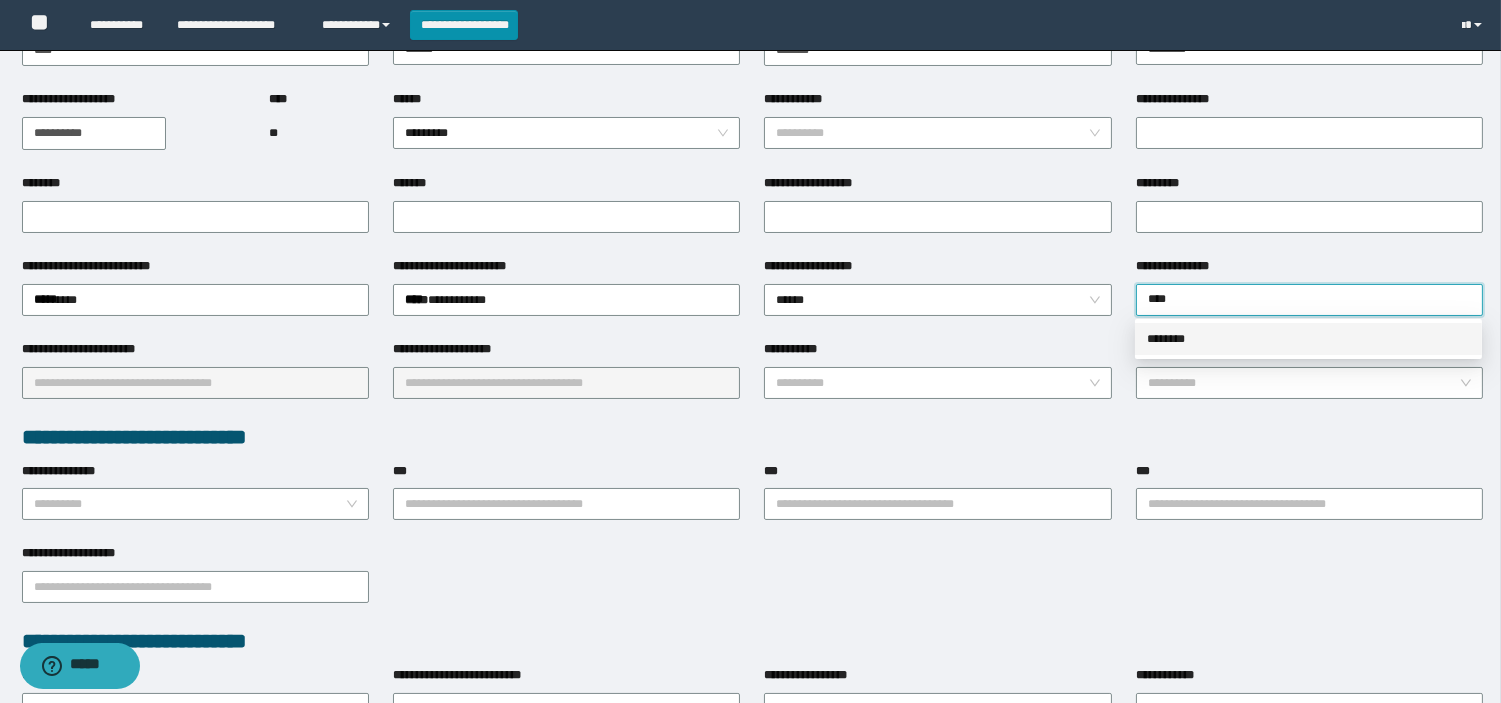 click on "********" at bounding box center (1308, 339) 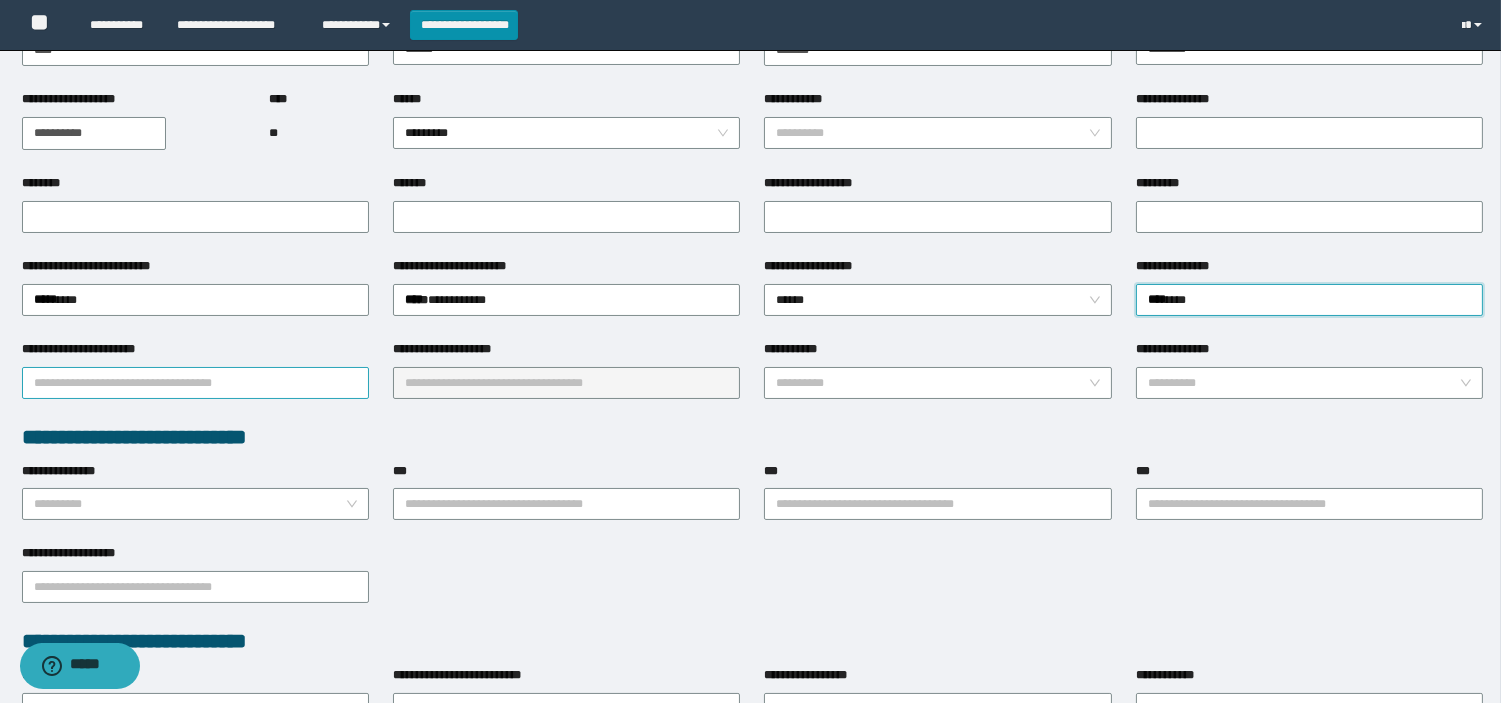 click on "**********" at bounding box center [195, 383] 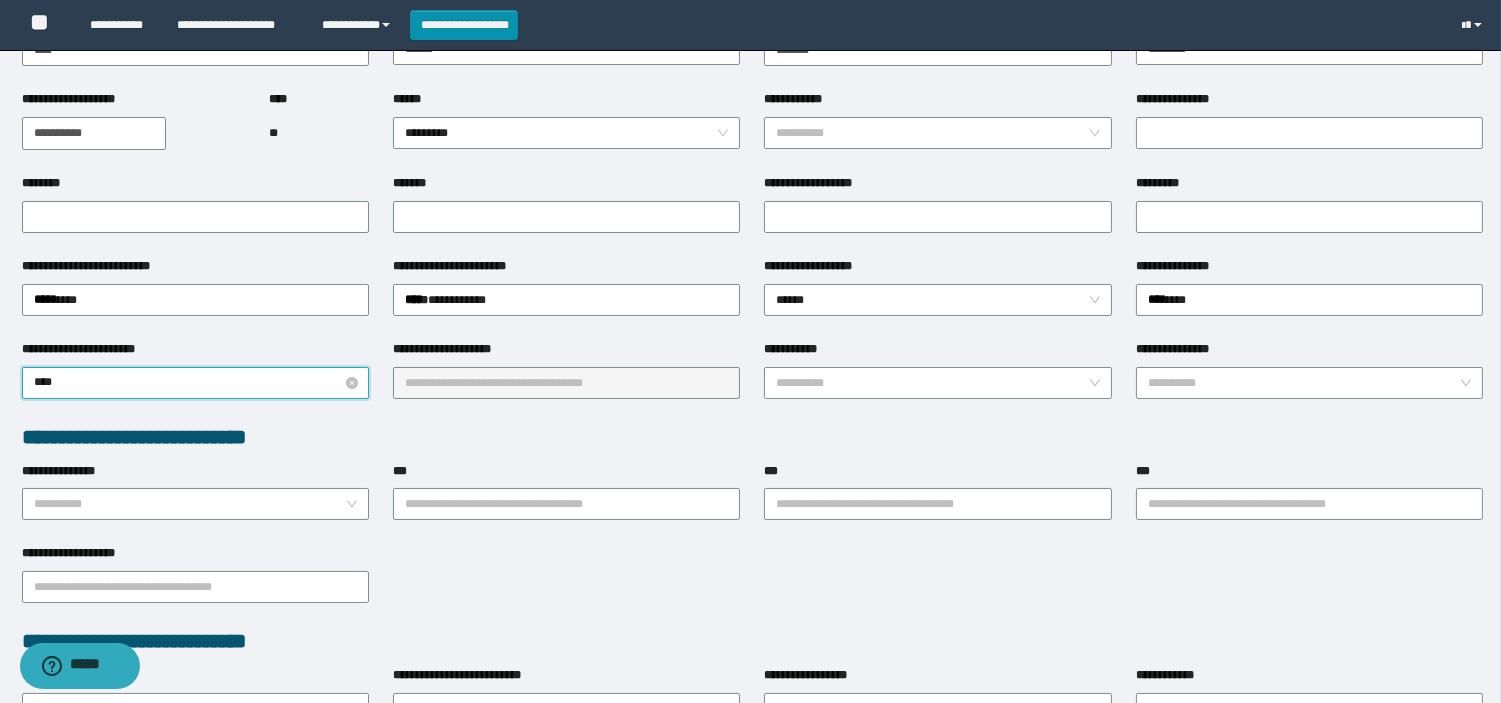 type on "*****" 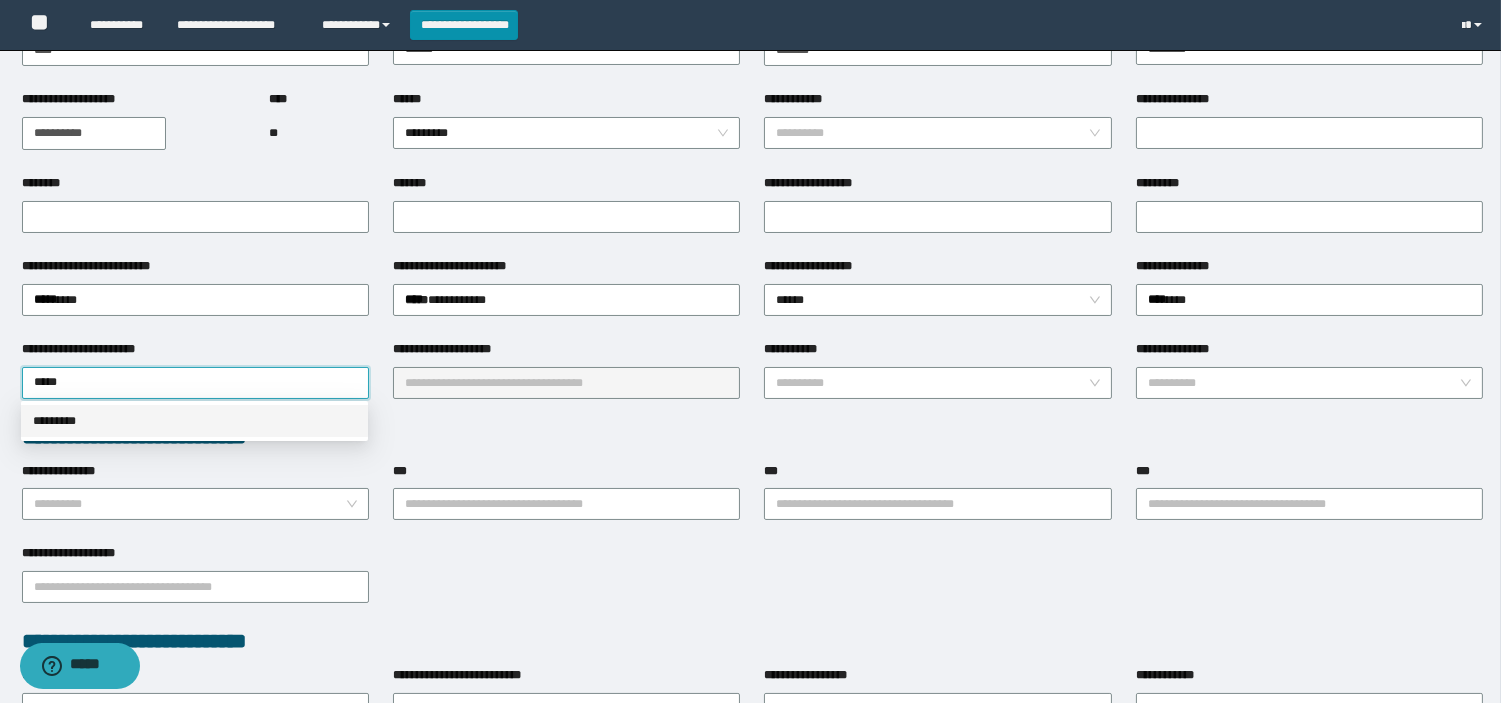 click on "*********" at bounding box center (194, 421) 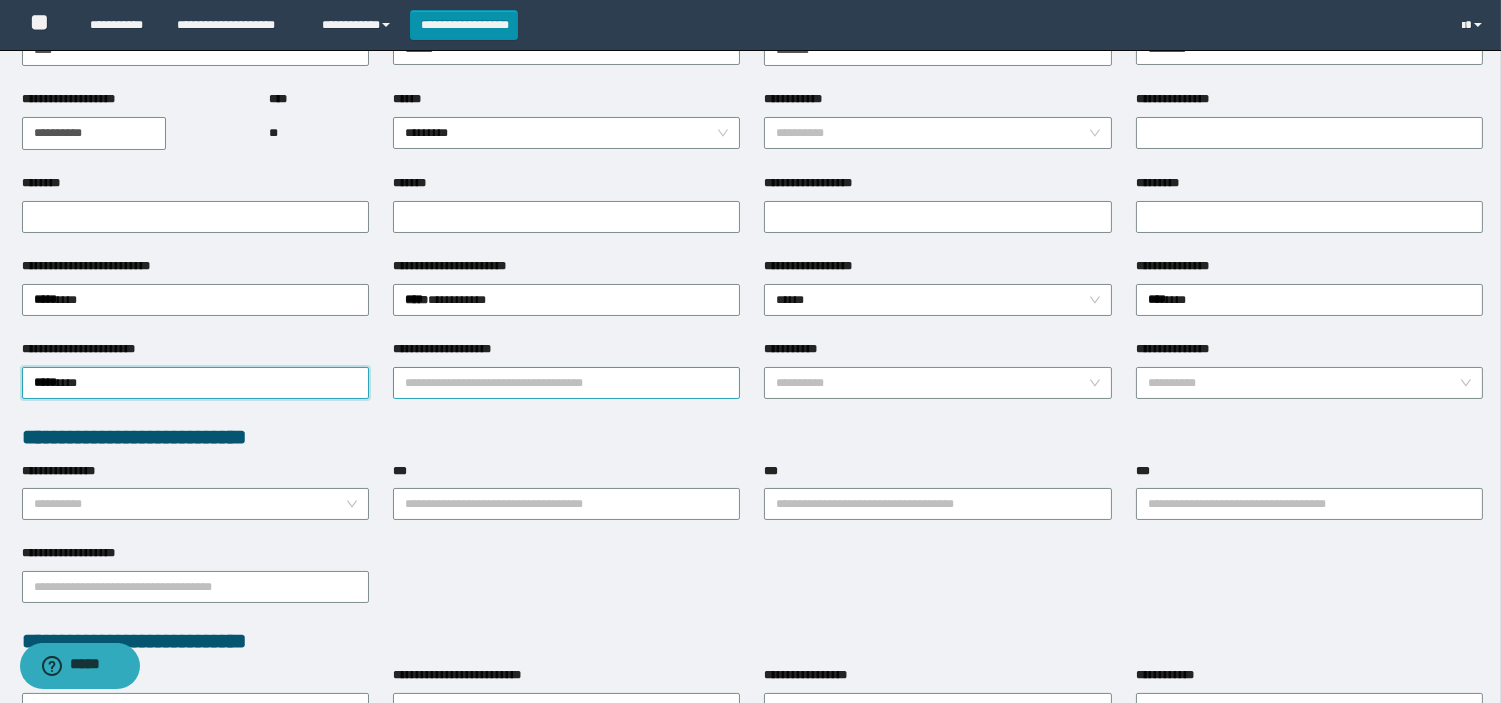 click on "**********" at bounding box center [566, 383] 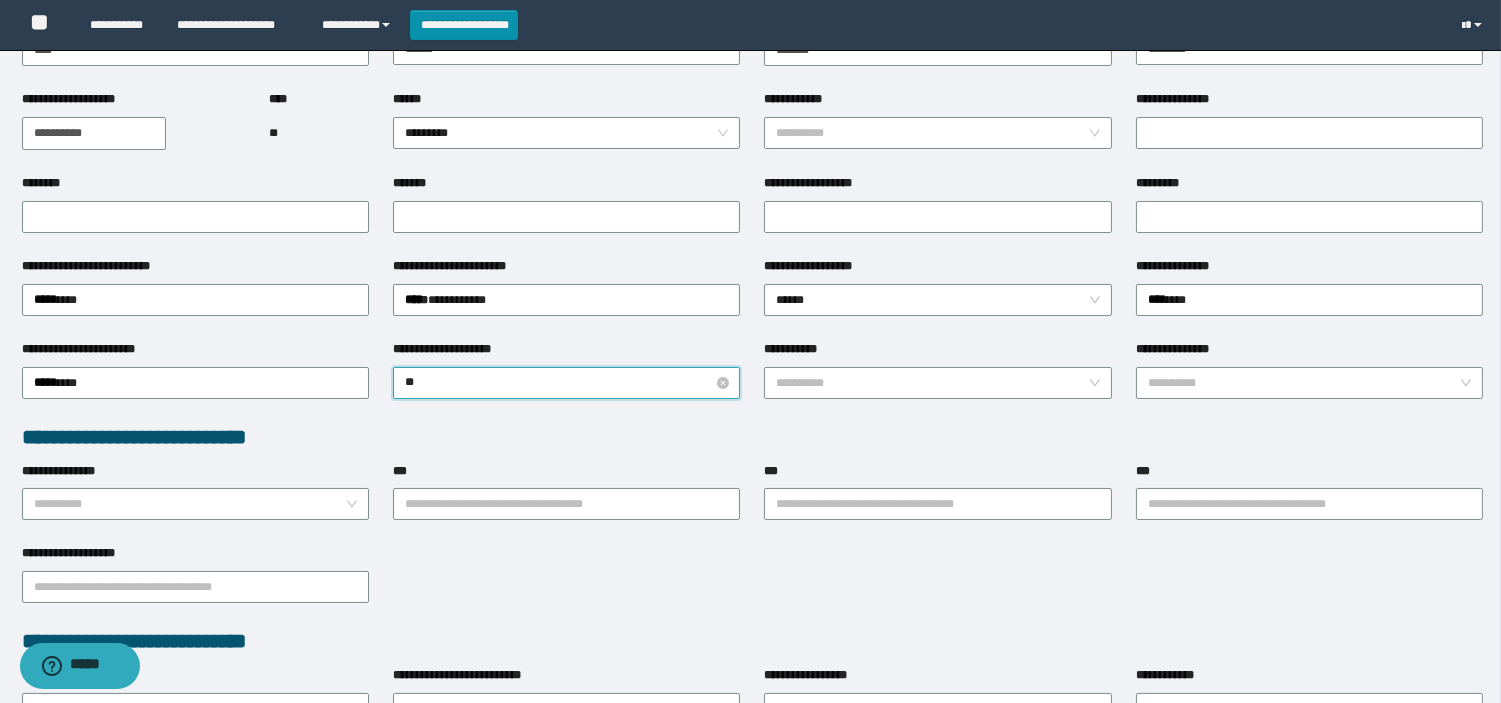 type on "***" 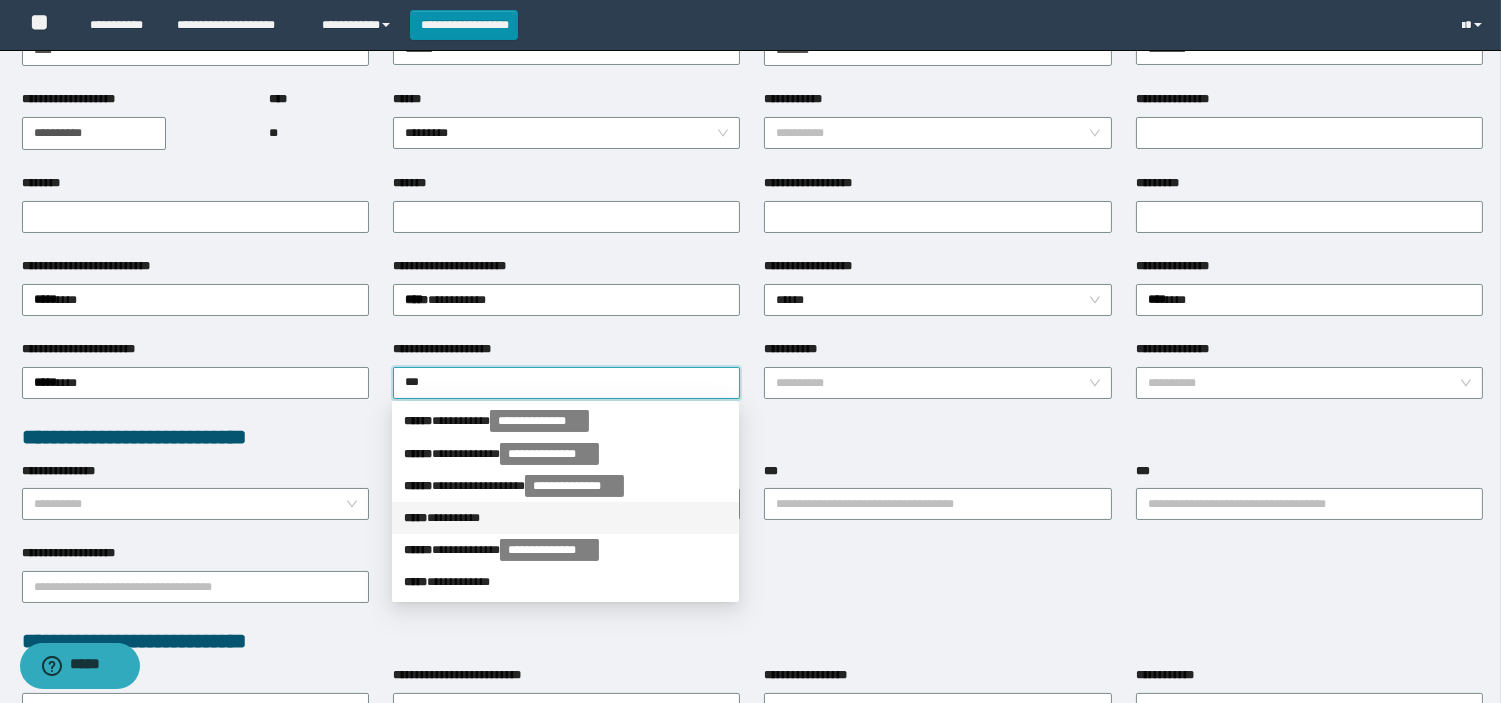 click on "***** * ********" at bounding box center (565, 518) 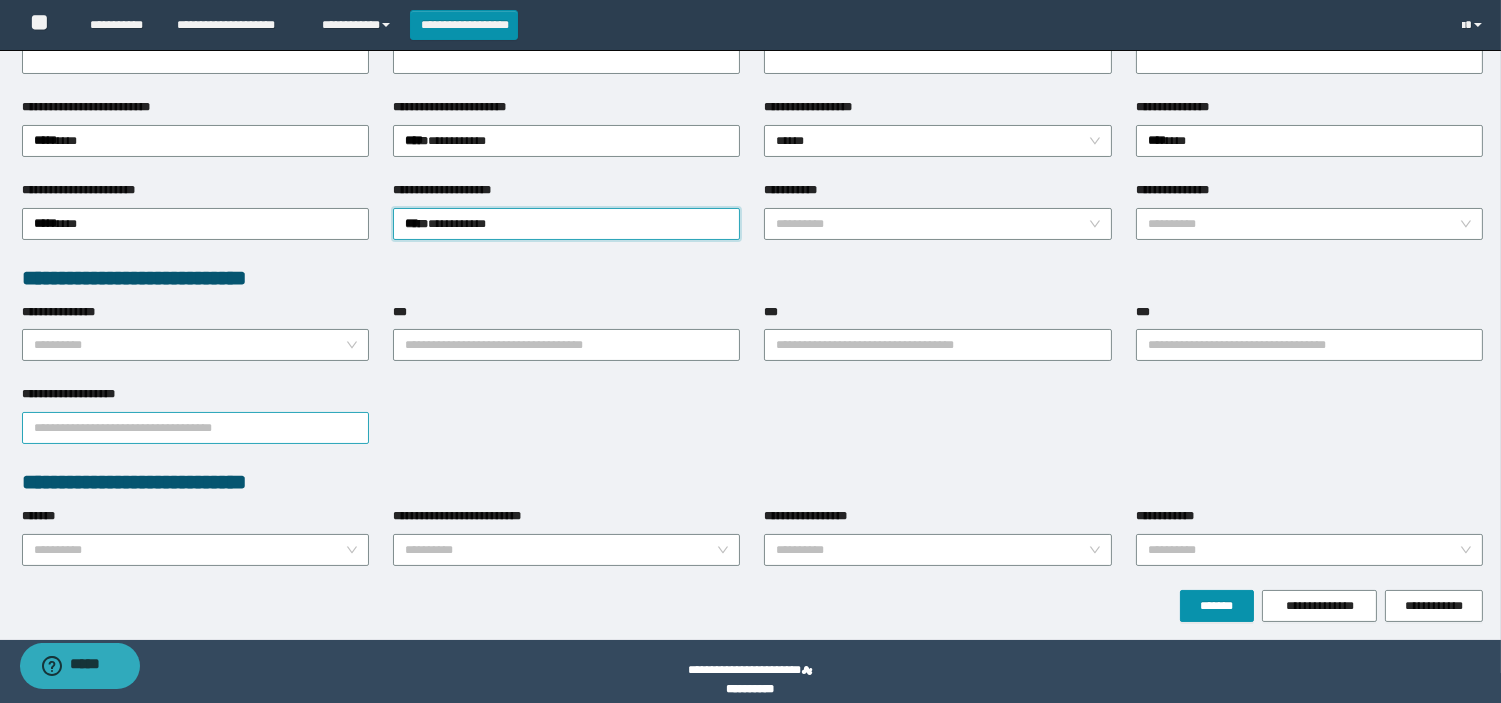 scroll, scrollTop: 358, scrollLeft: 0, axis: vertical 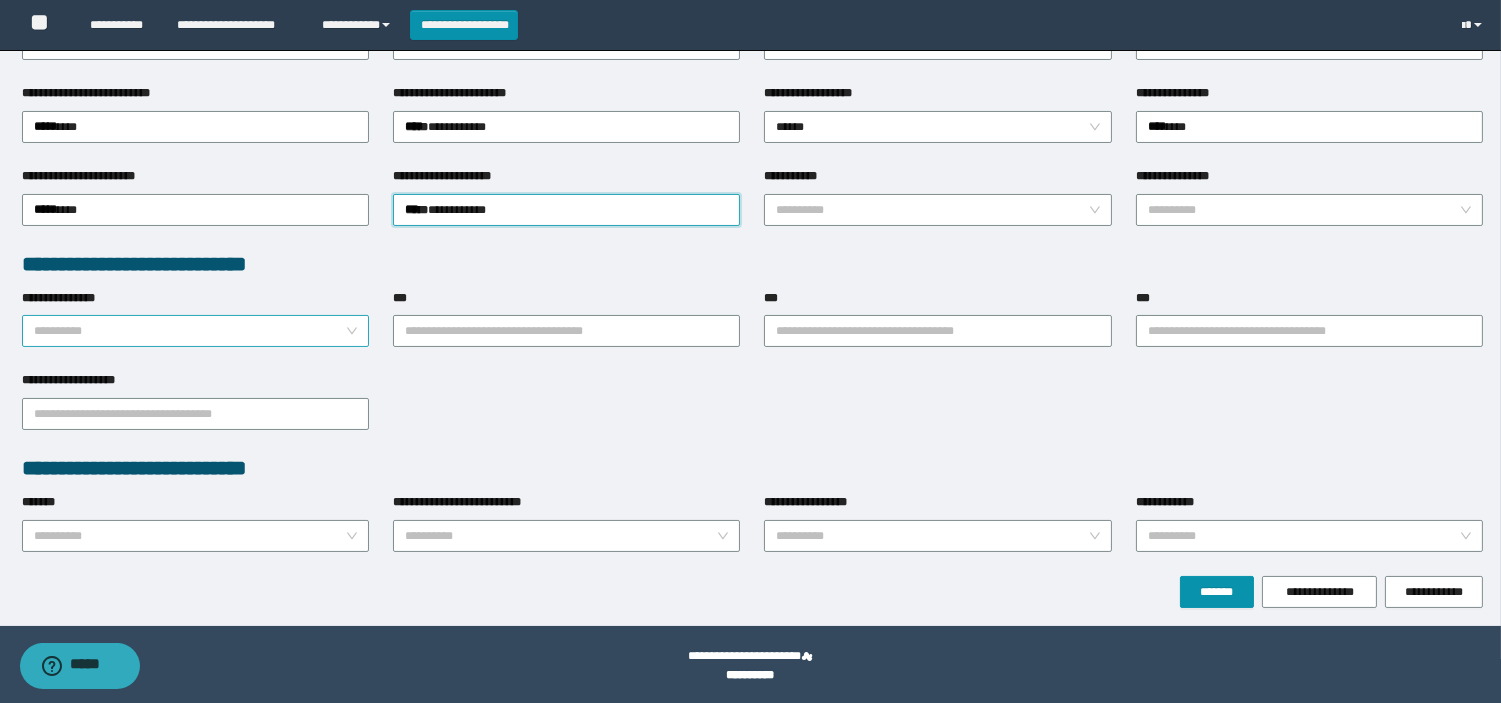 click on "**********" at bounding box center (189, 331) 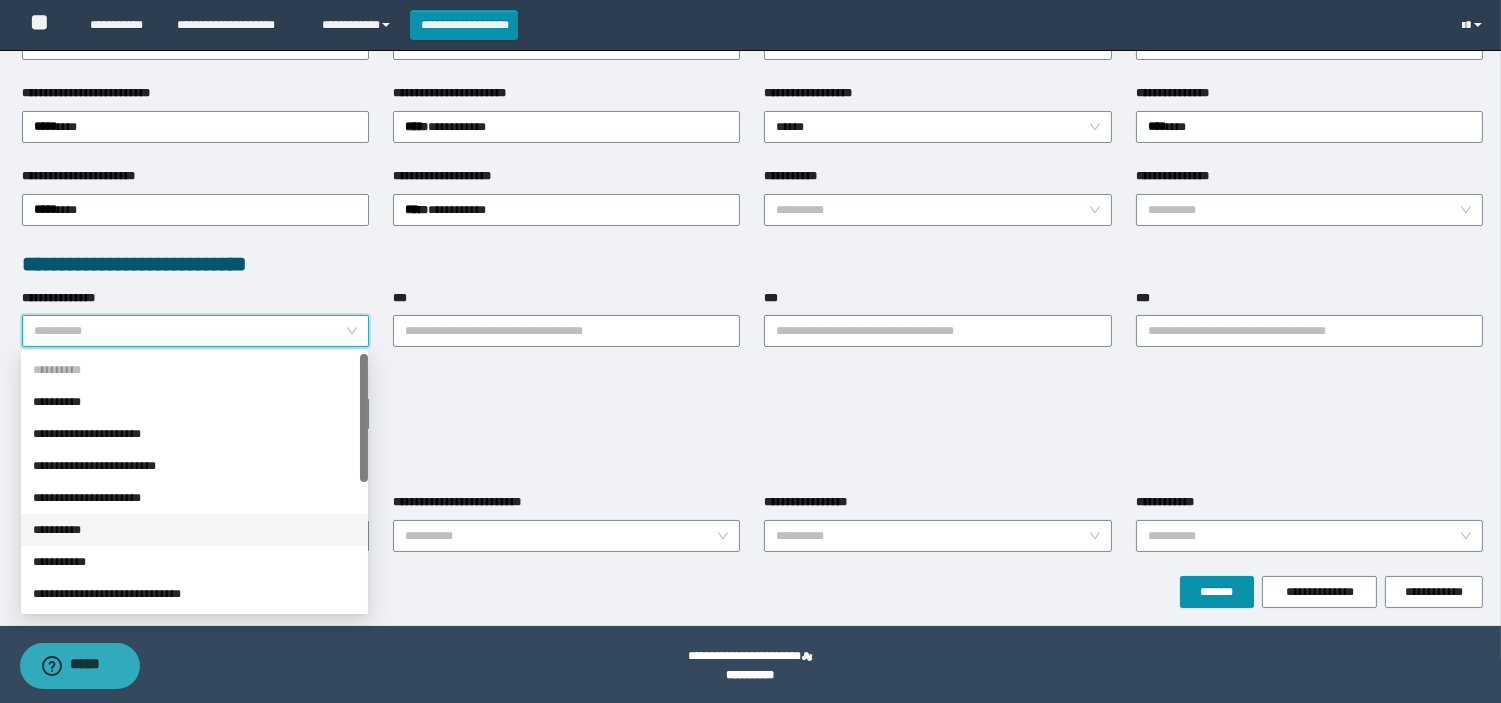 click on "**********" at bounding box center [194, 530] 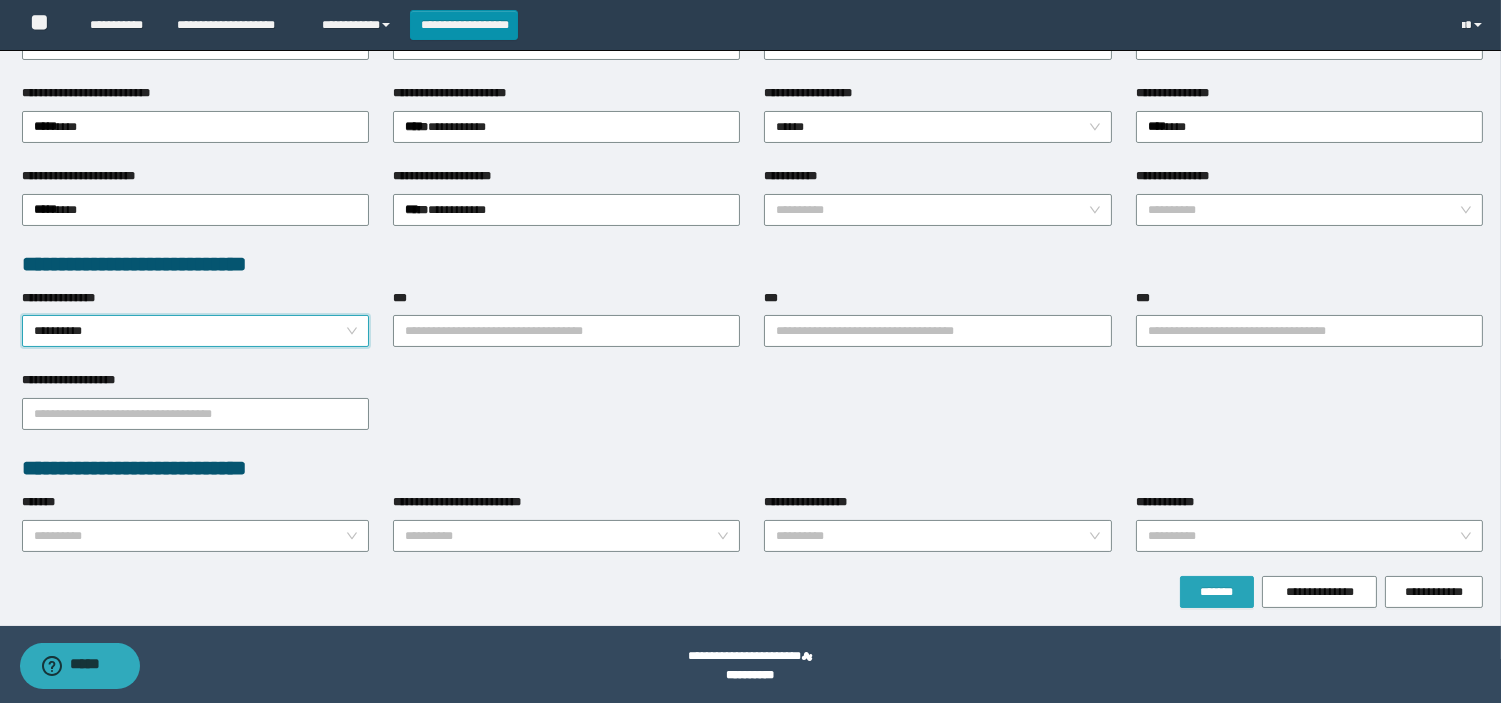 click on "*******" at bounding box center (1217, 592) 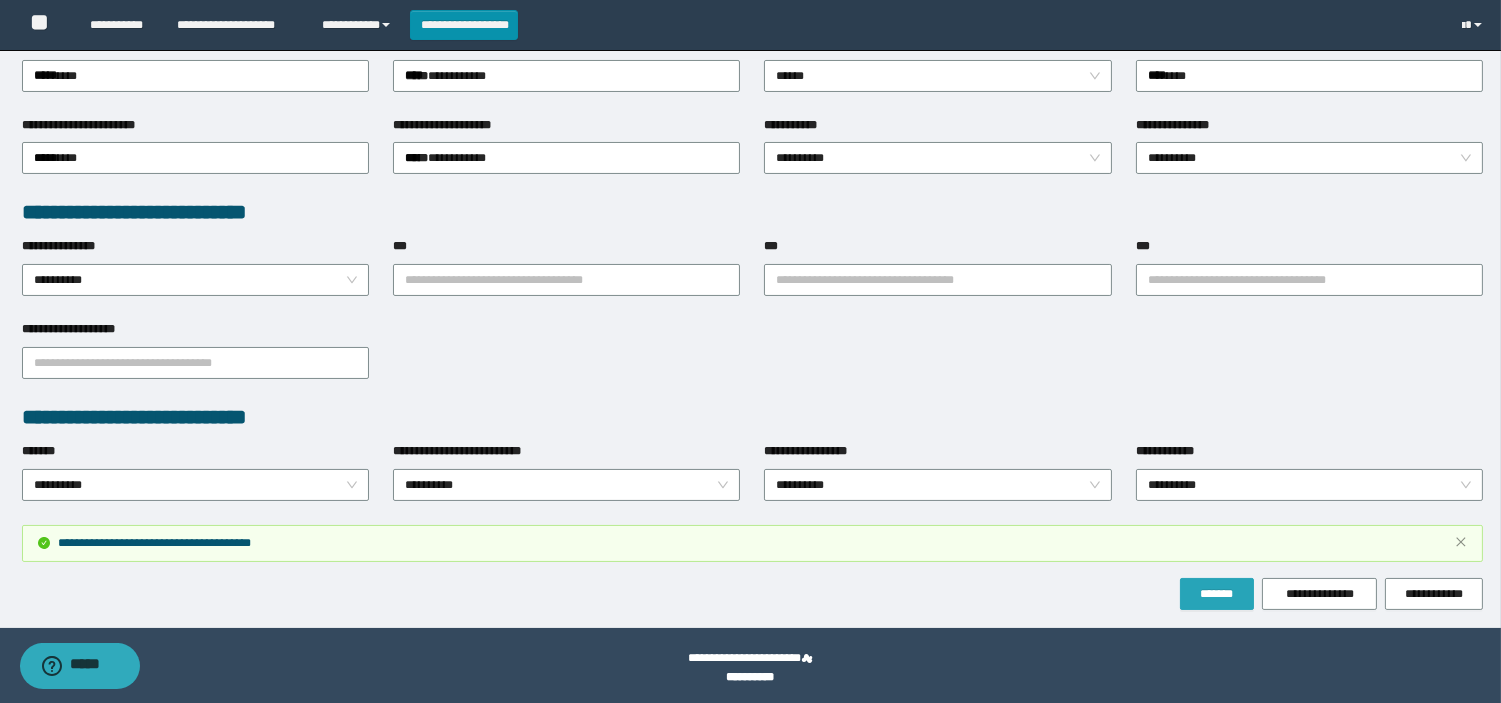 scroll, scrollTop: 465, scrollLeft: 0, axis: vertical 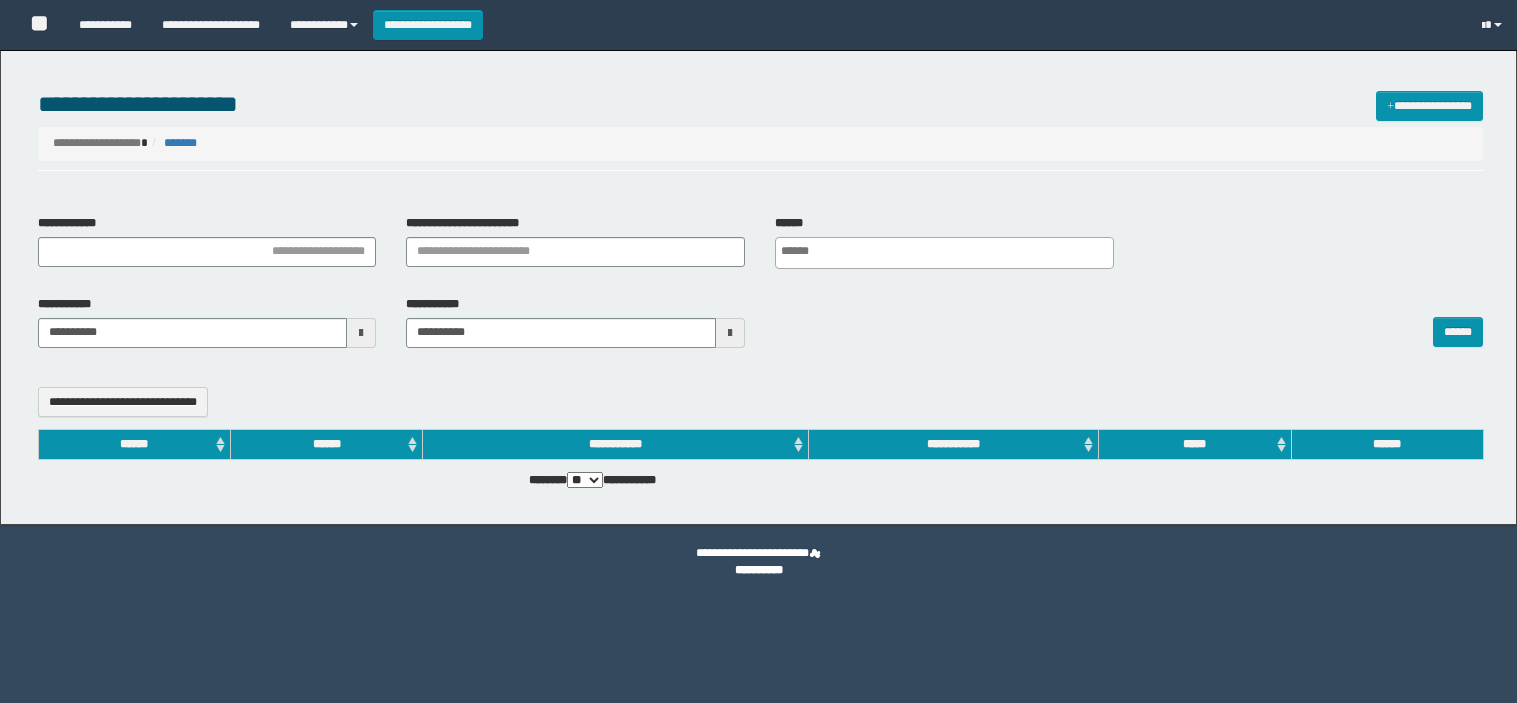 select 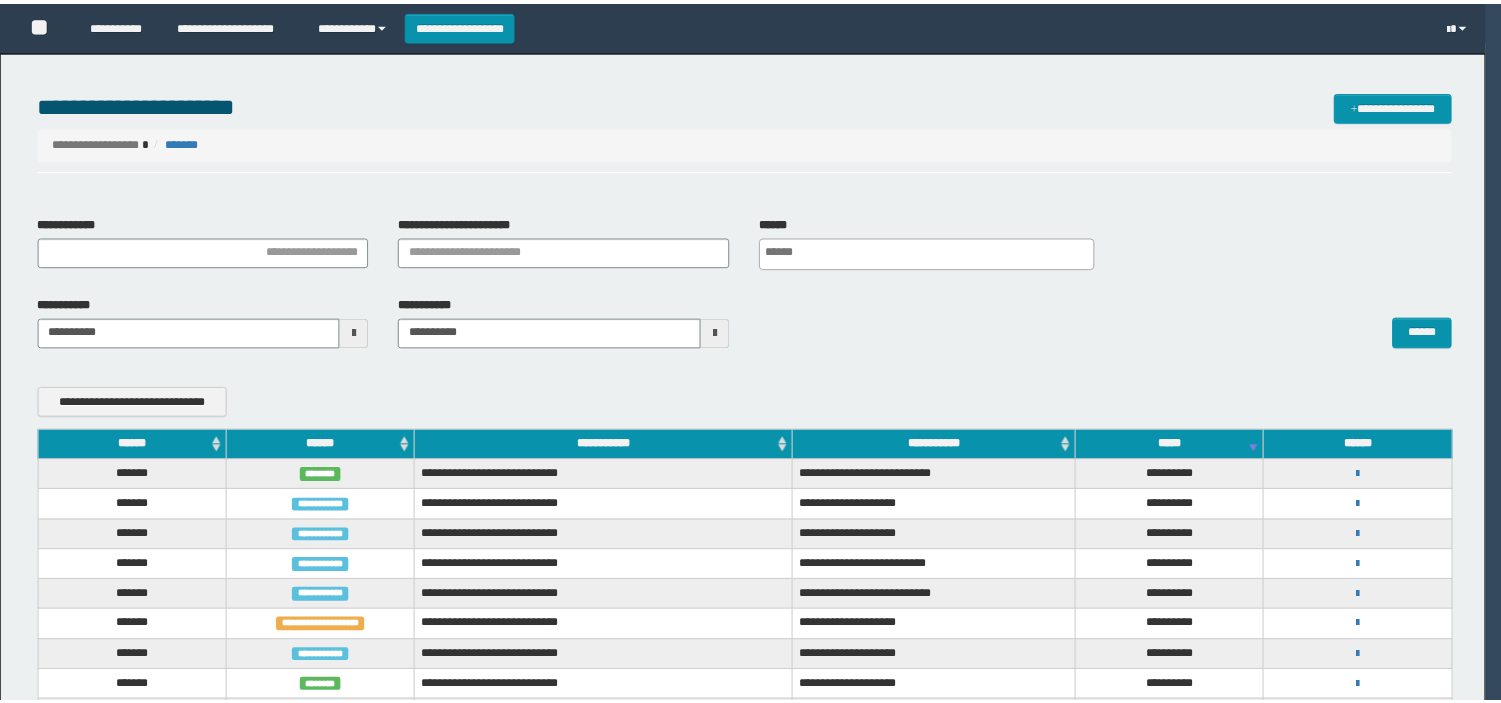 scroll, scrollTop: 0, scrollLeft: 0, axis: both 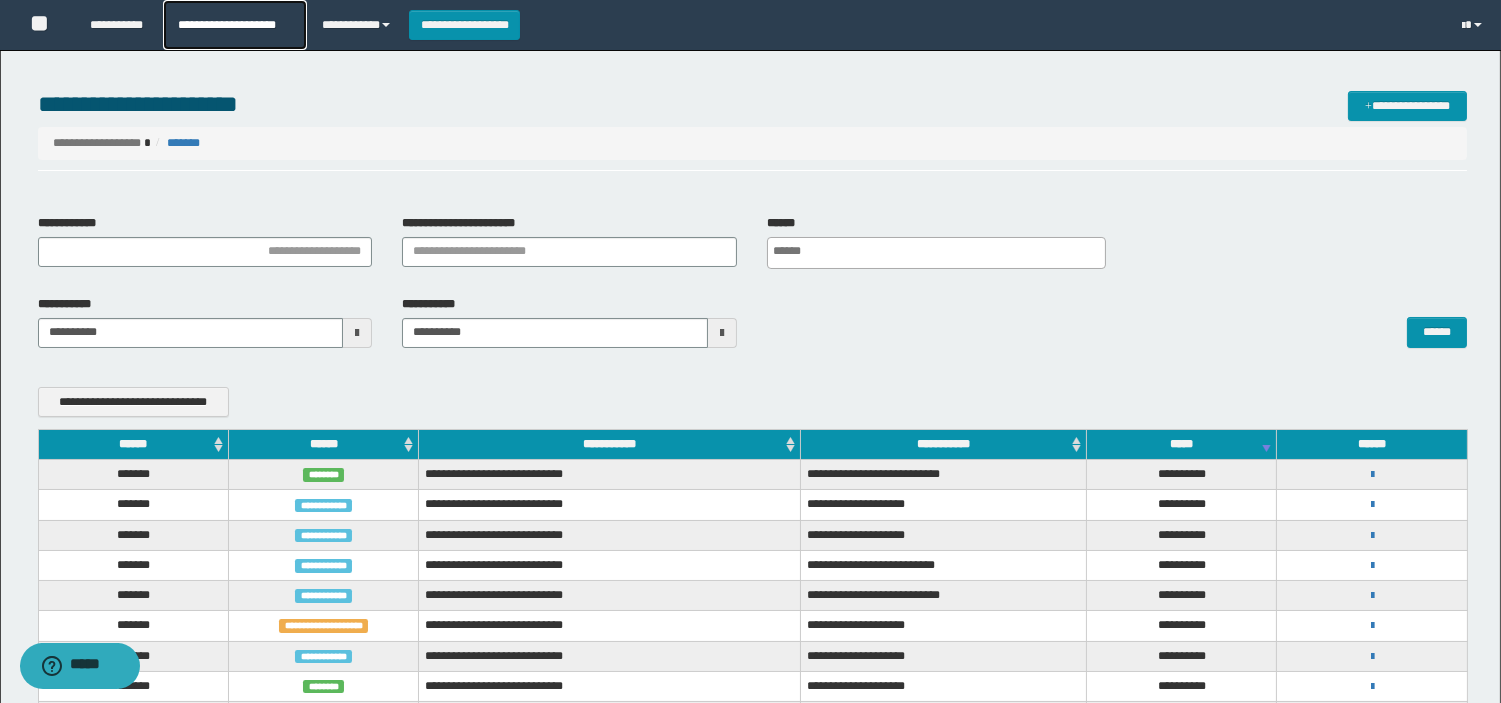 click on "**********" at bounding box center (234, 25) 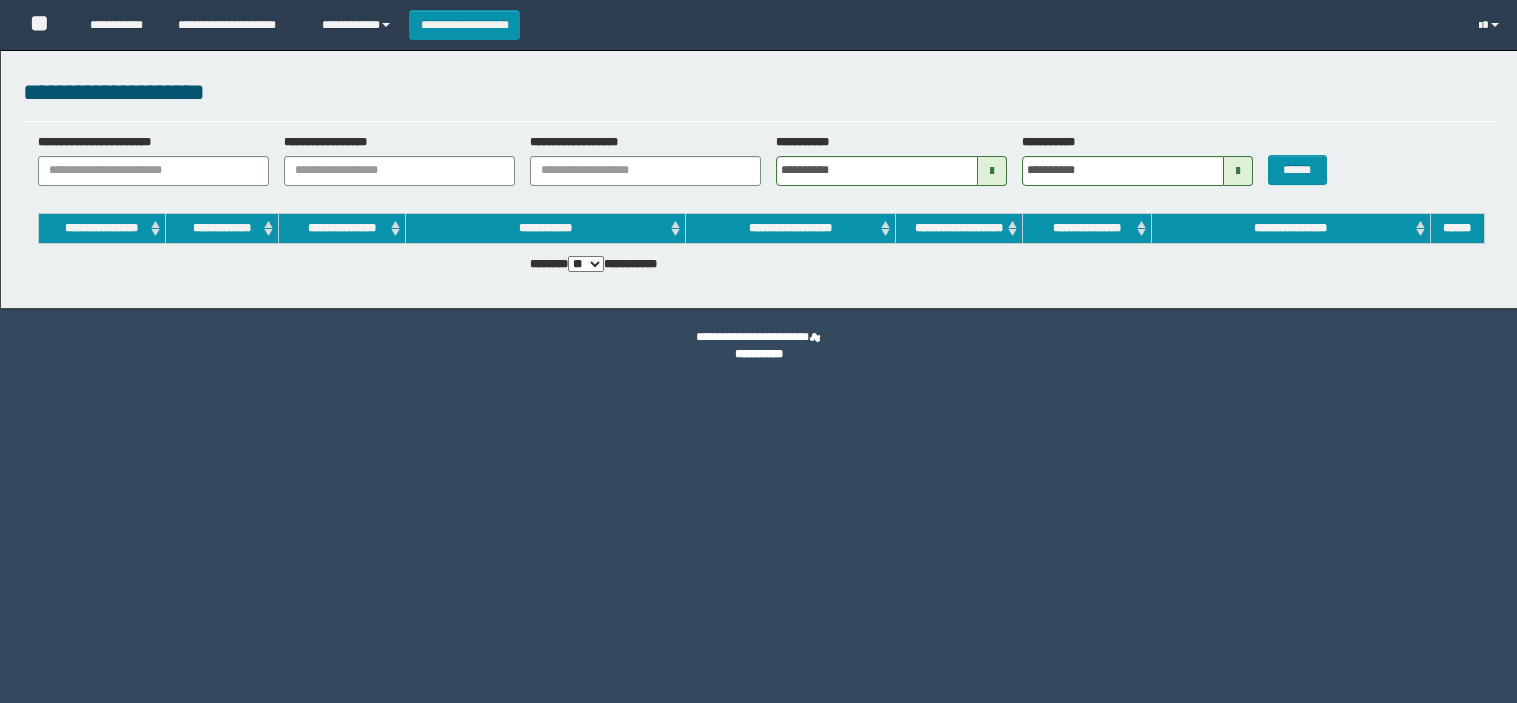 scroll, scrollTop: 0, scrollLeft: 0, axis: both 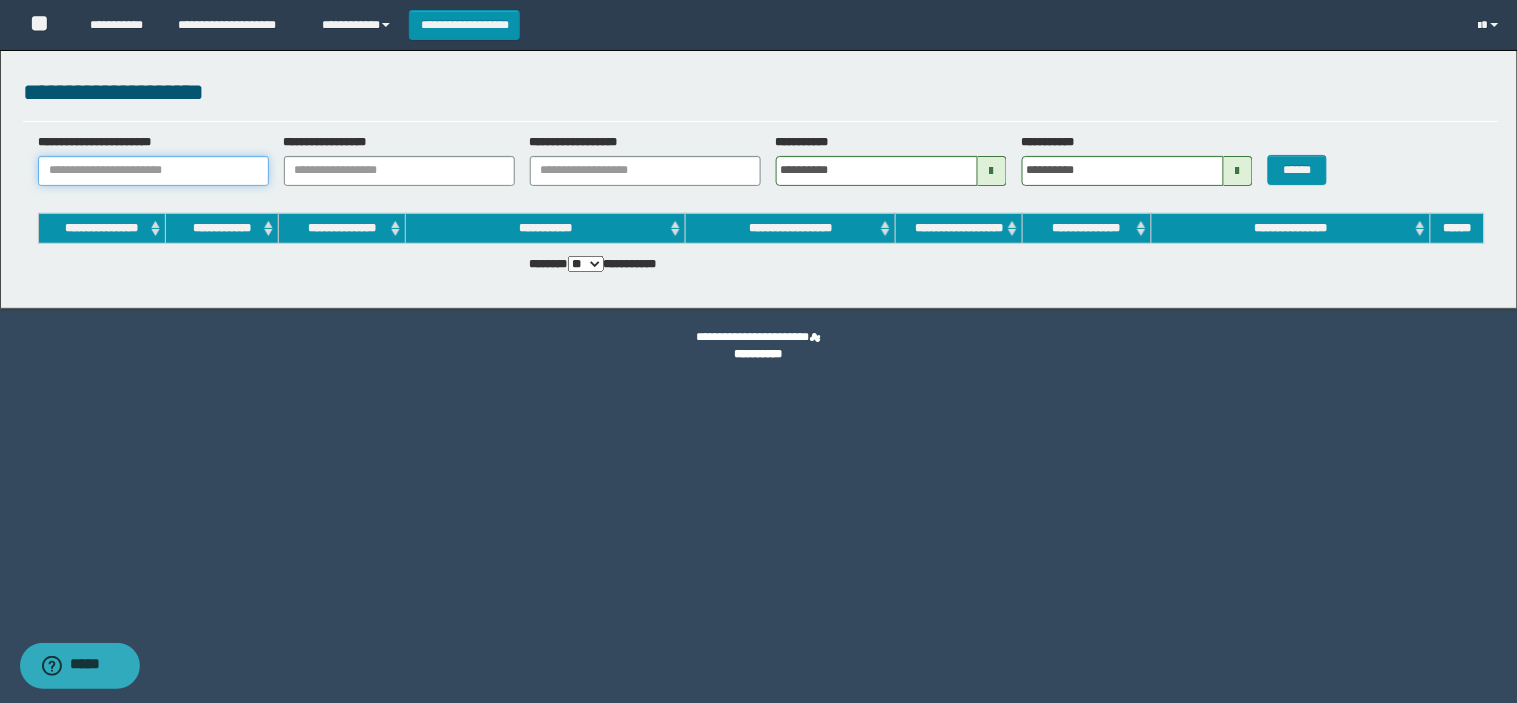 click on "**********" at bounding box center [153, 171] 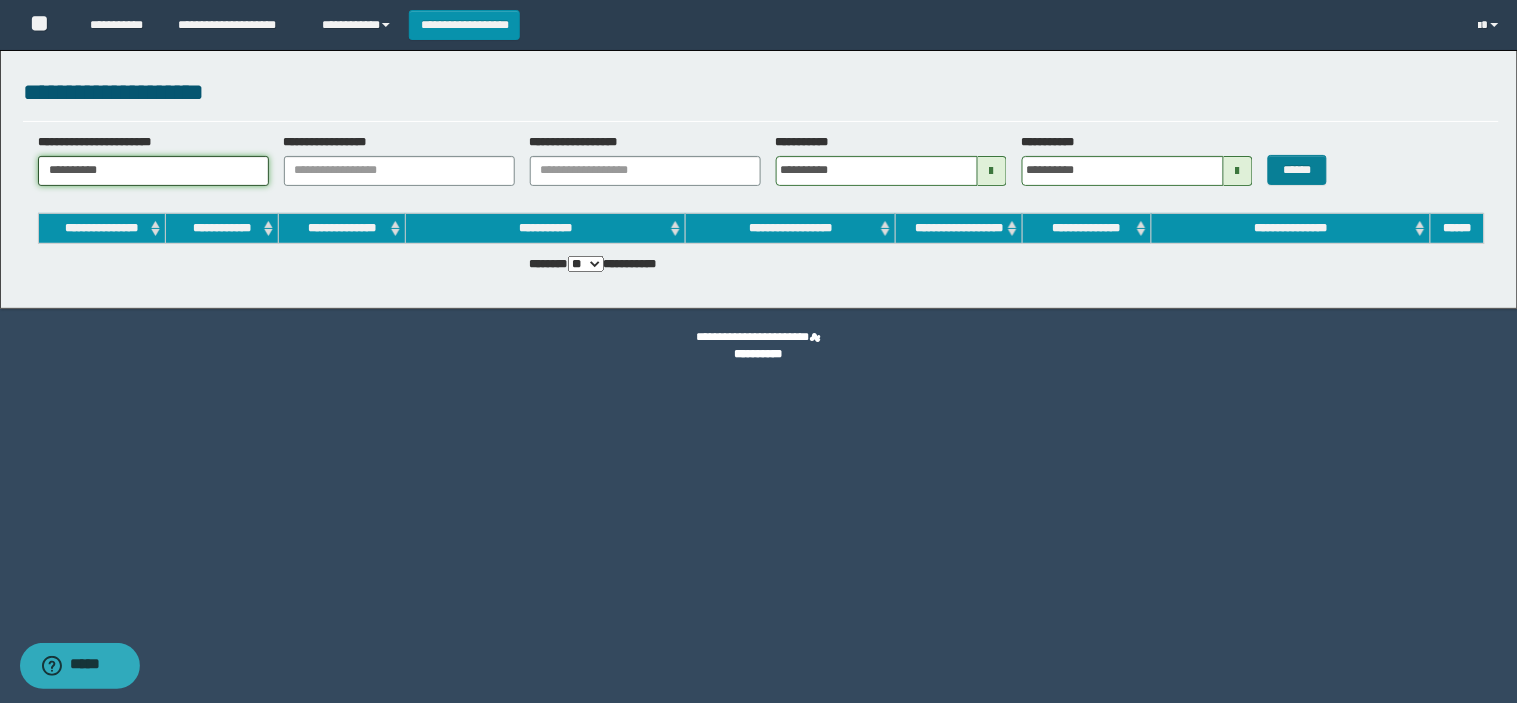 type on "**********" 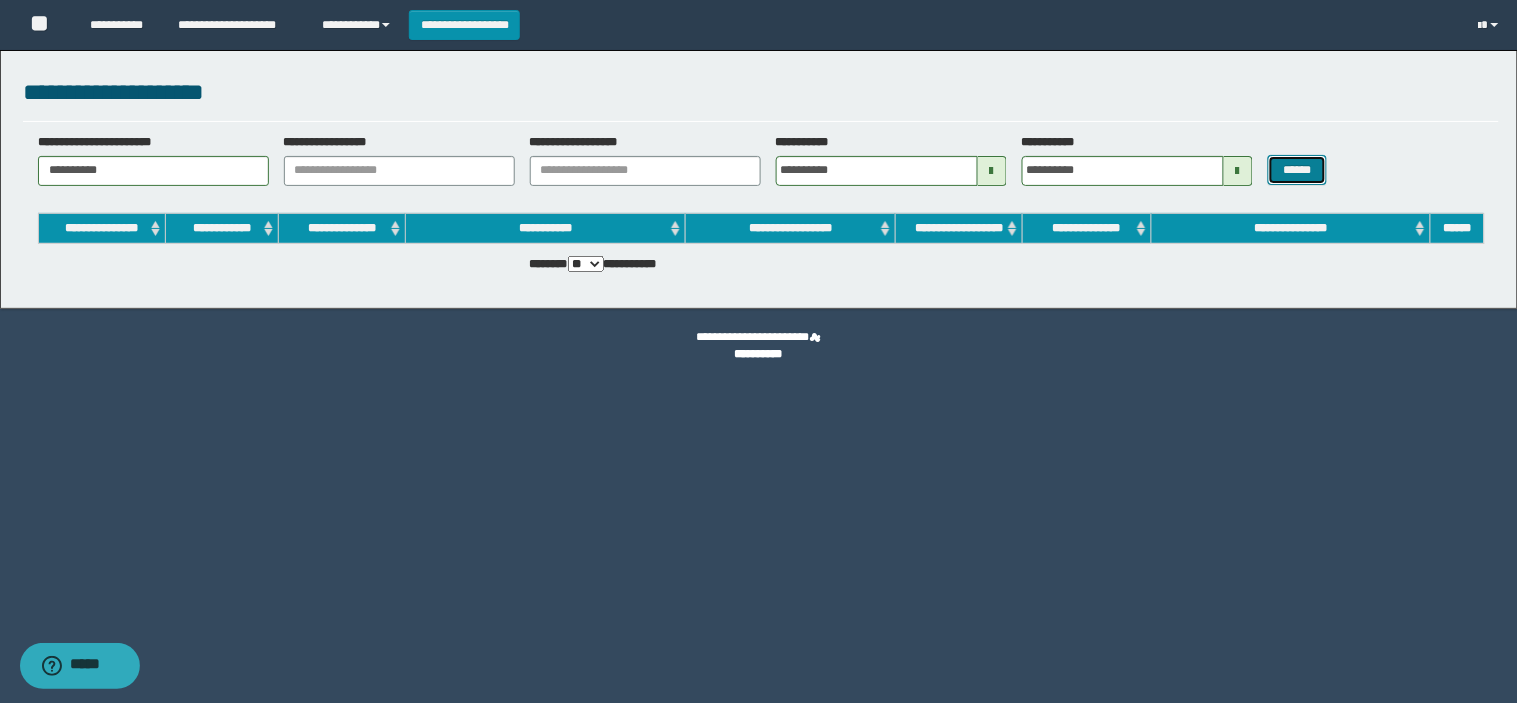 click on "******" at bounding box center [1298, 170] 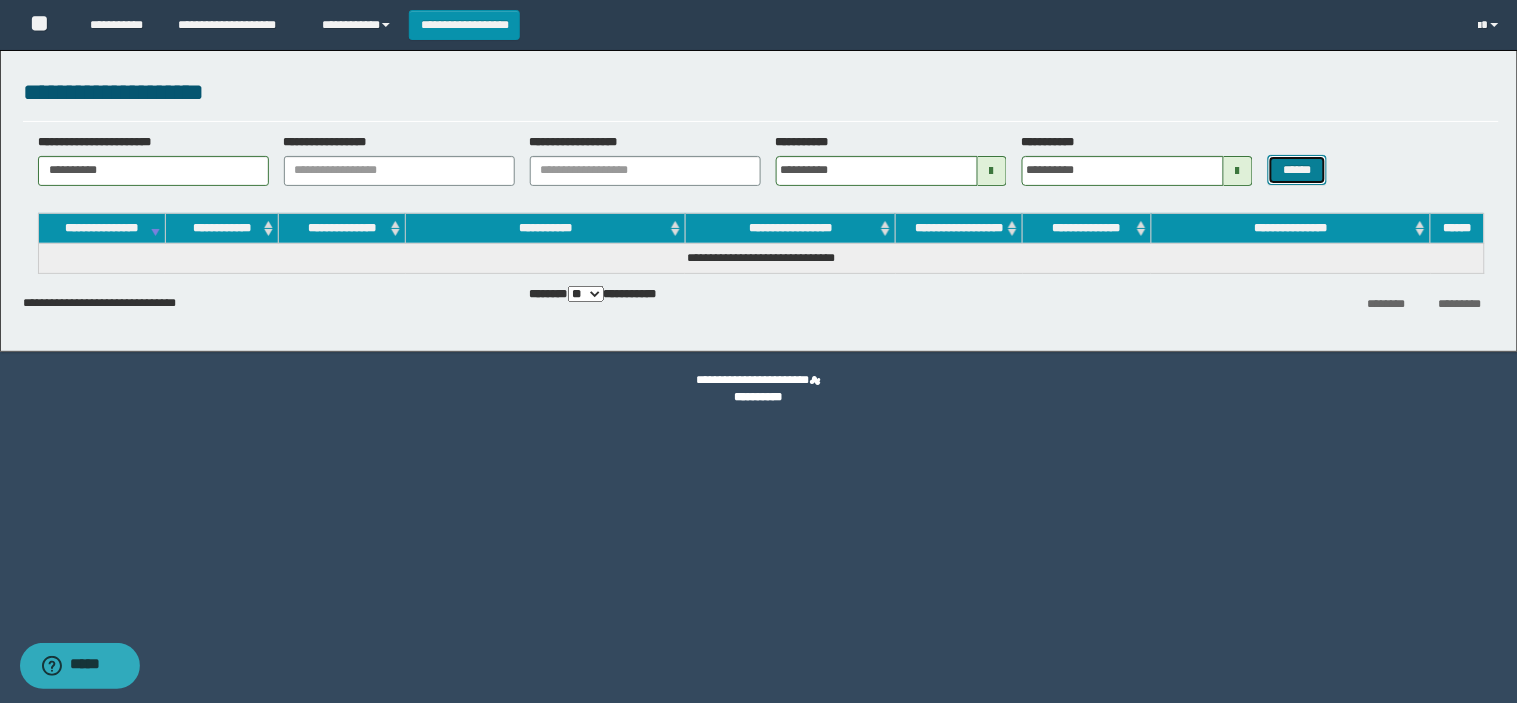 type 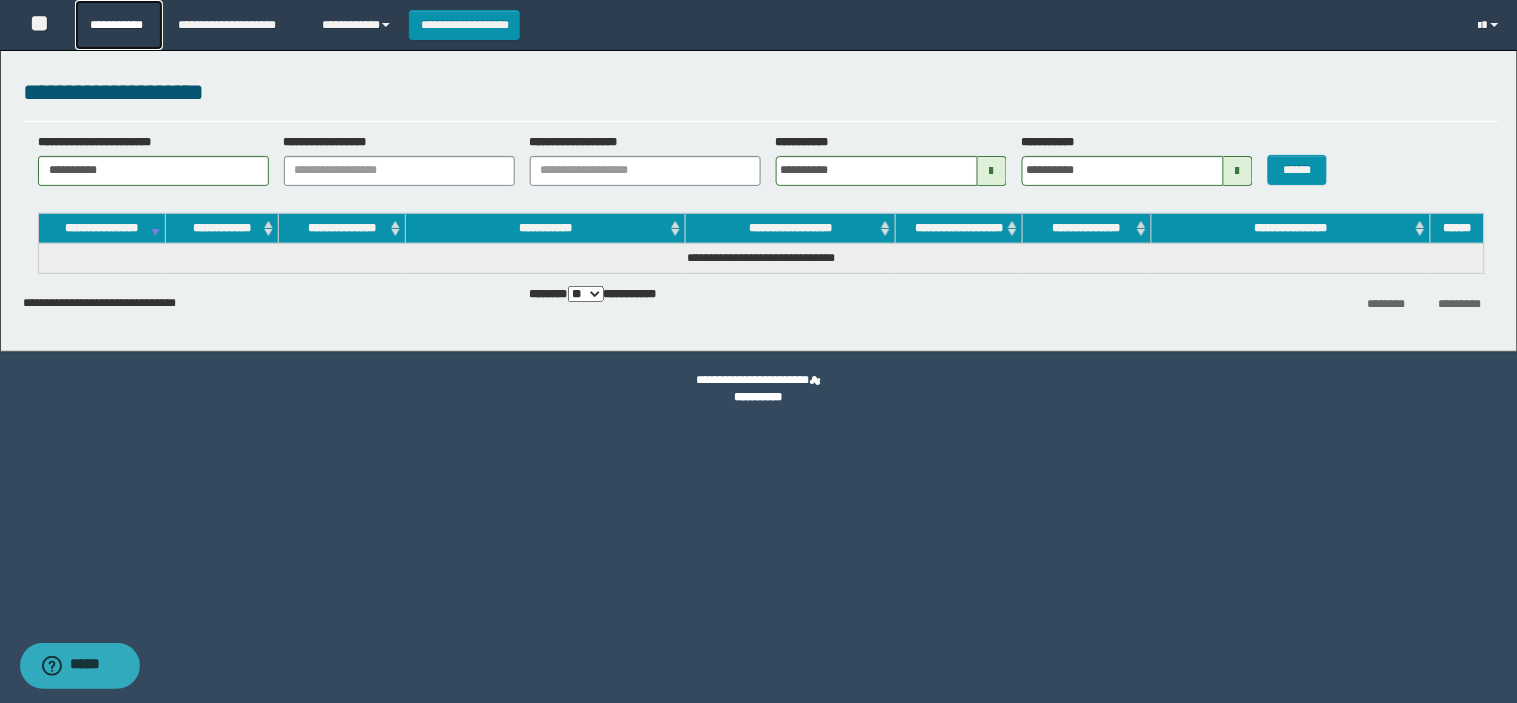 click on "**********" at bounding box center (119, 25) 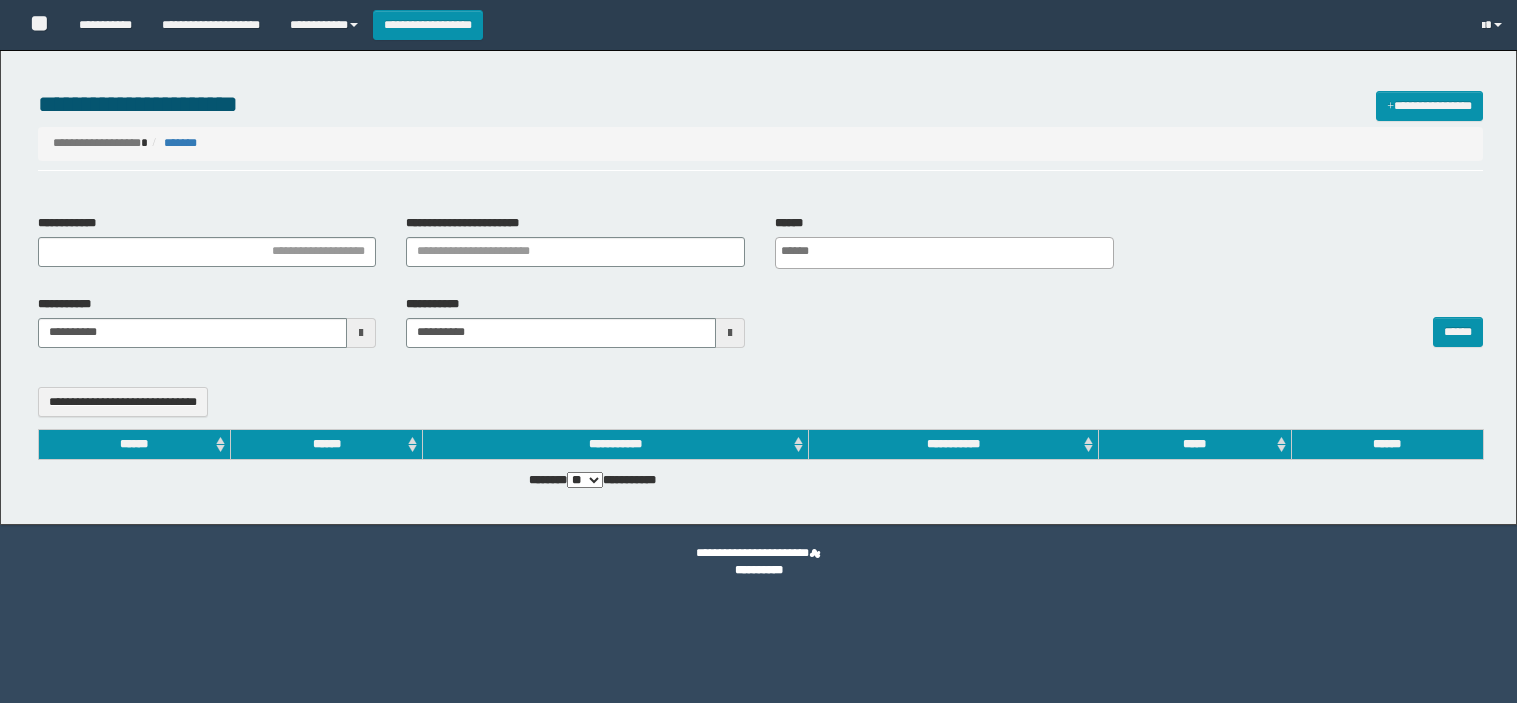 select 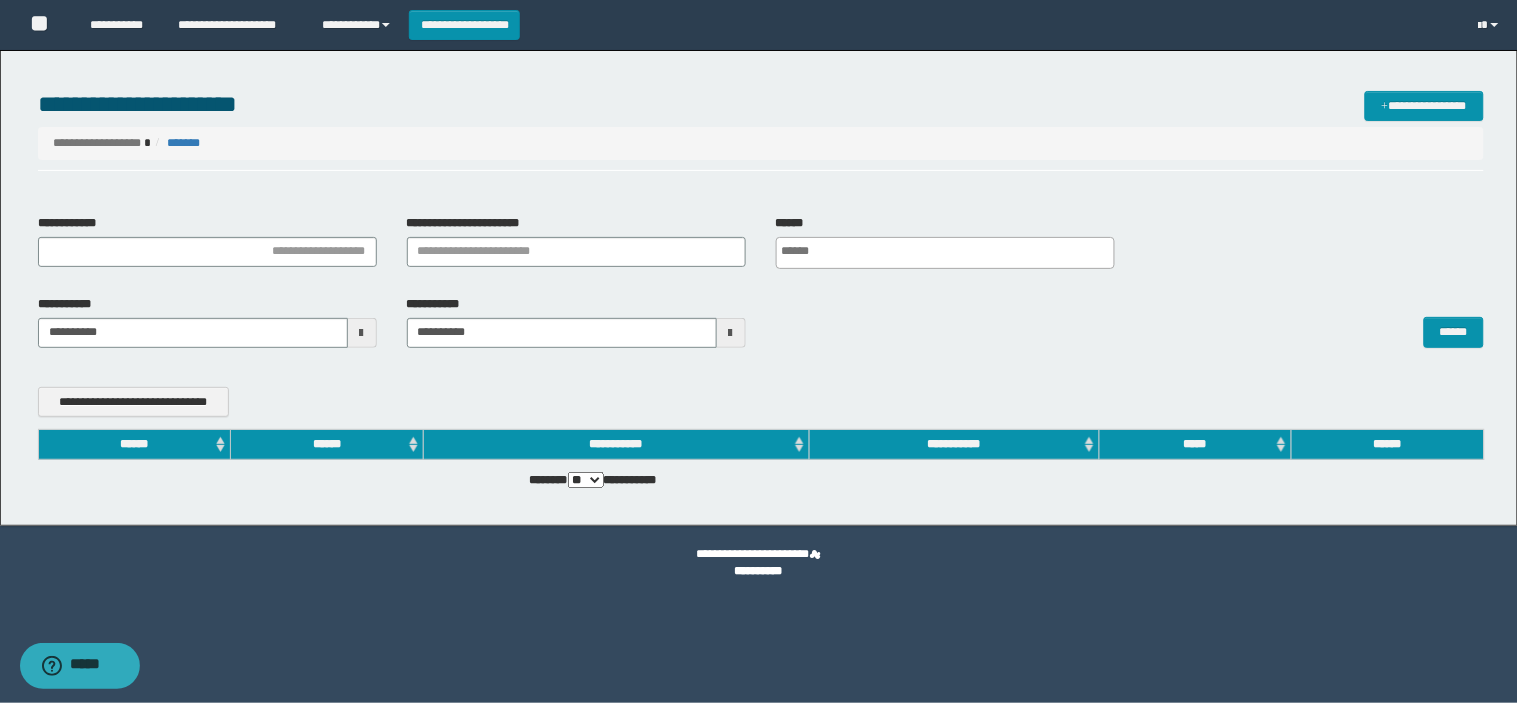 scroll, scrollTop: 0, scrollLeft: 0, axis: both 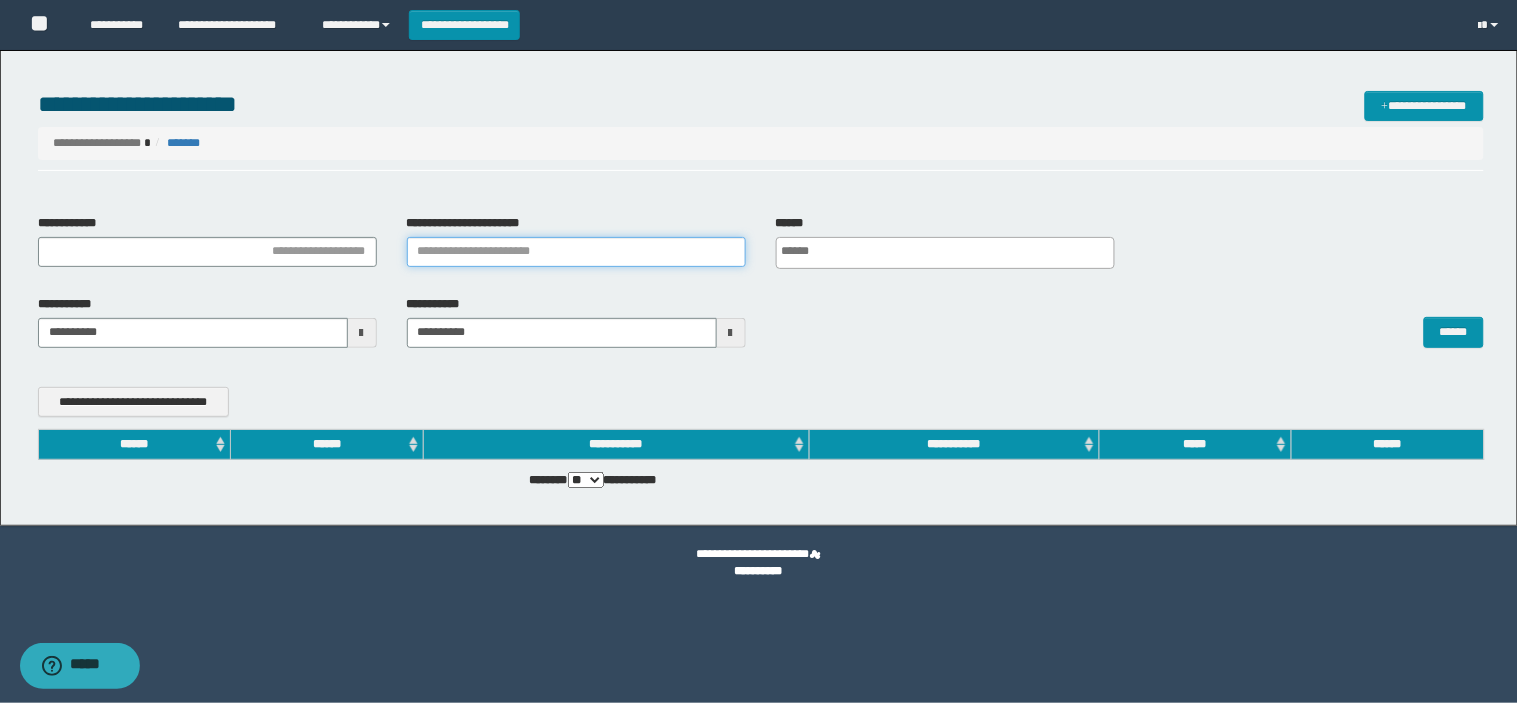 click on "**********" at bounding box center (576, 252) 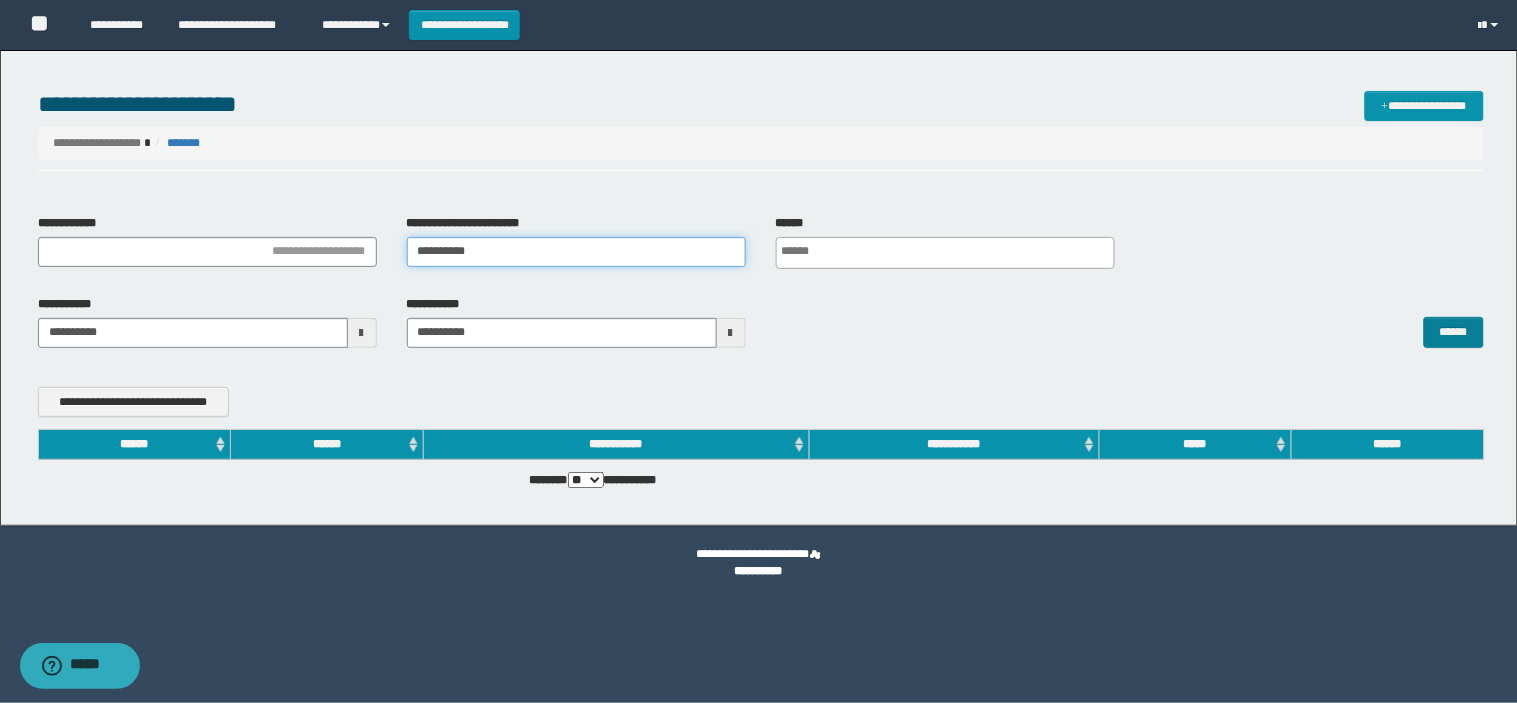 type on "**********" 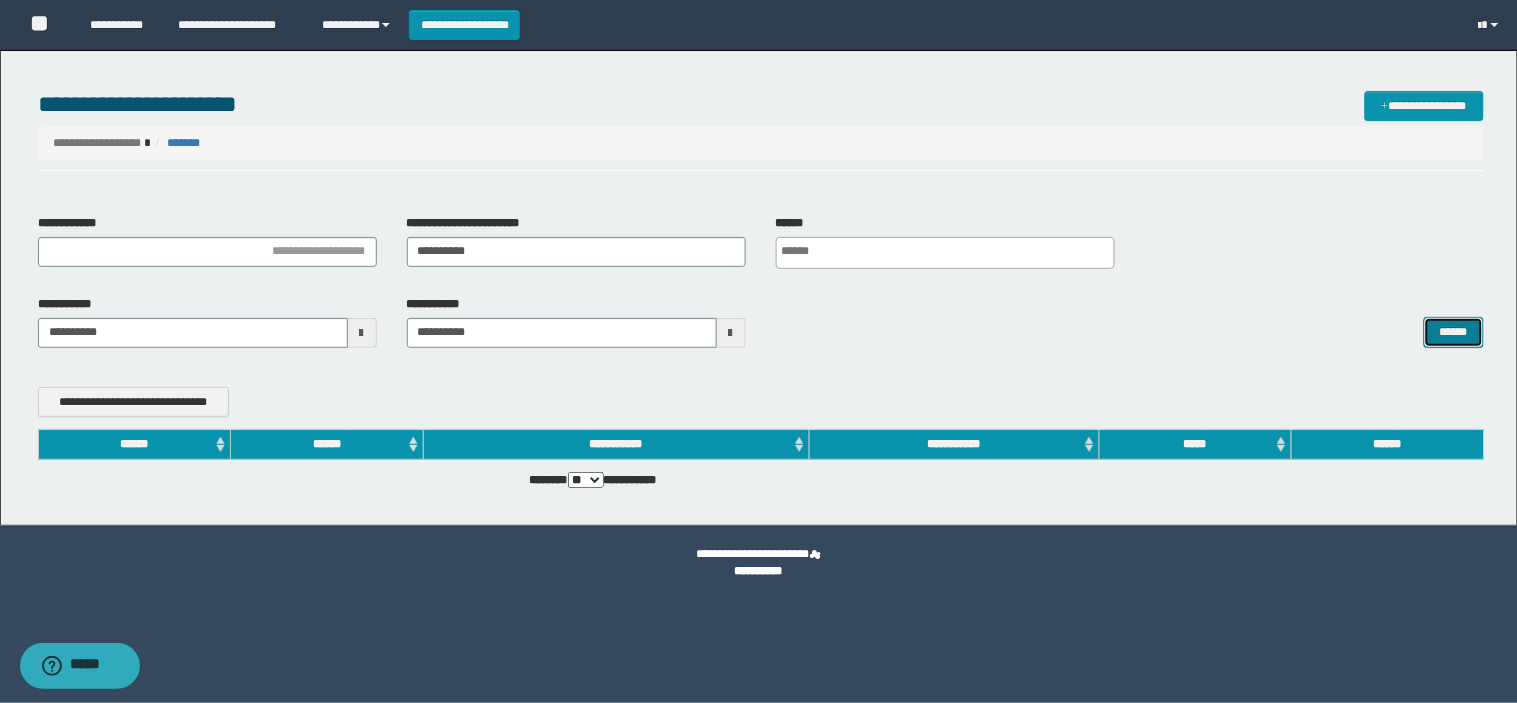 click on "******" at bounding box center [1454, 332] 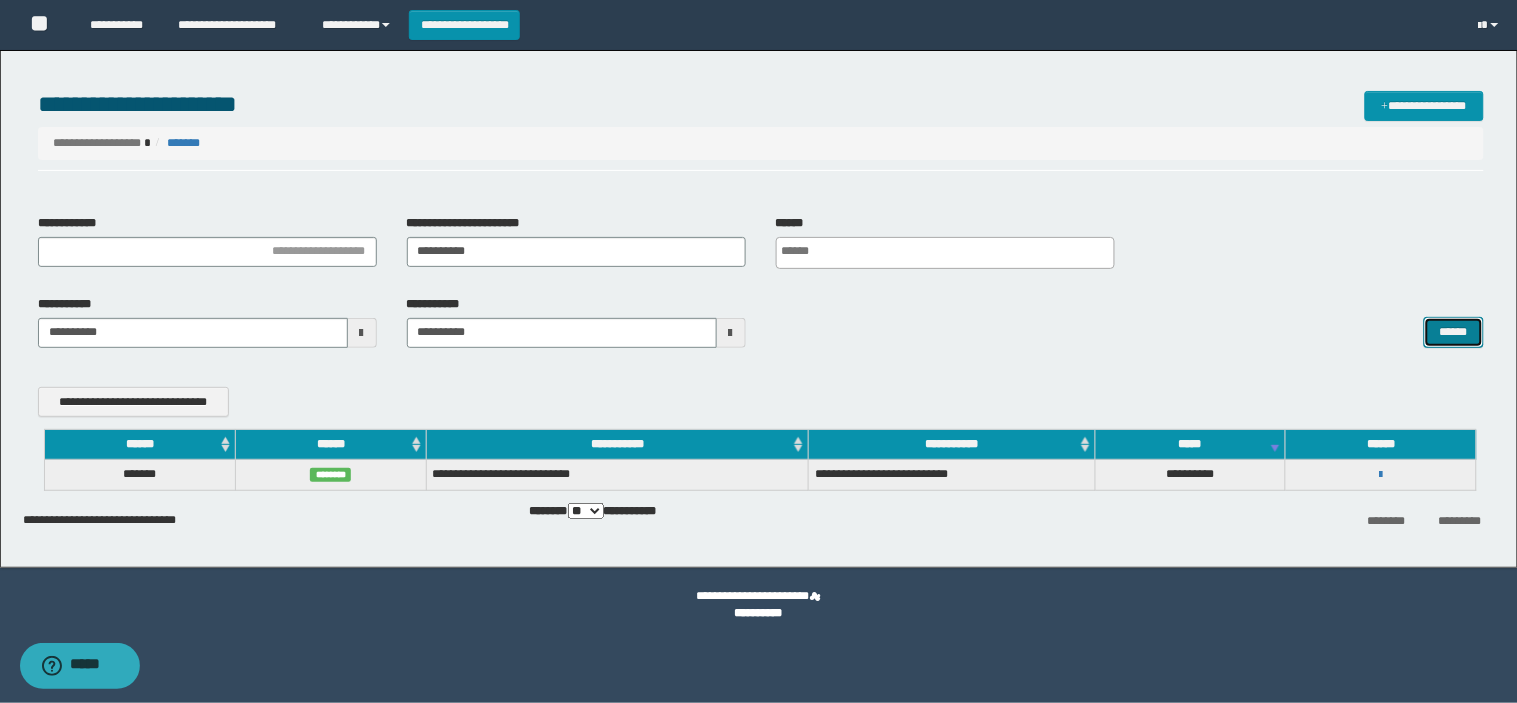 type 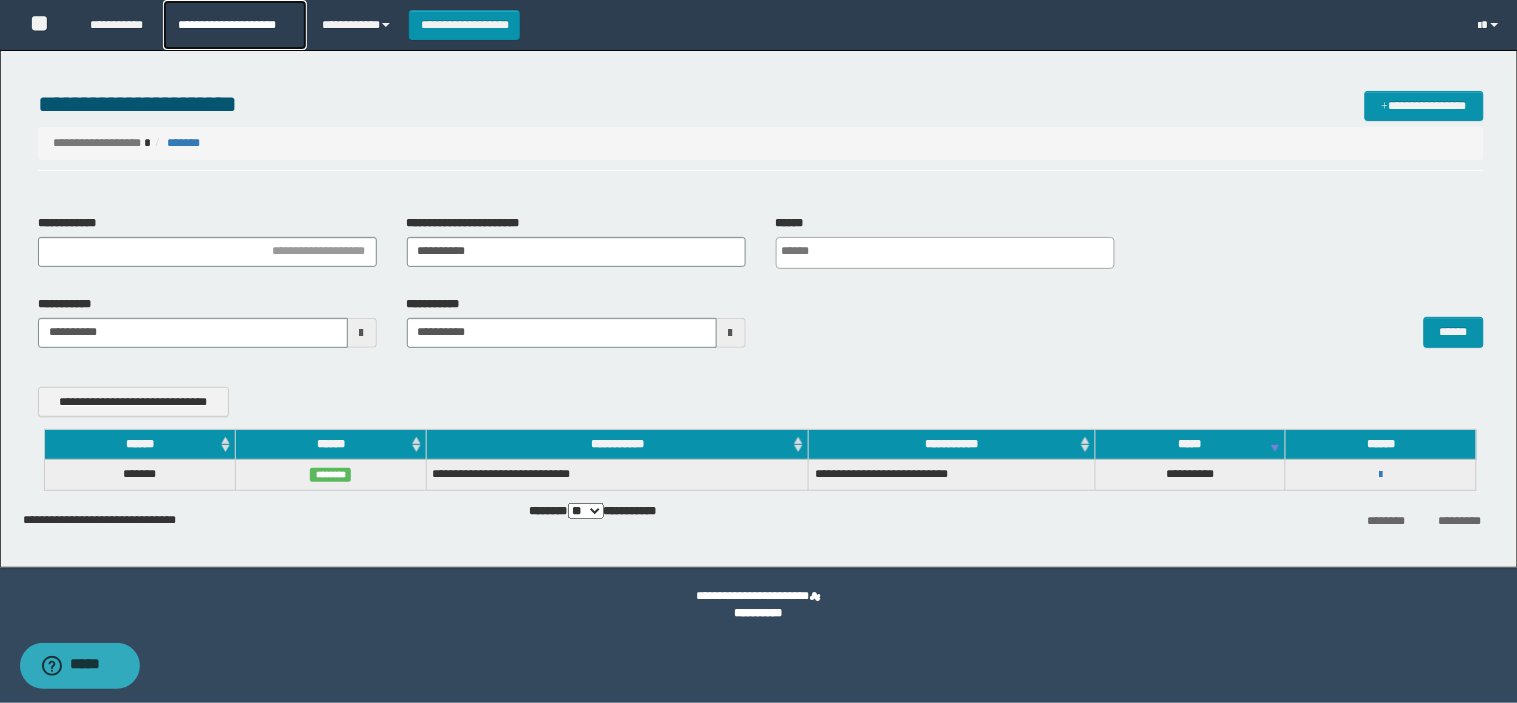 click on "**********" at bounding box center [234, 25] 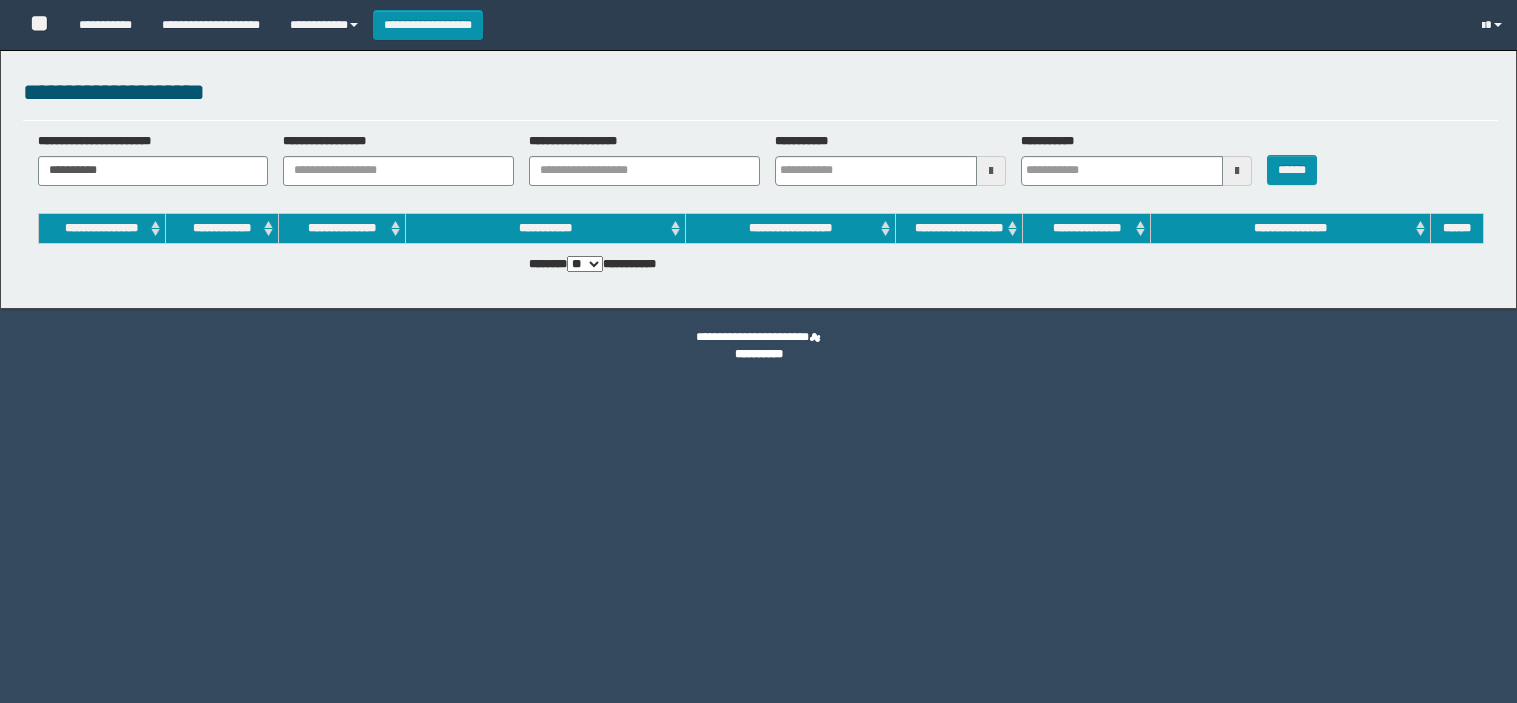 scroll, scrollTop: 0, scrollLeft: 0, axis: both 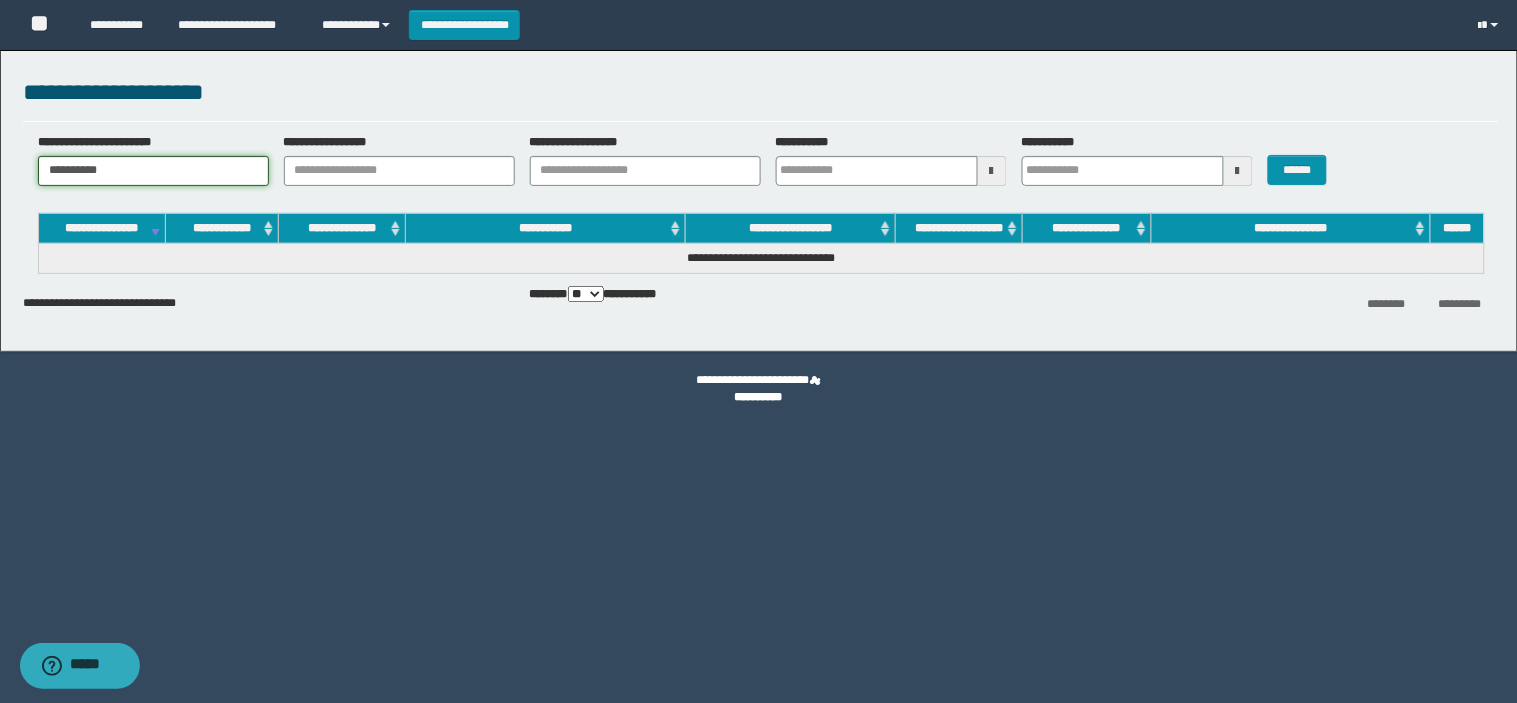 drag, startPoint x: 185, startPoint y: 171, endPoint x: -6, endPoint y: 194, distance: 192.37984 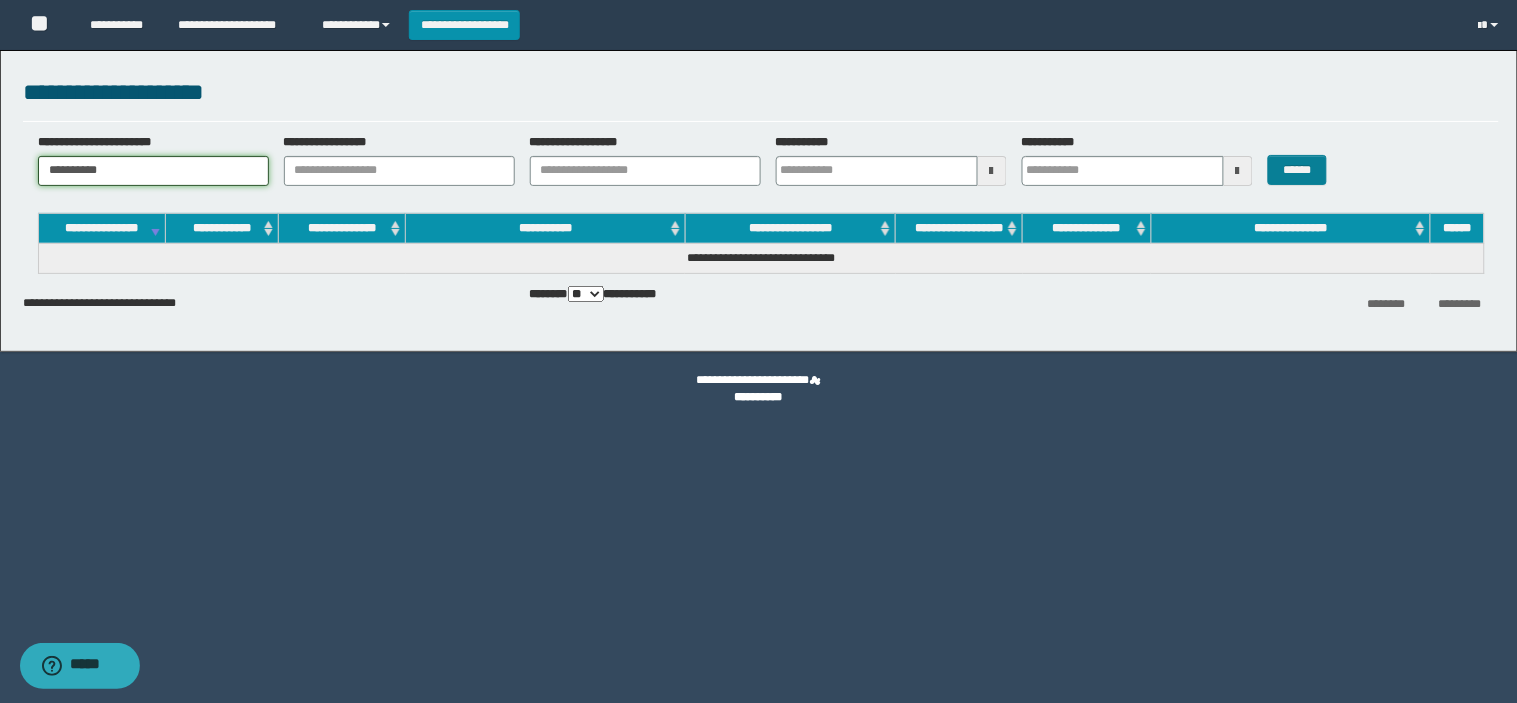 type on "**********" 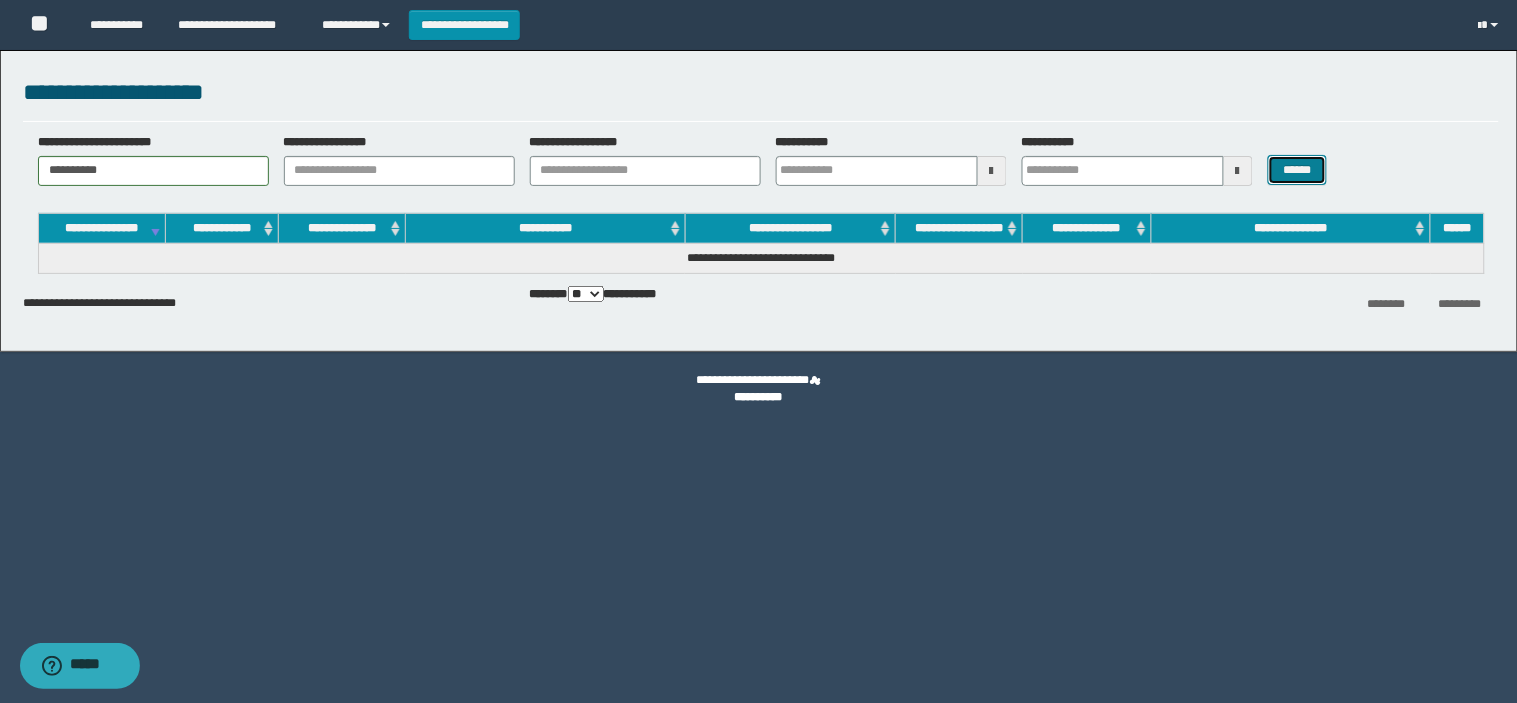 click on "******" at bounding box center (1298, 170) 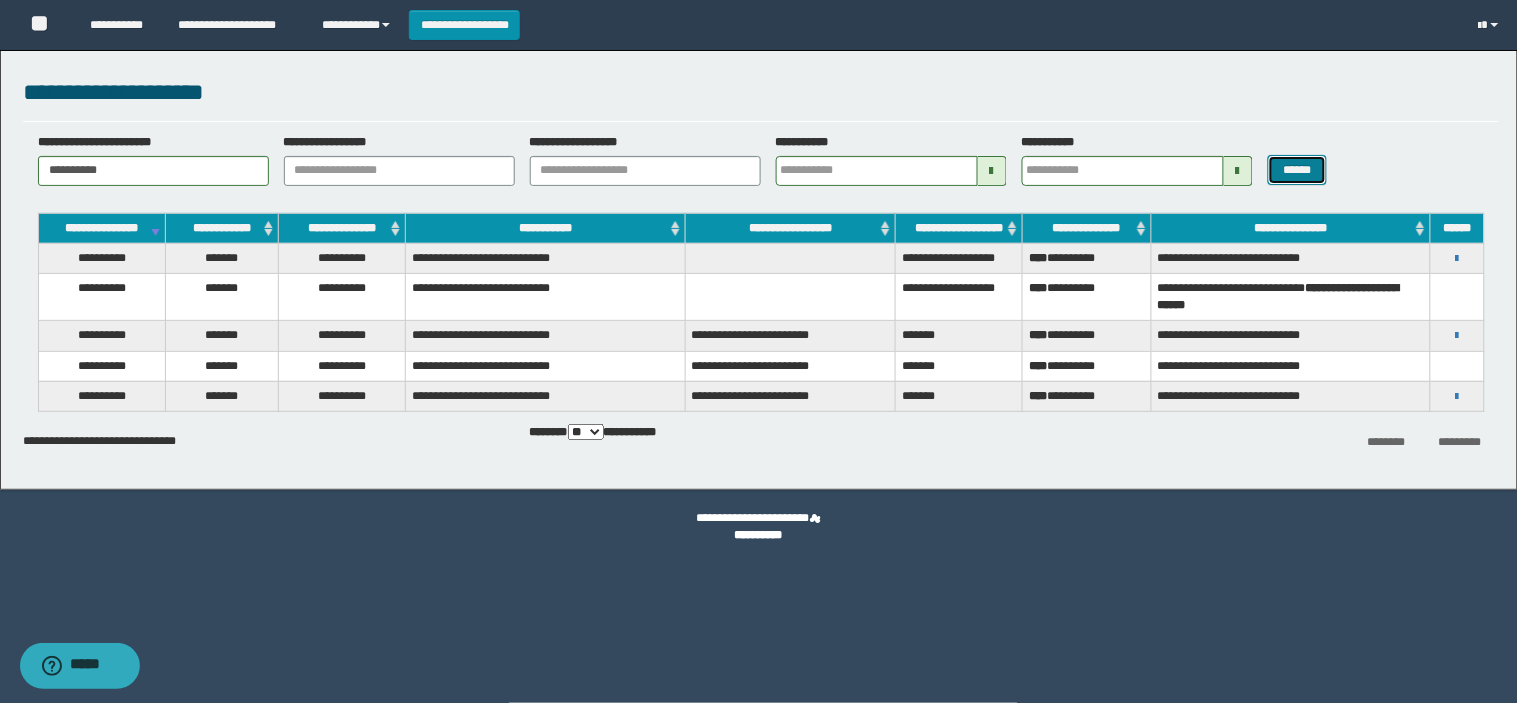 type 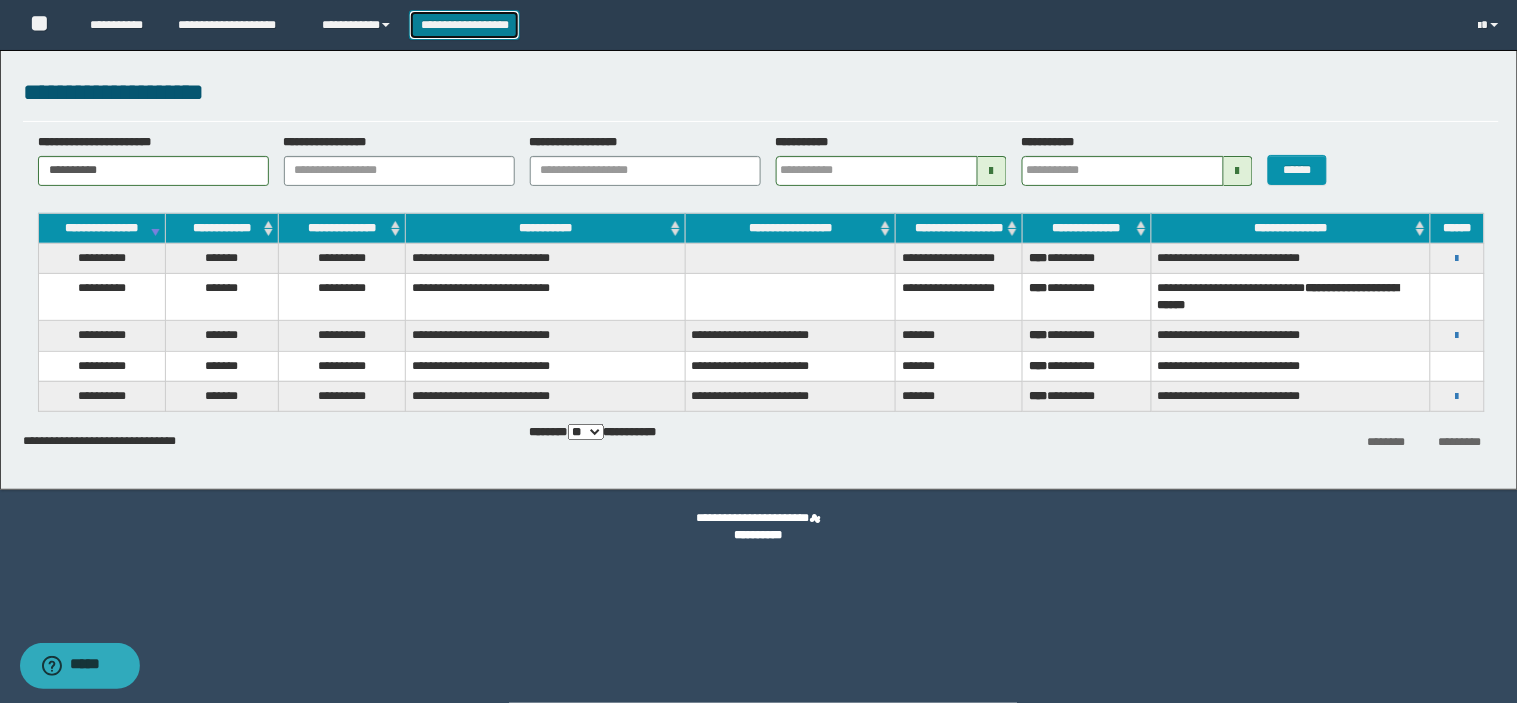 click on "**********" at bounding box center (464, 25) 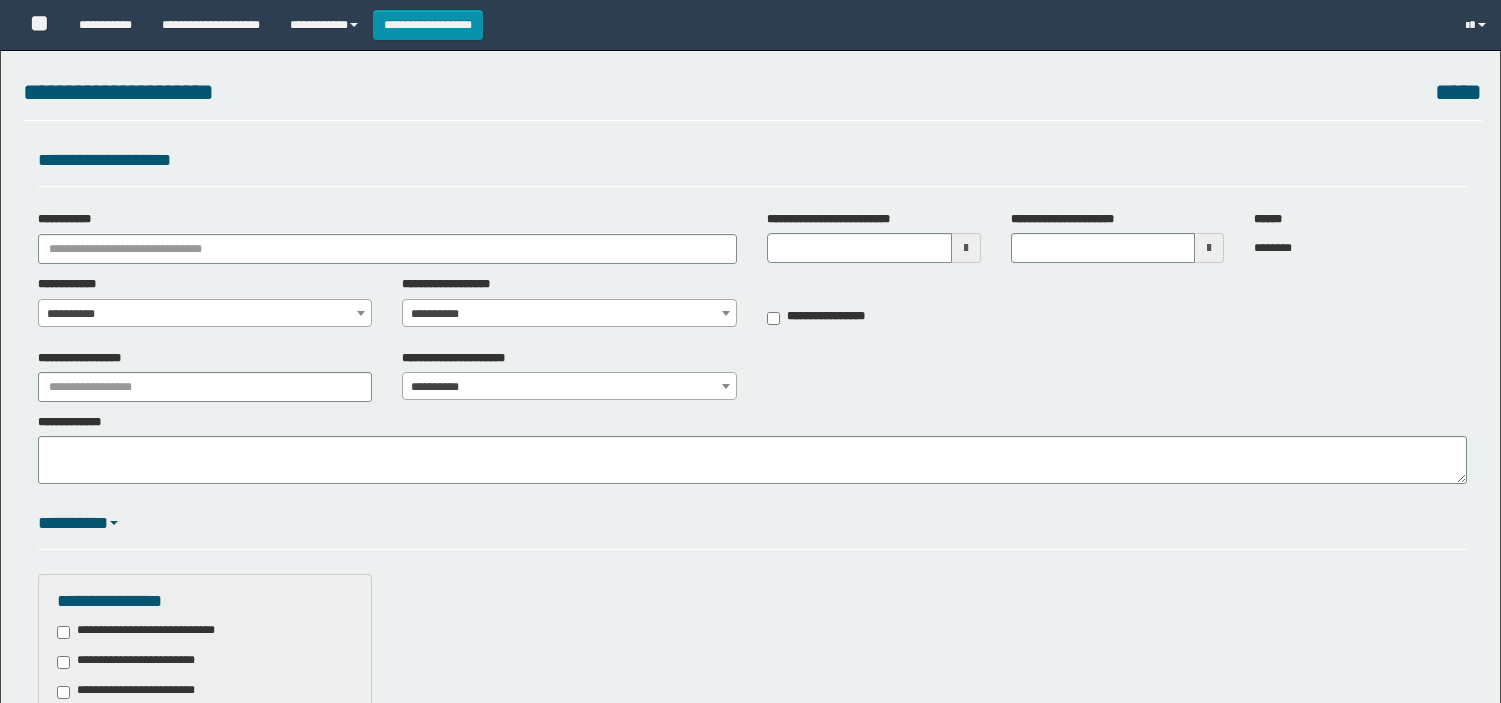 scroll, scrollTop: 0, scrollLeft: 0, axis: both 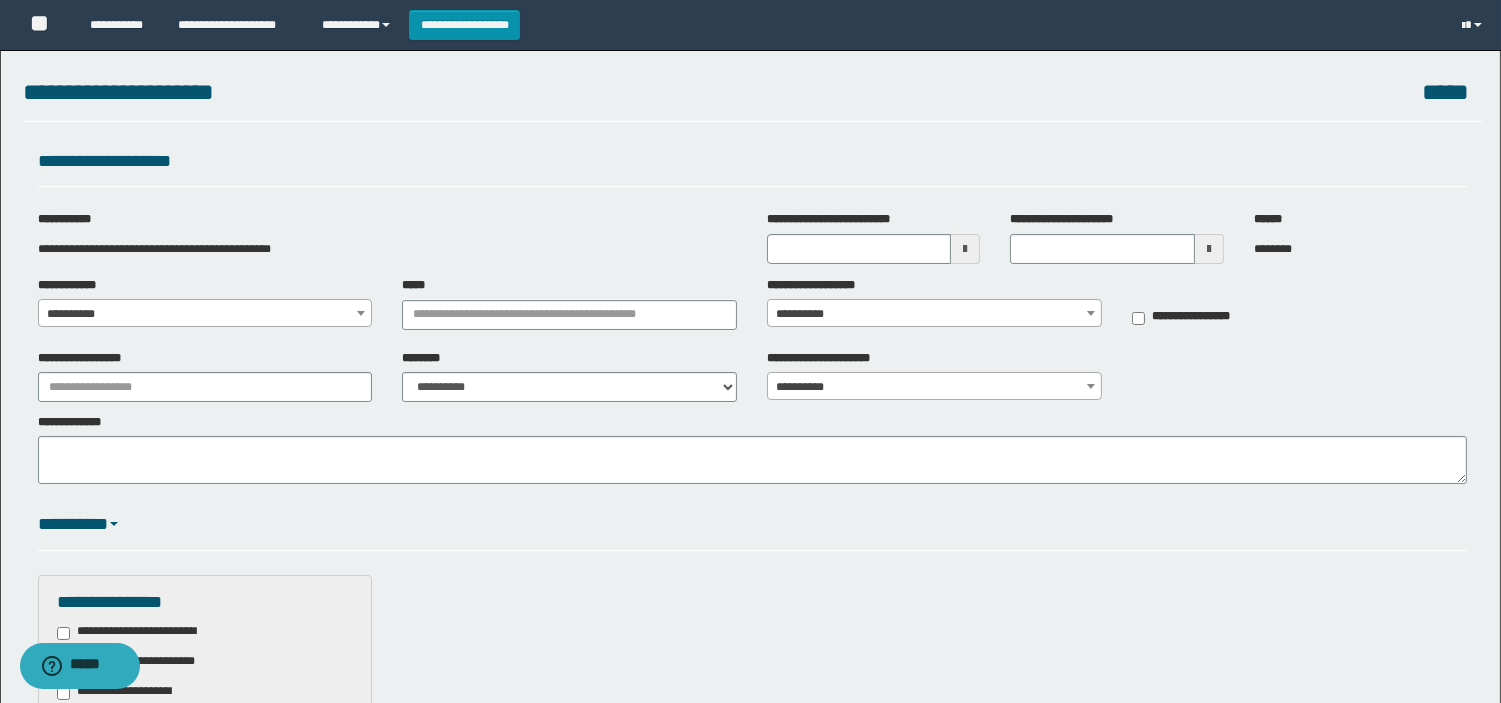click on "**********" at bounding box center (205, 314) 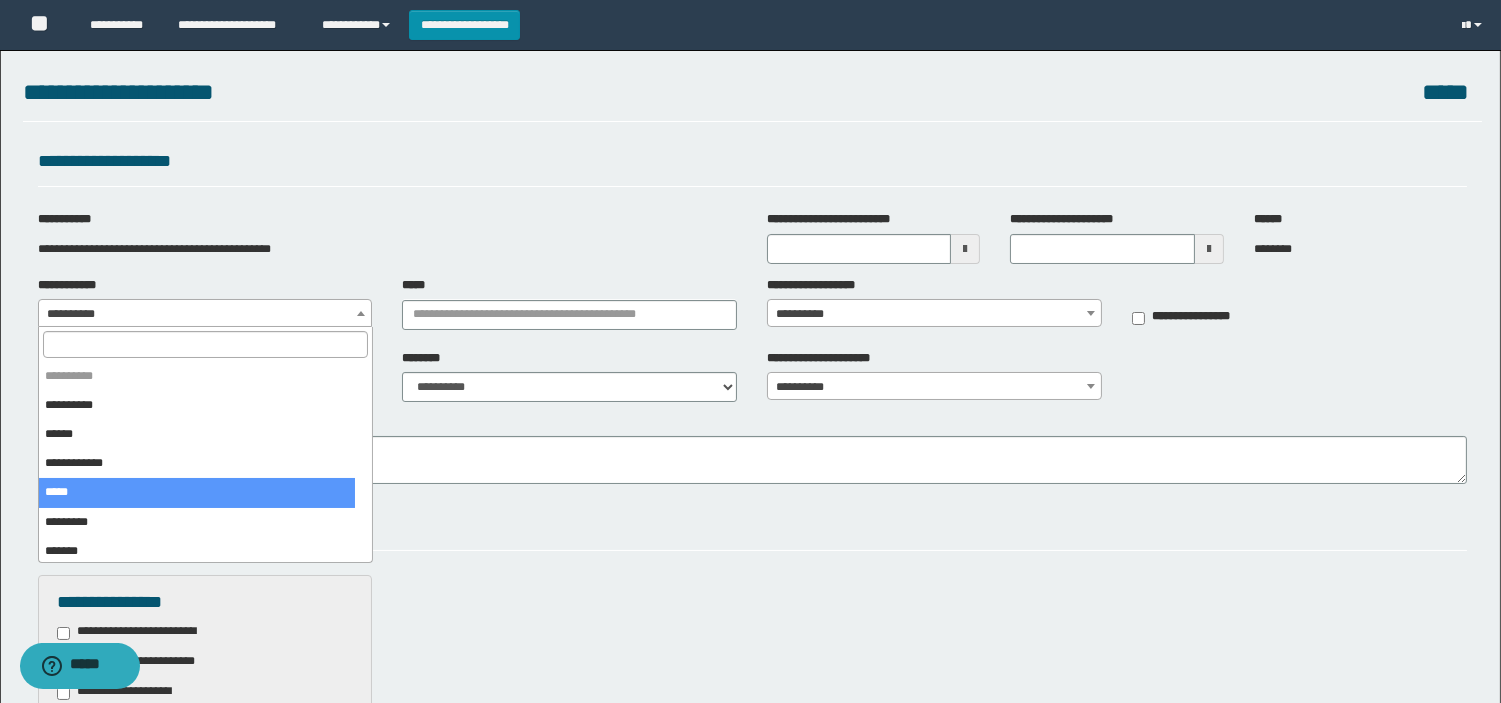 select on "*" 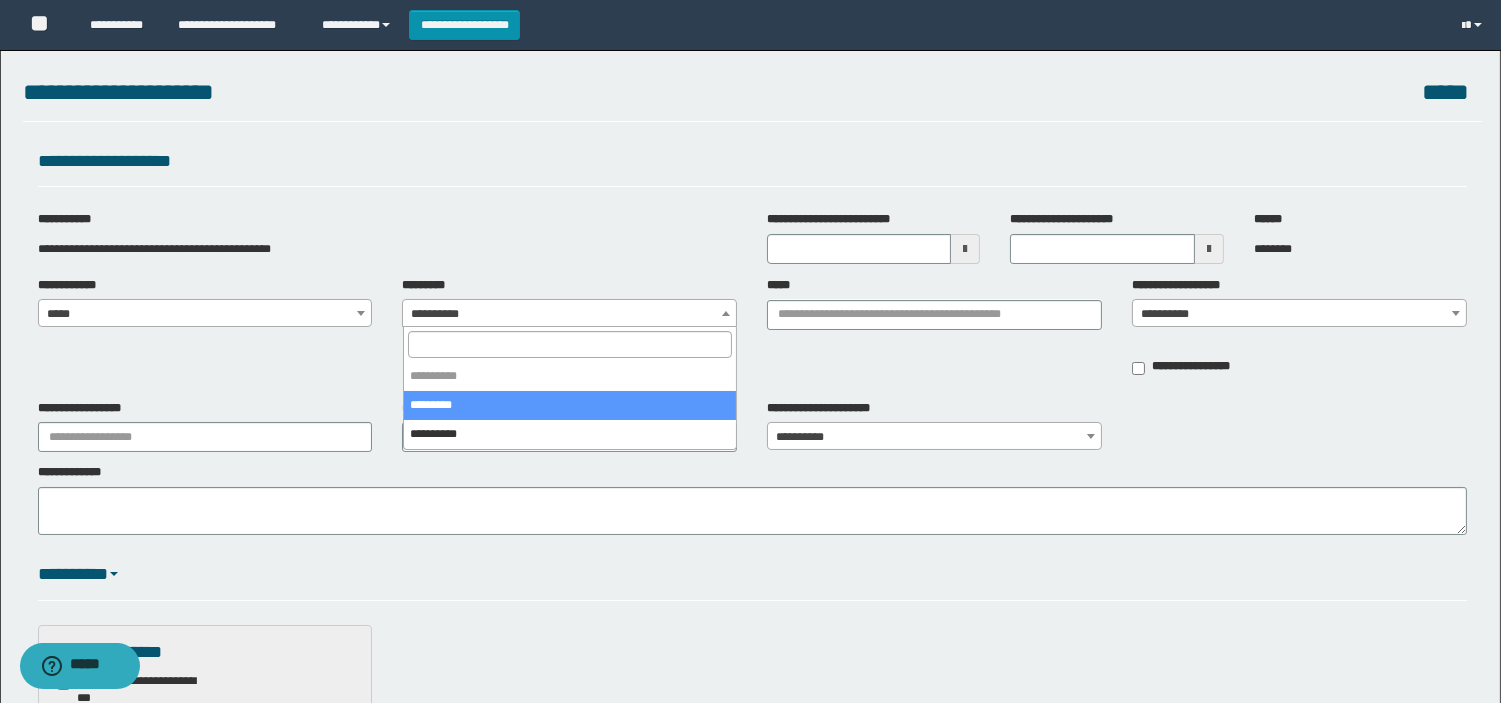 click on "**********" at bounding box center (569, 314) 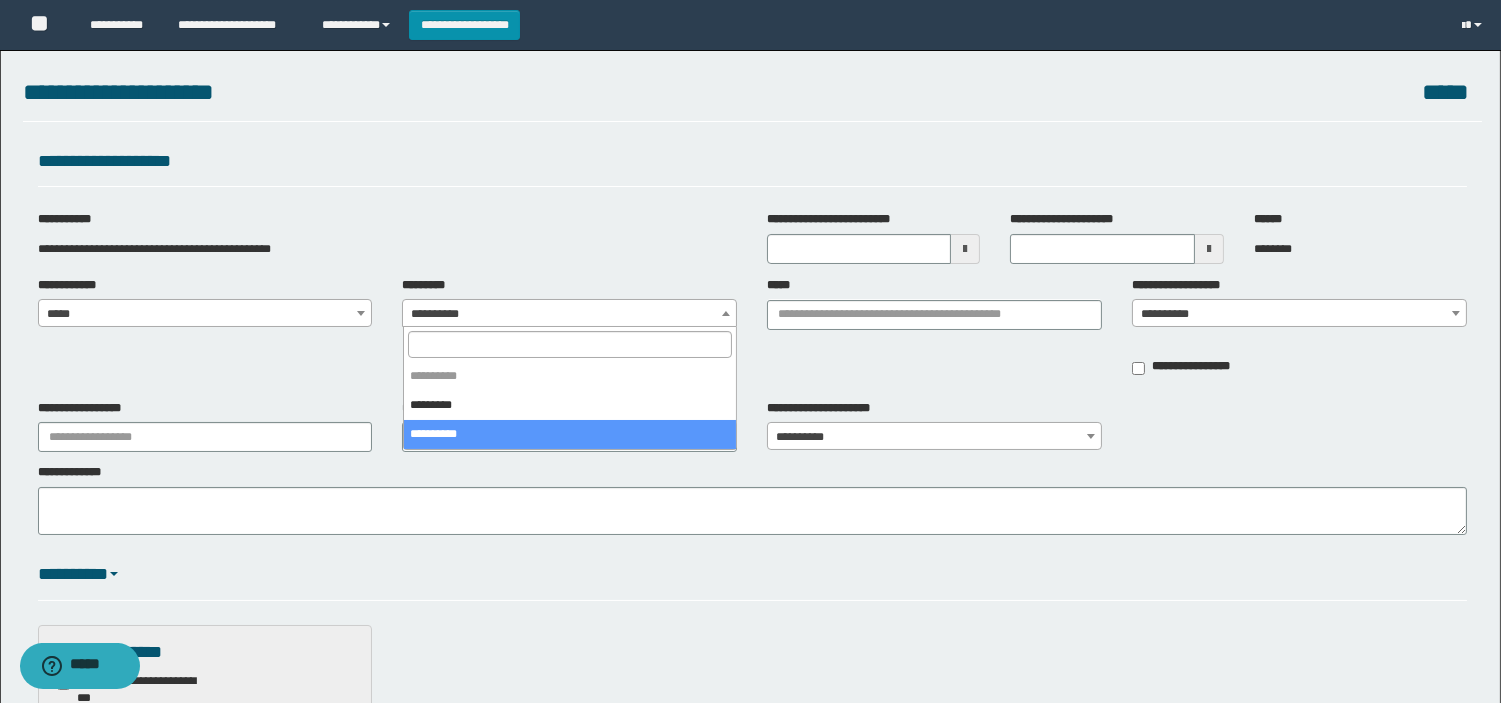 select on "****" 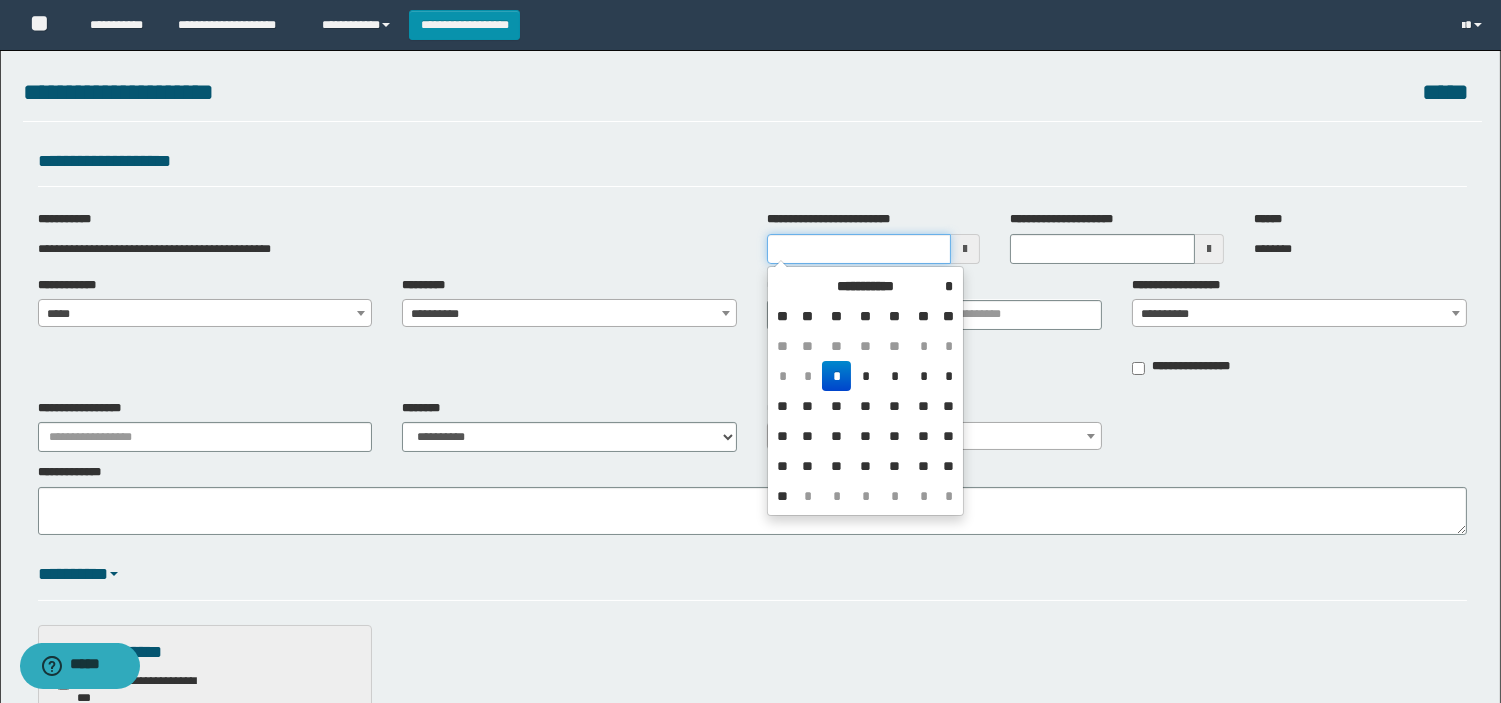 click on "**********" at bounding box center (859, 249) 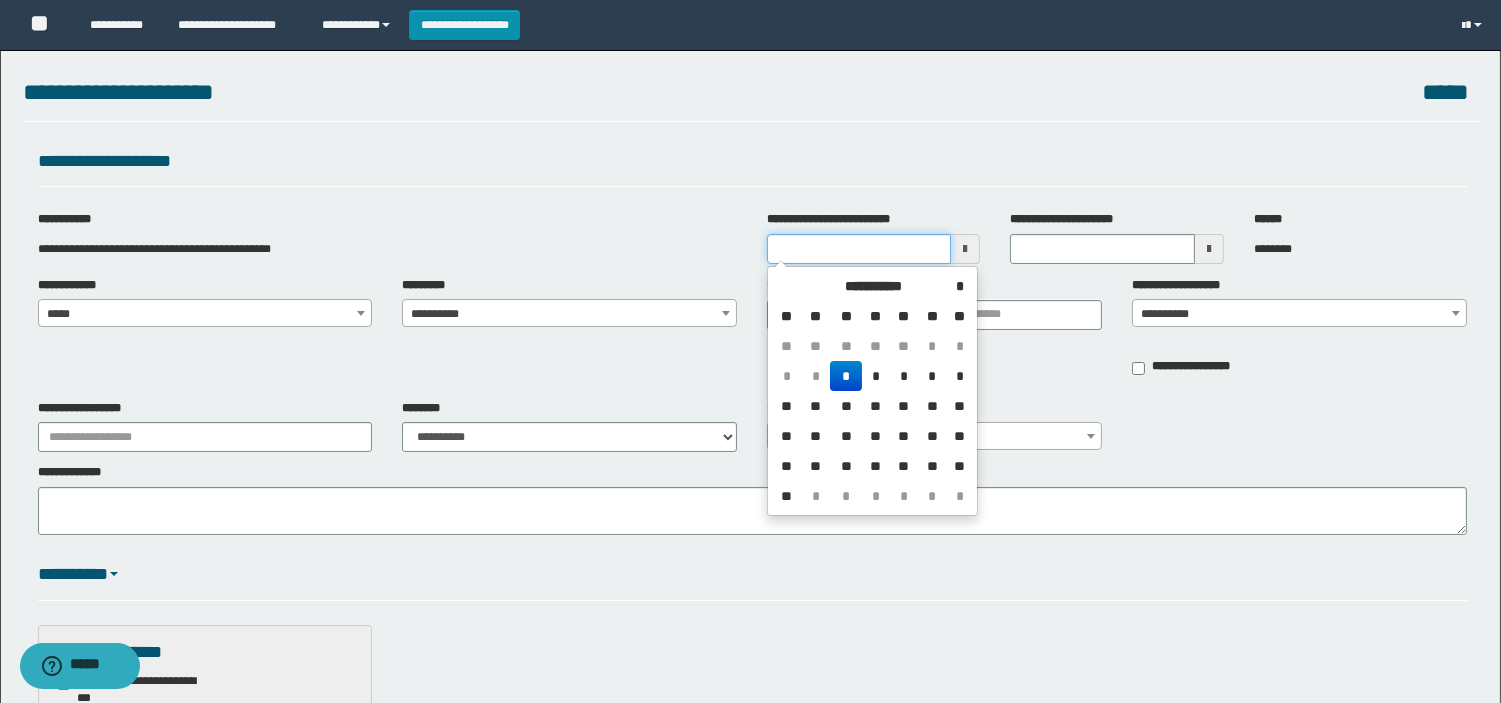 click on "**********" at bounding box center [859, 249] 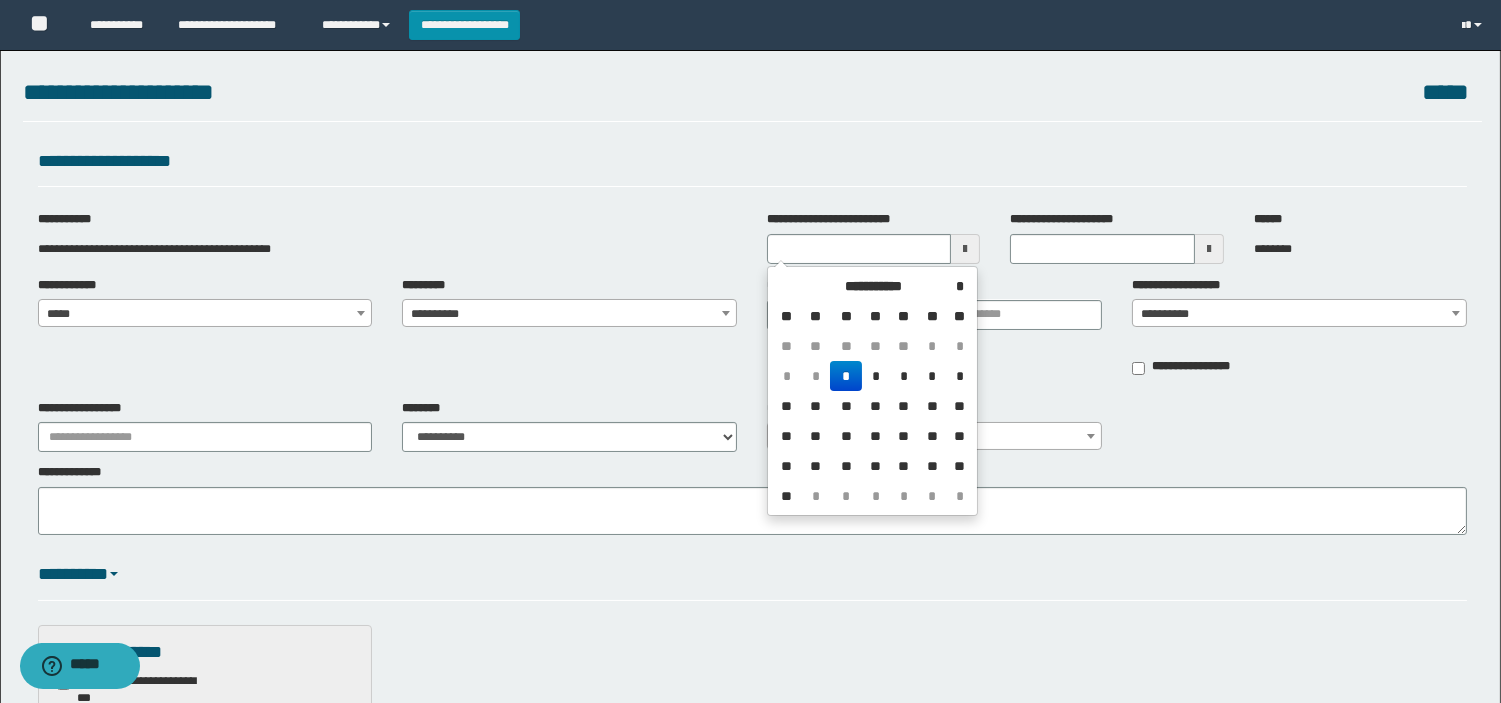 click on "*" at bounding box center [846, 376] 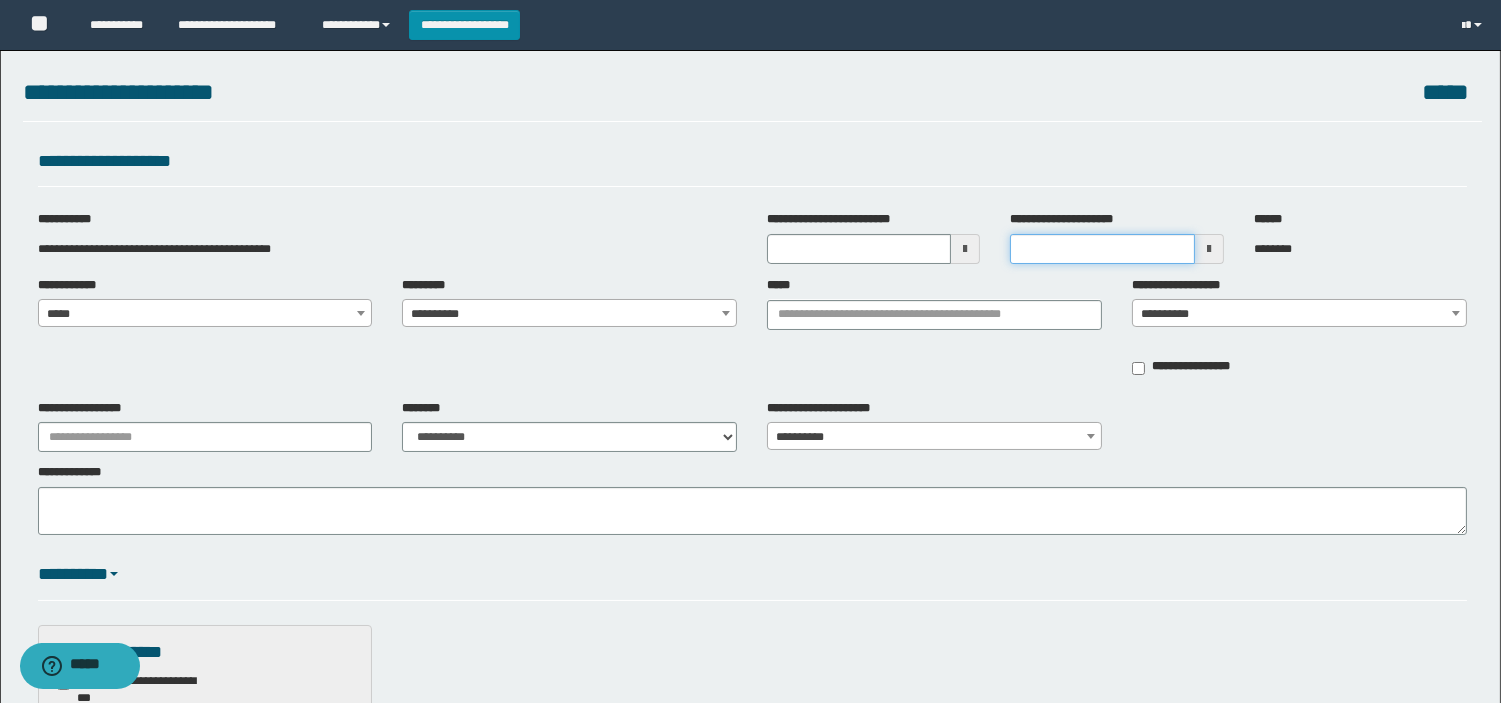 click on "**********" at bounding box center [1102, 249] 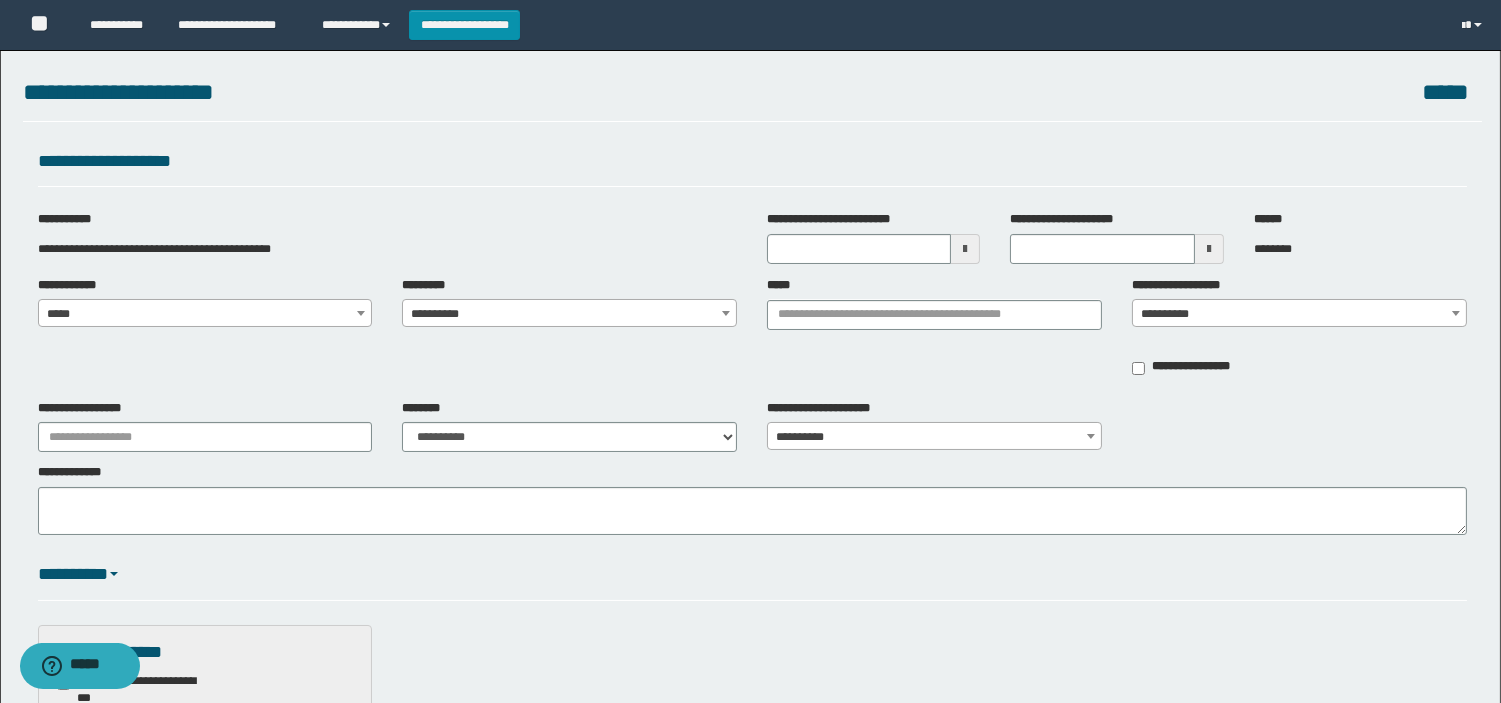 drag, startPoint x: 871, startPoint y: 334, endPoint x: 861, endPoint y: 327, distance: 12.206555 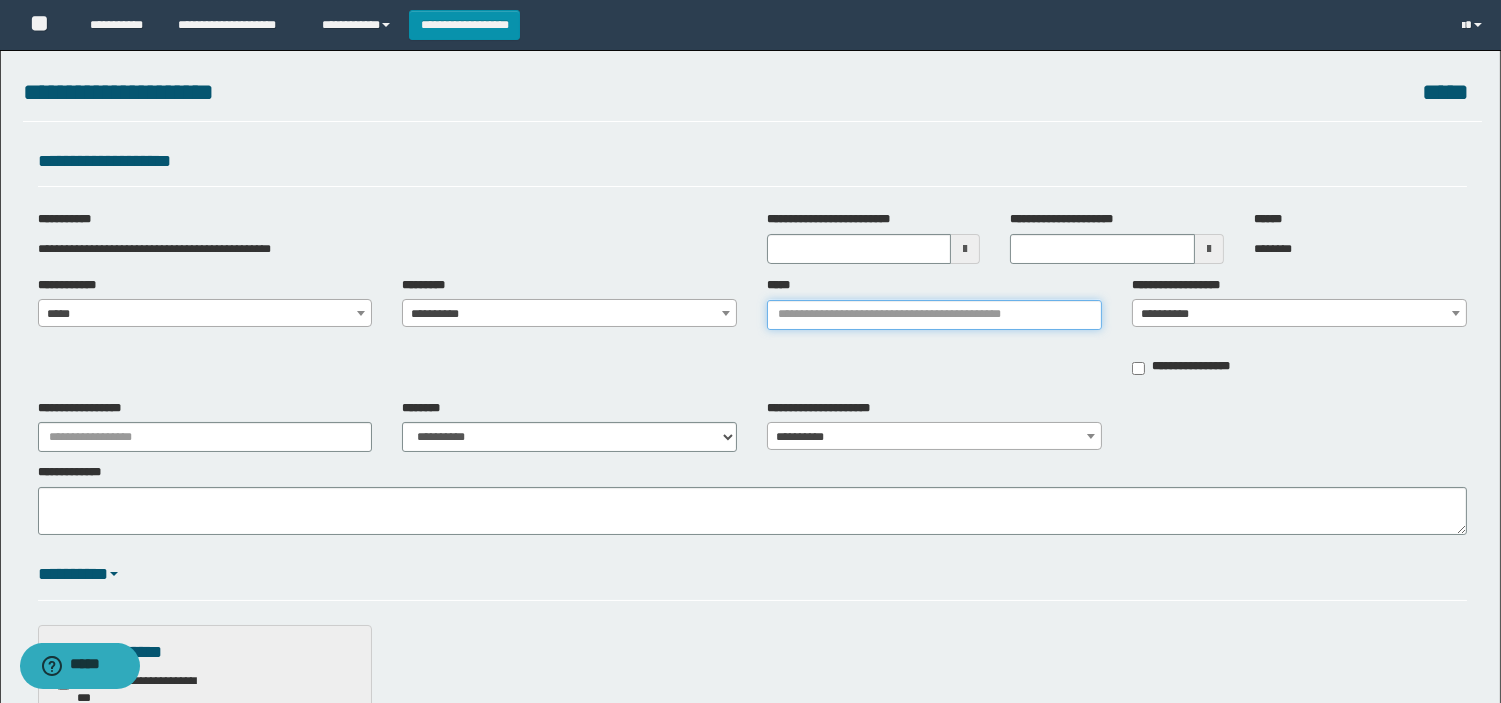 click on "*****" at bounding box center [934, 315] 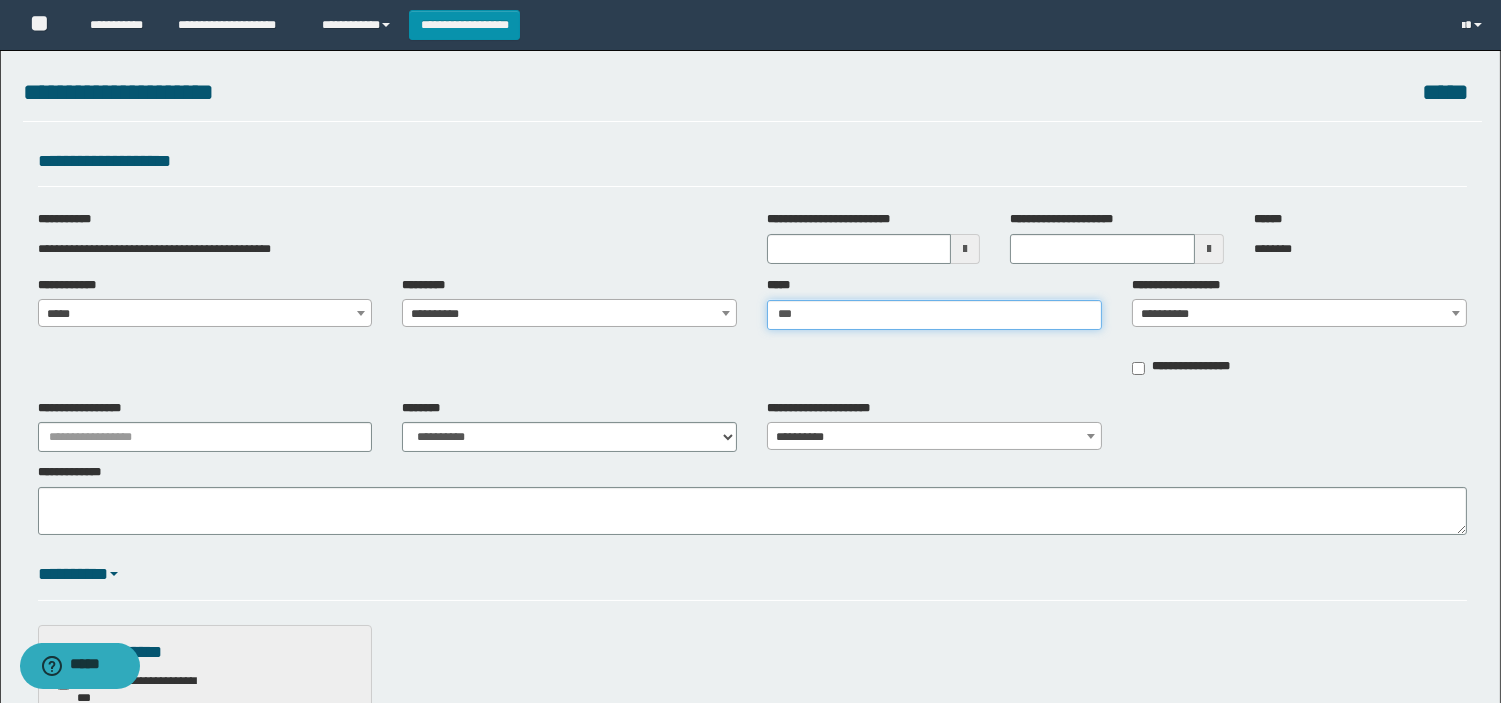 type on "****" 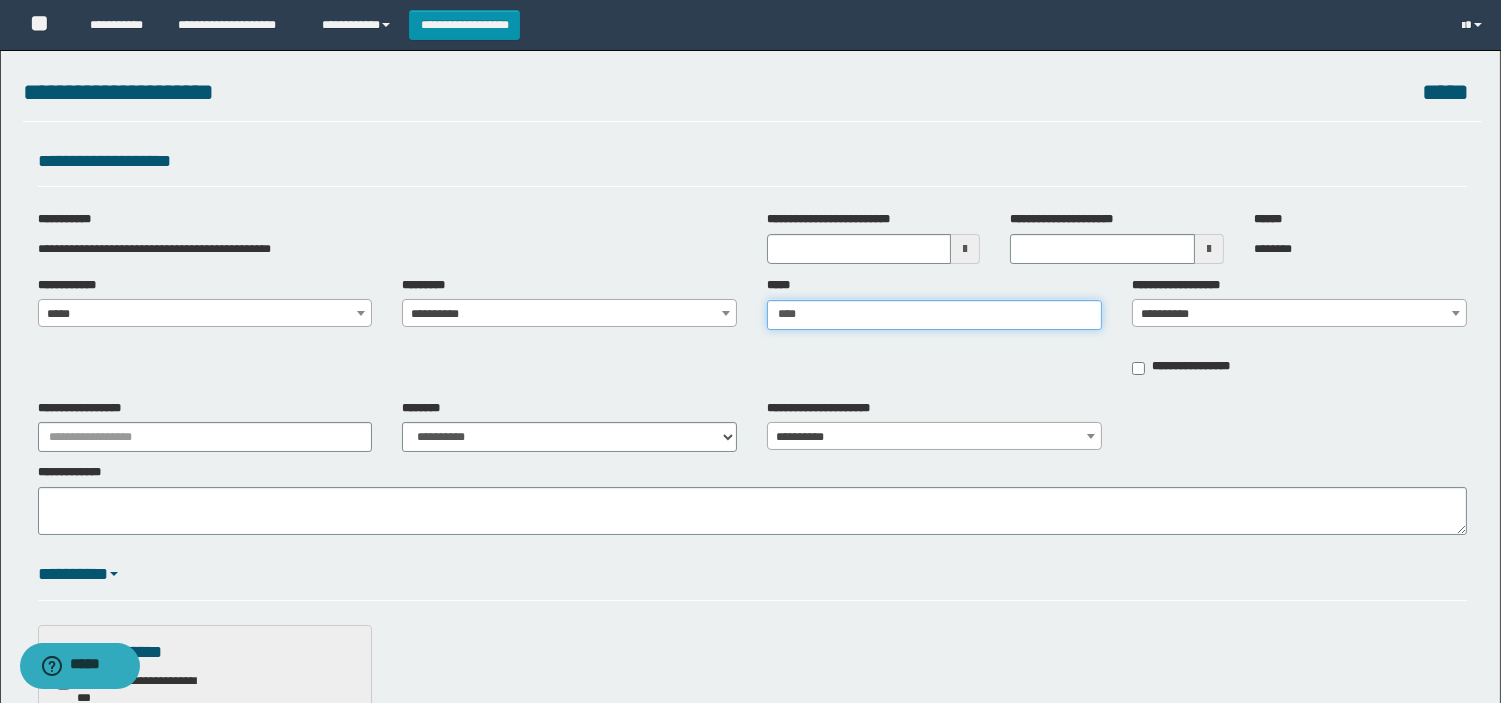type on "****" 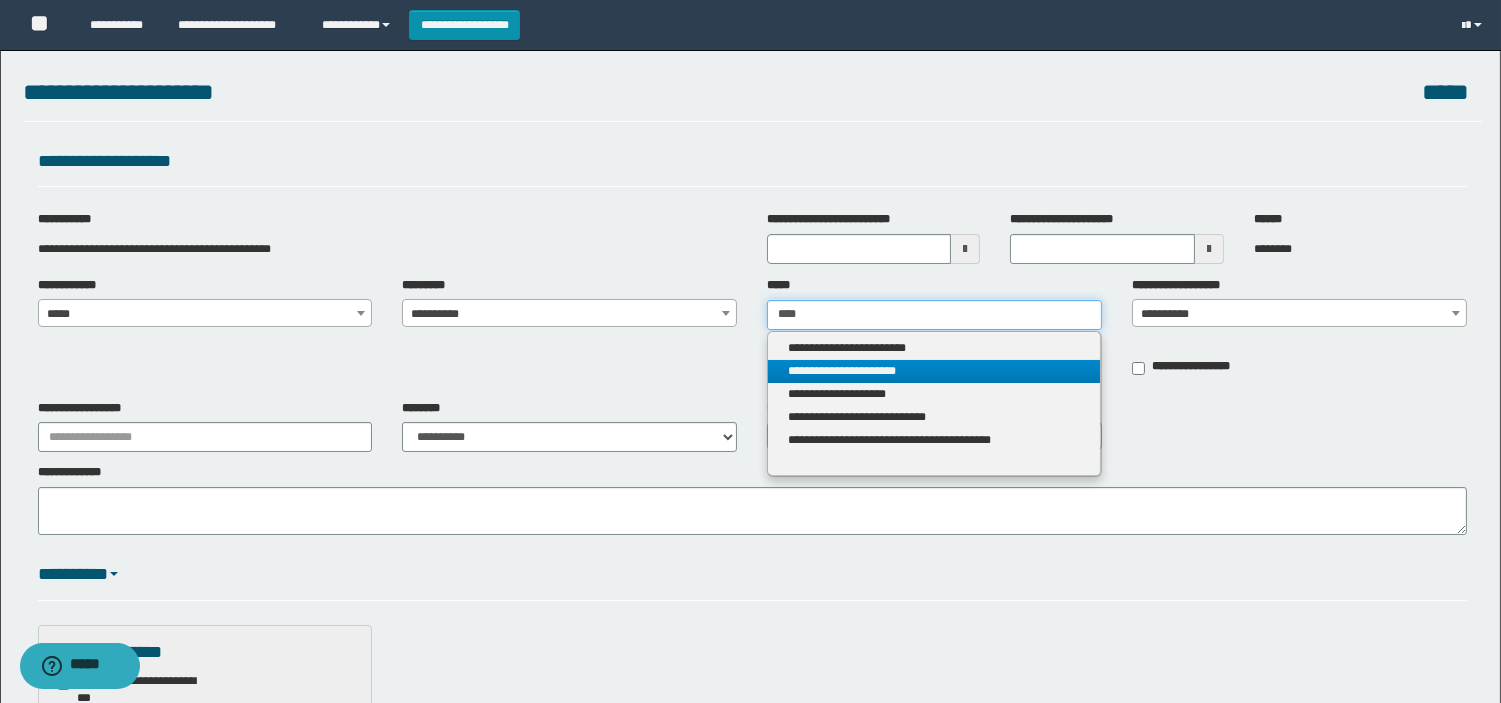type on "****" 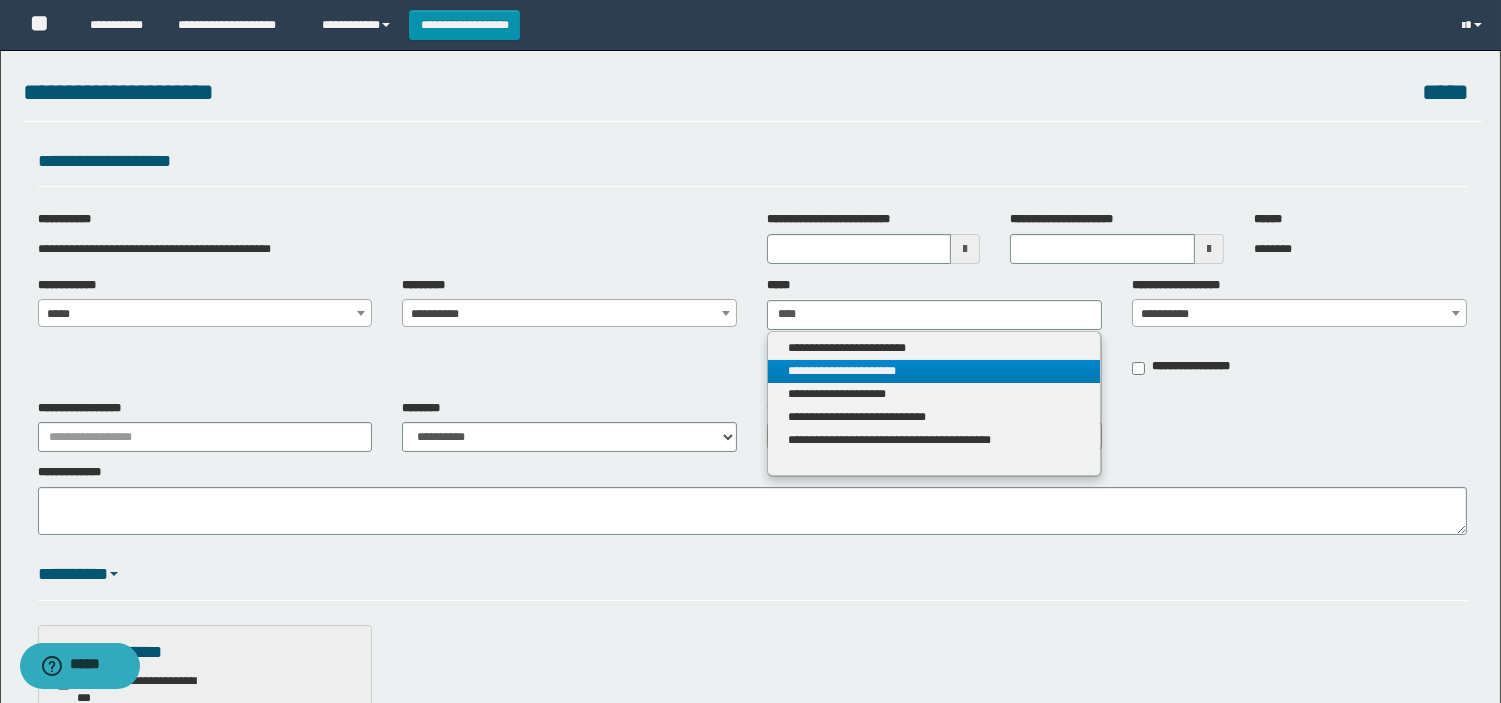 type 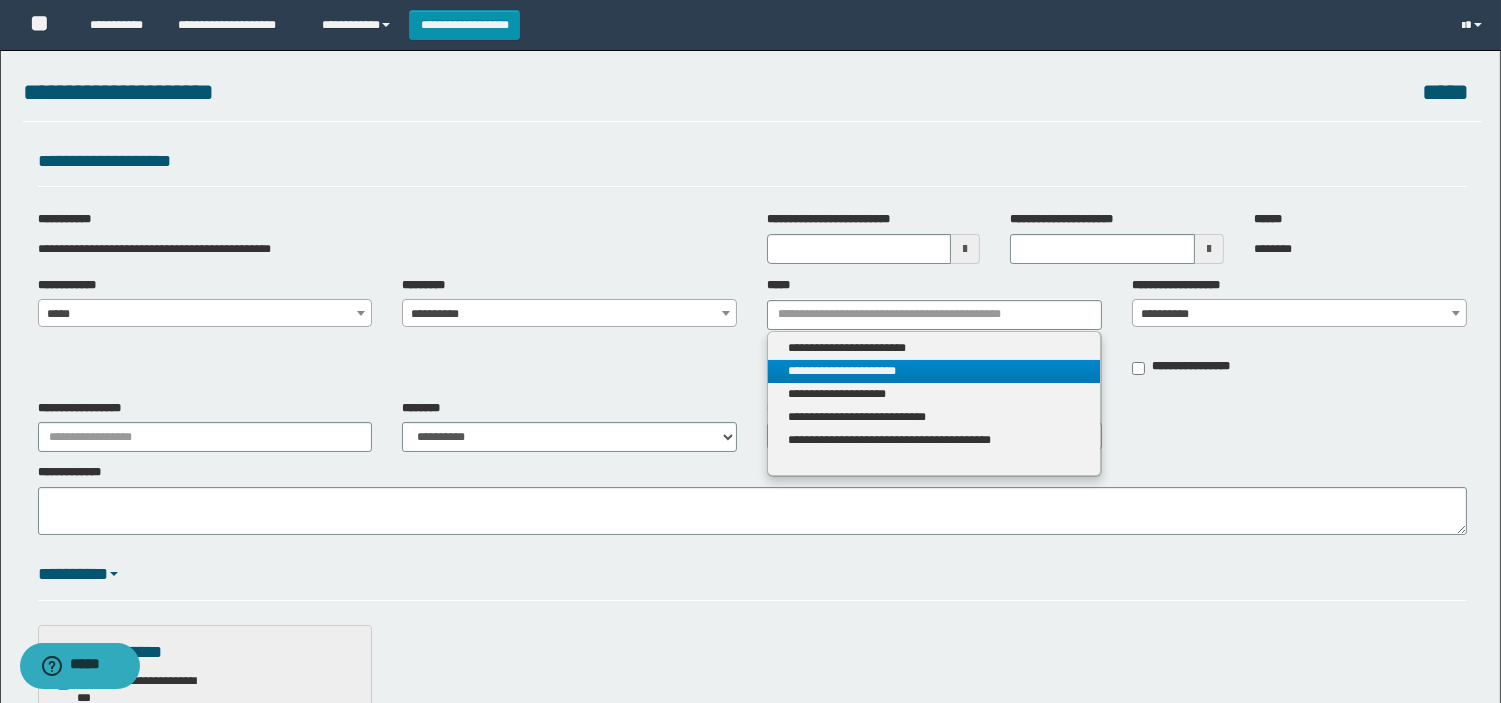 click on "**********" at bounding box center [934, 371] 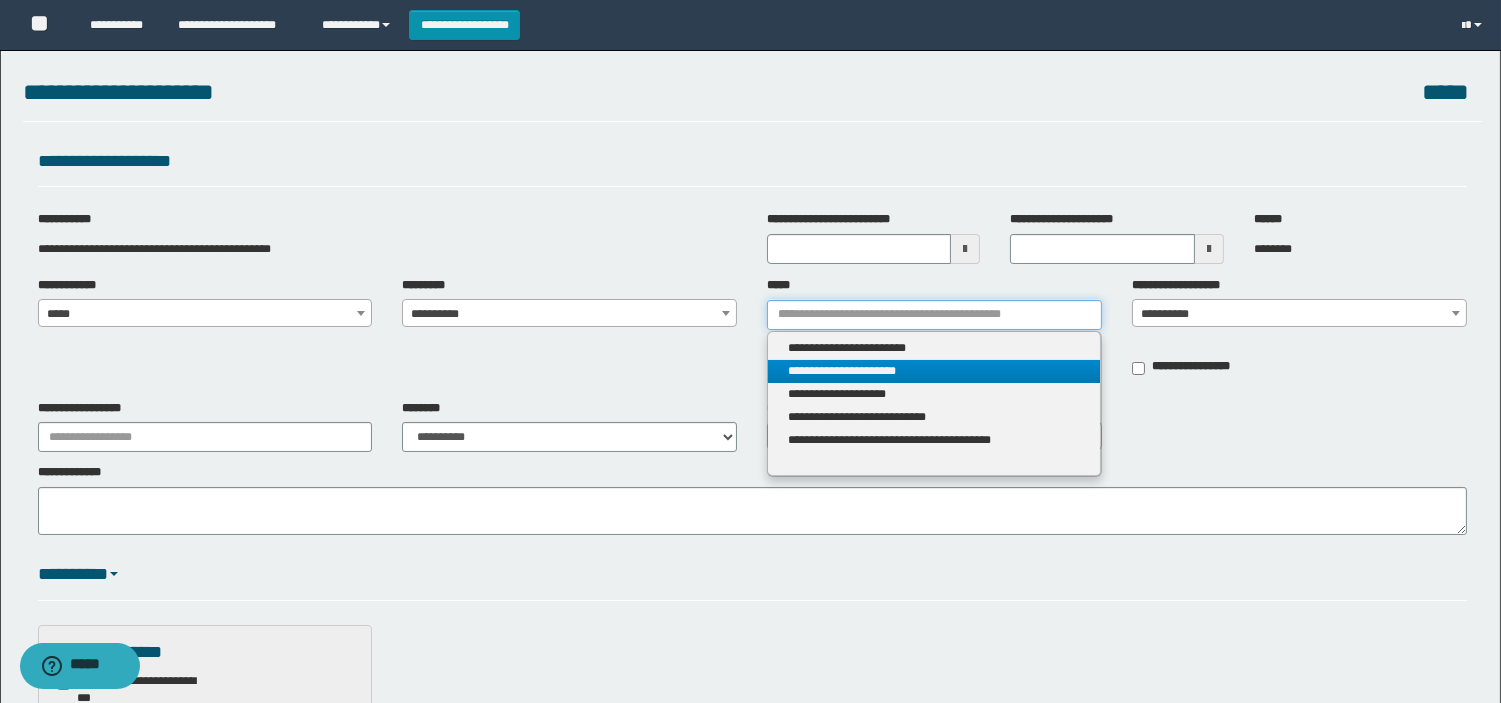 type 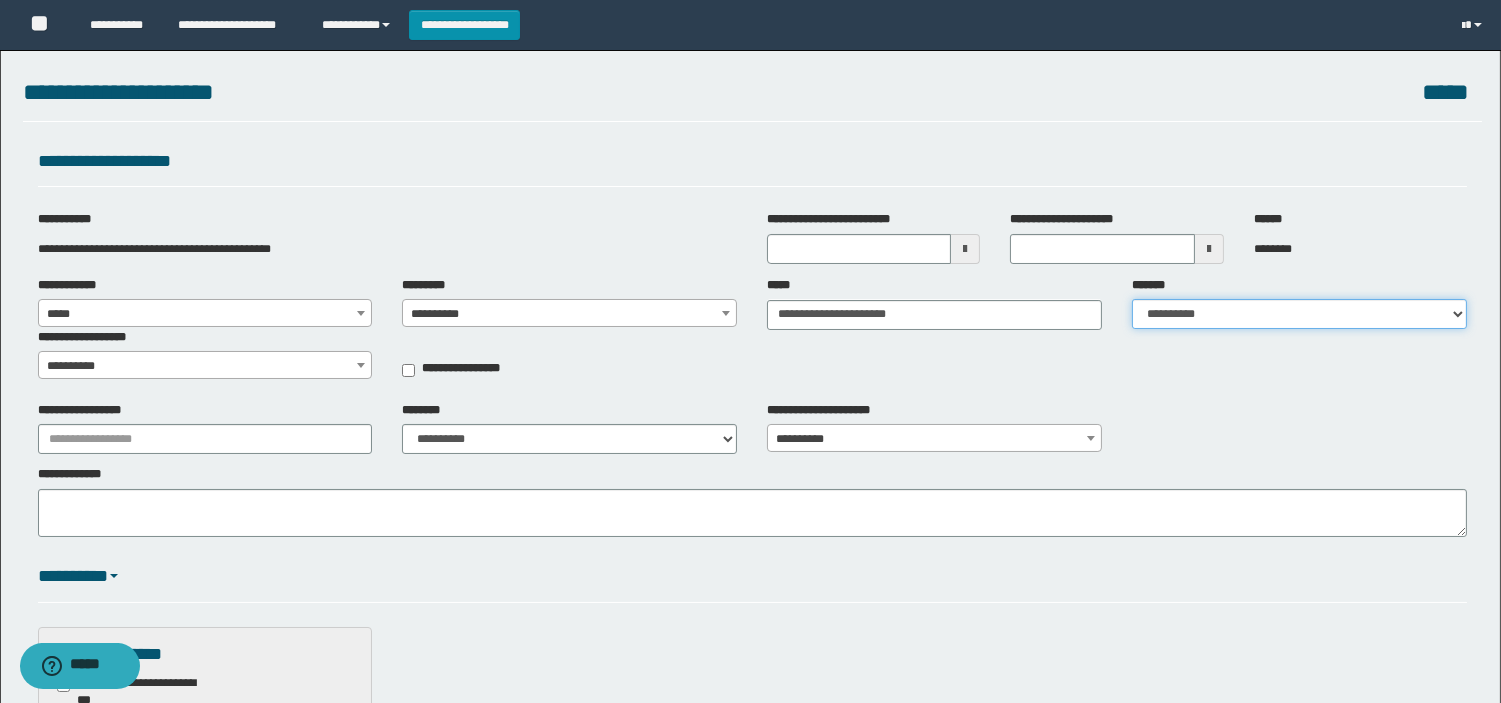 click on "**********" at bounding box center (1299, 314) 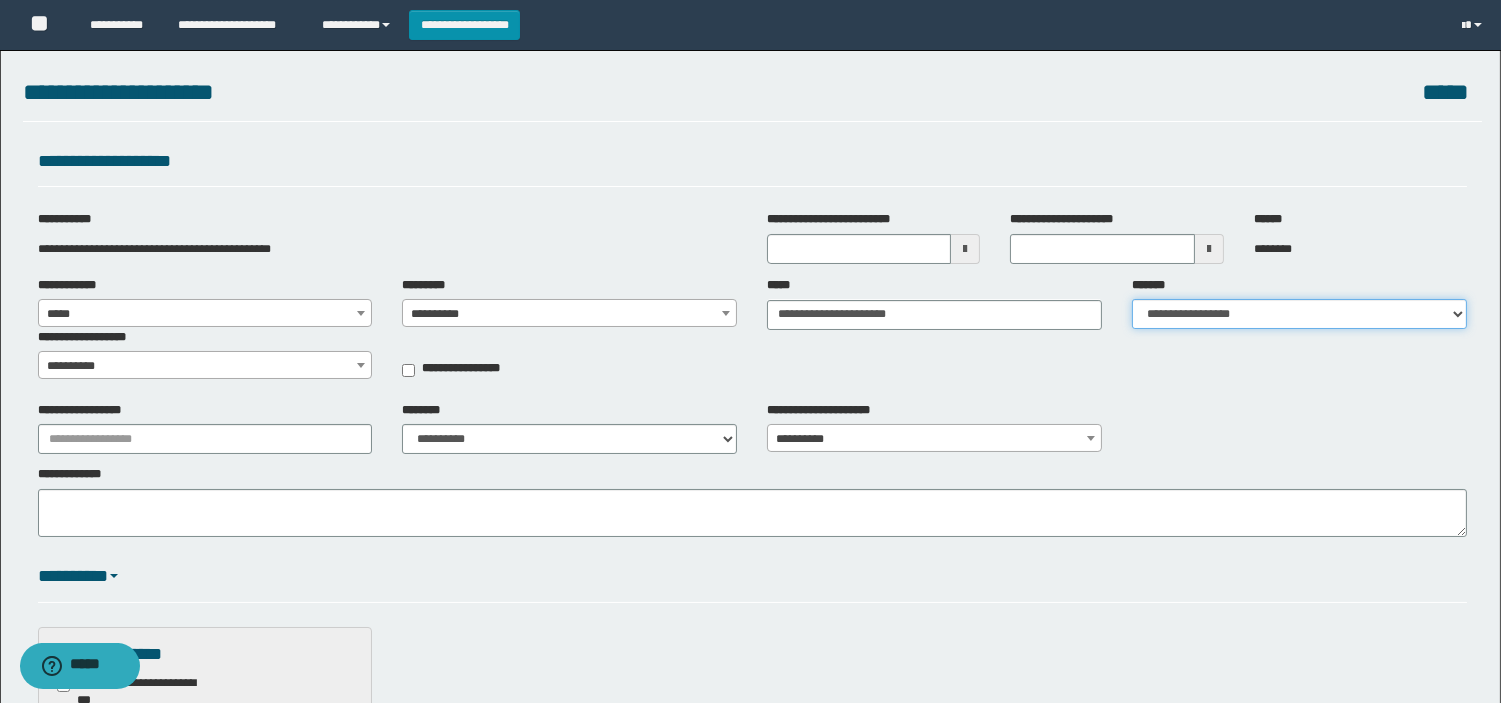 click on "**********" at bounding box center [1299, 314] 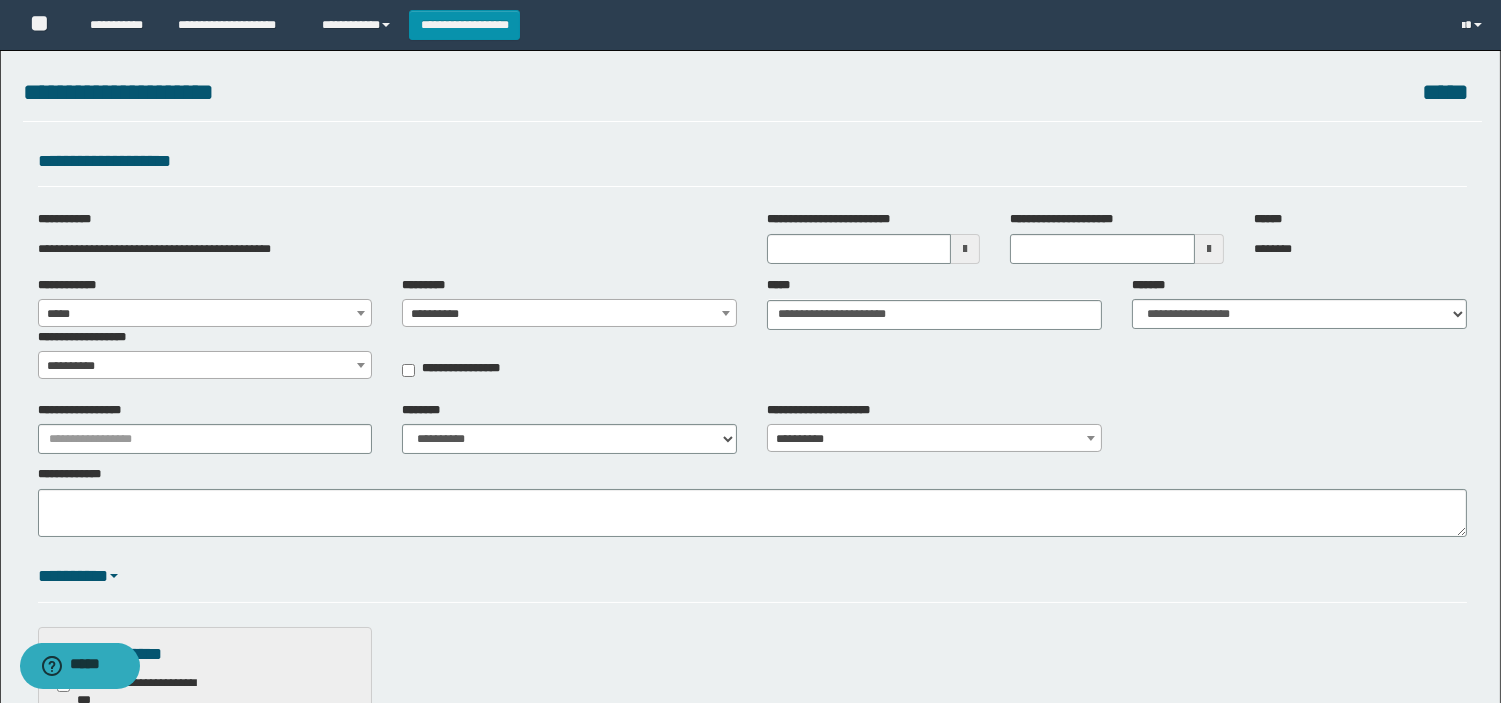 click on "**********" at bounding box center [205, 366] 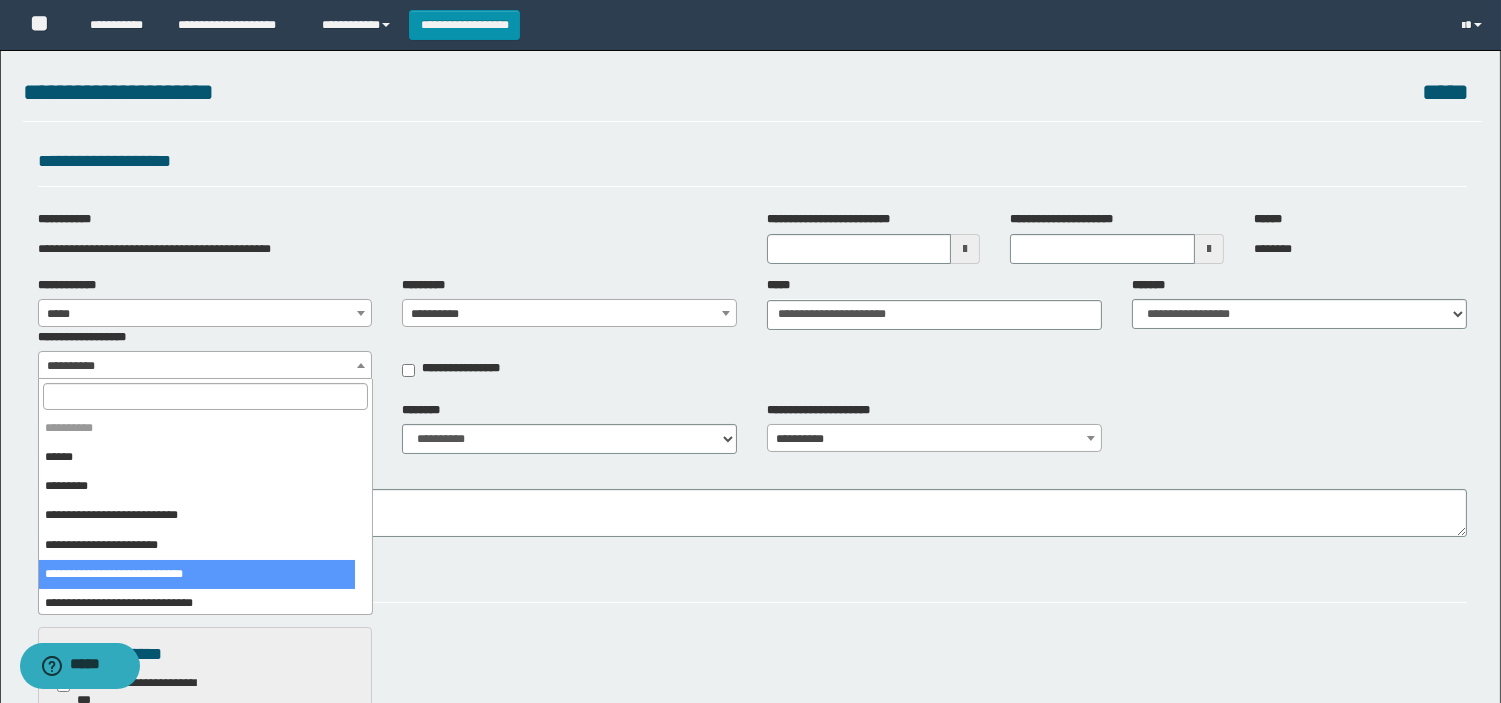 select on "***" 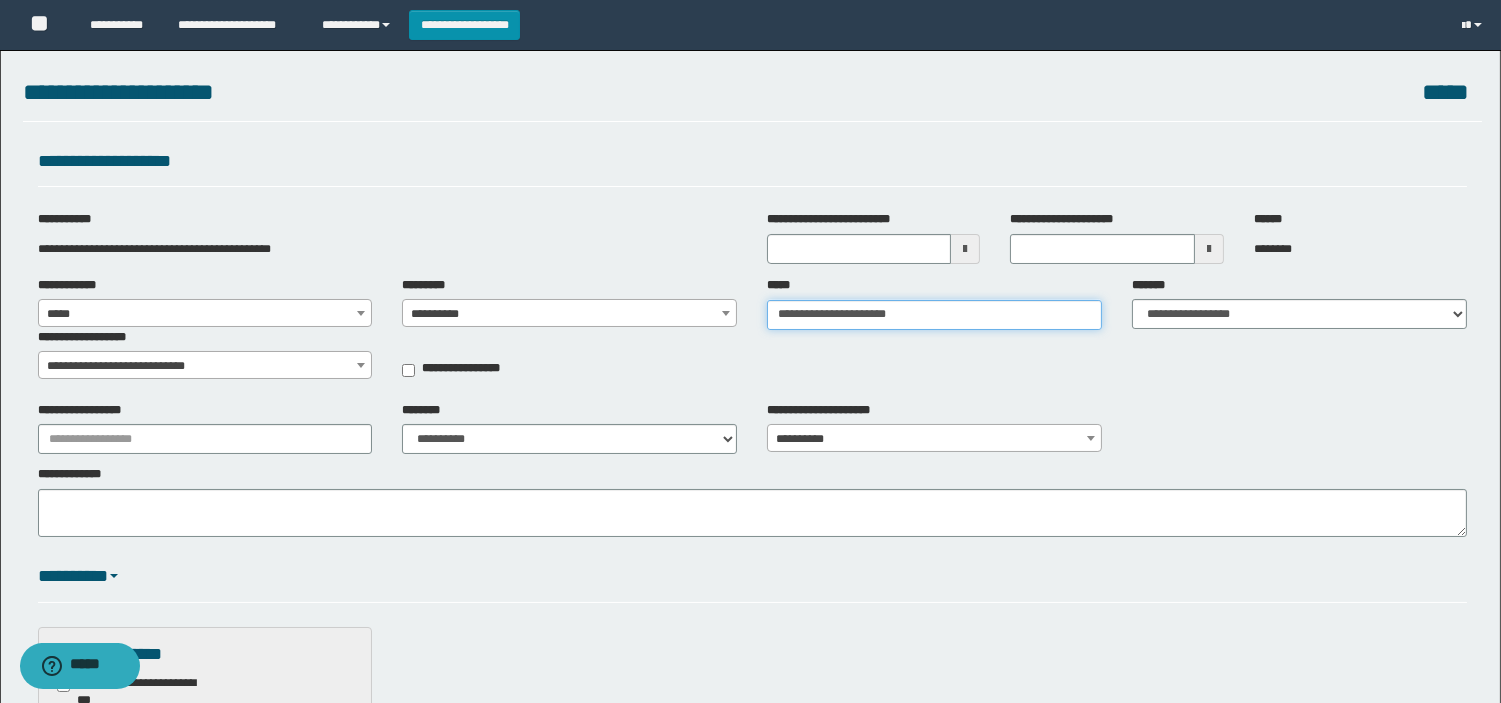 type on "**********" 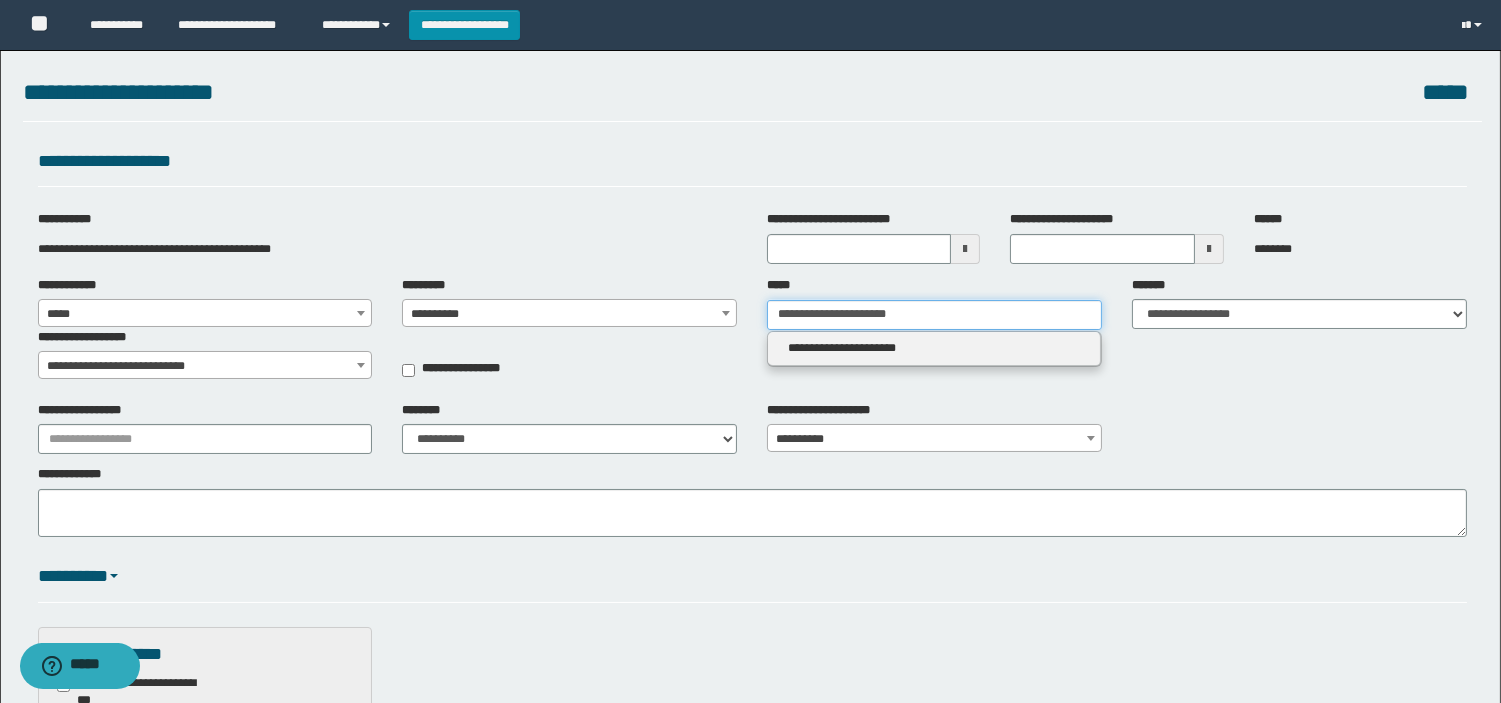 click on "**********" at bounding box center [934, 315] 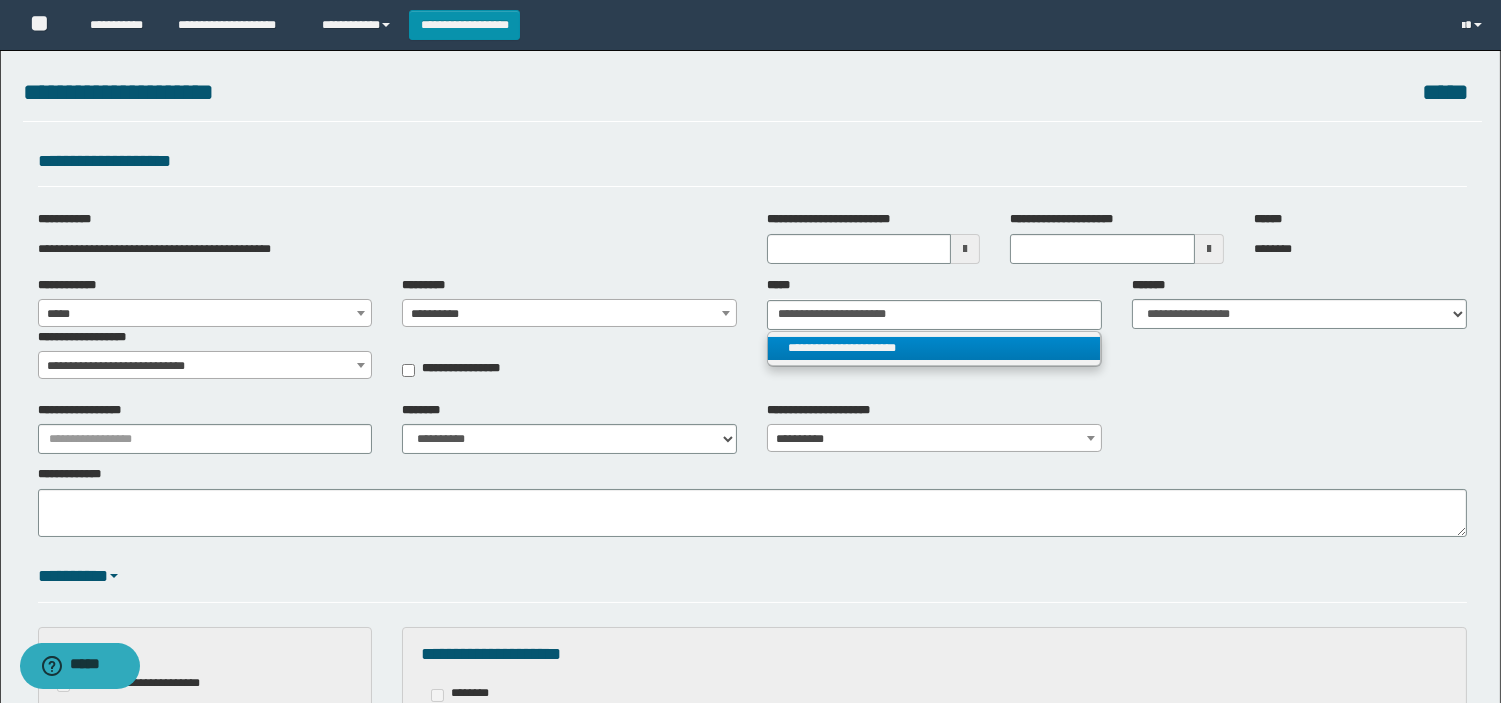 type 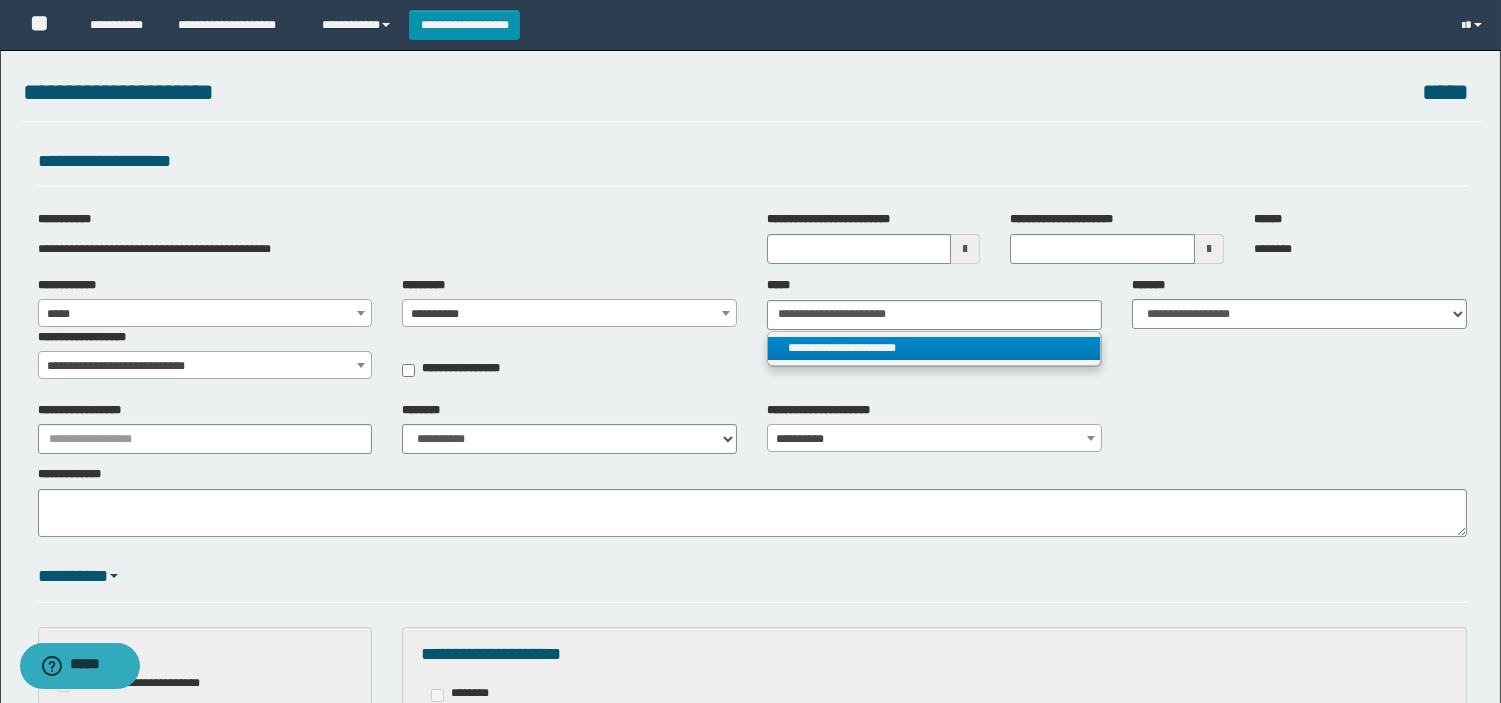 click on "*********" at bounding box center (752, 577) 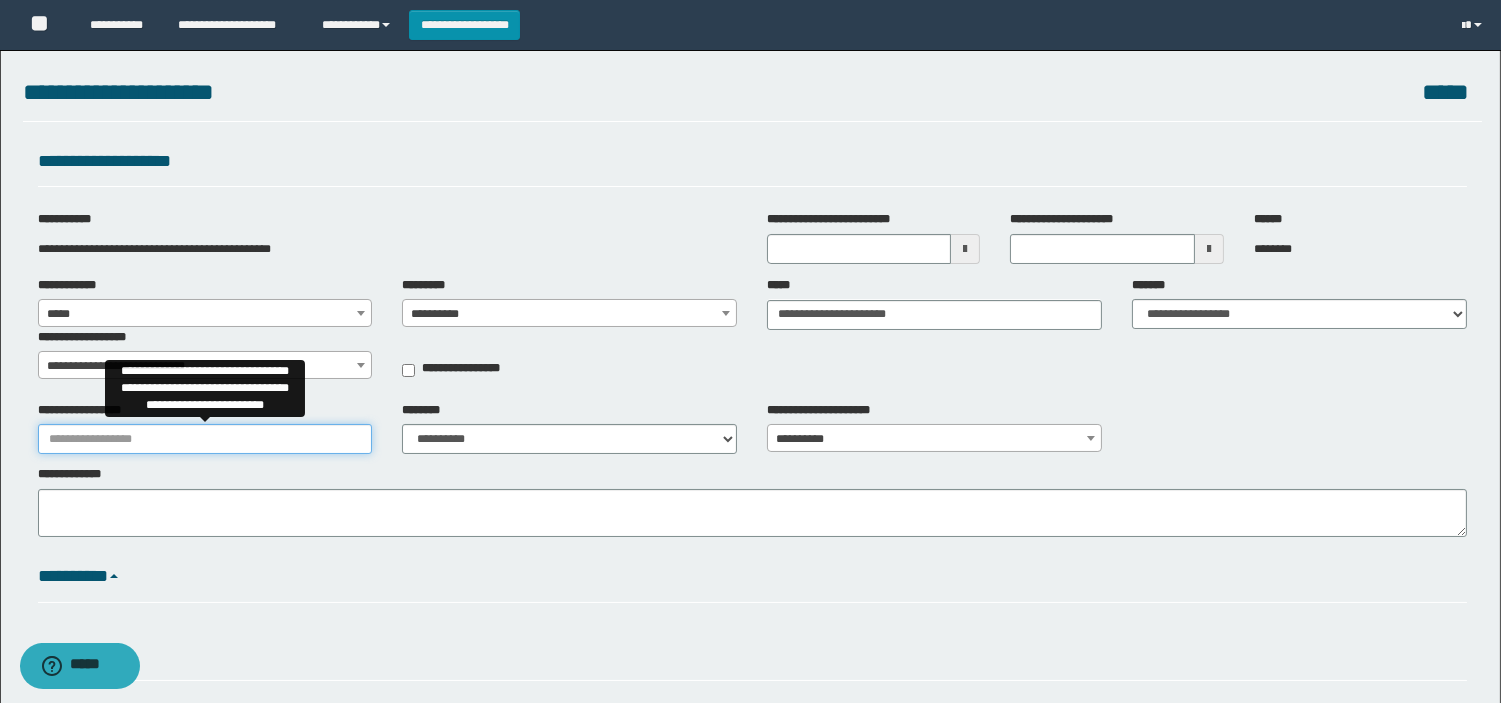 click on "**********" at bounding box center (205, 439) 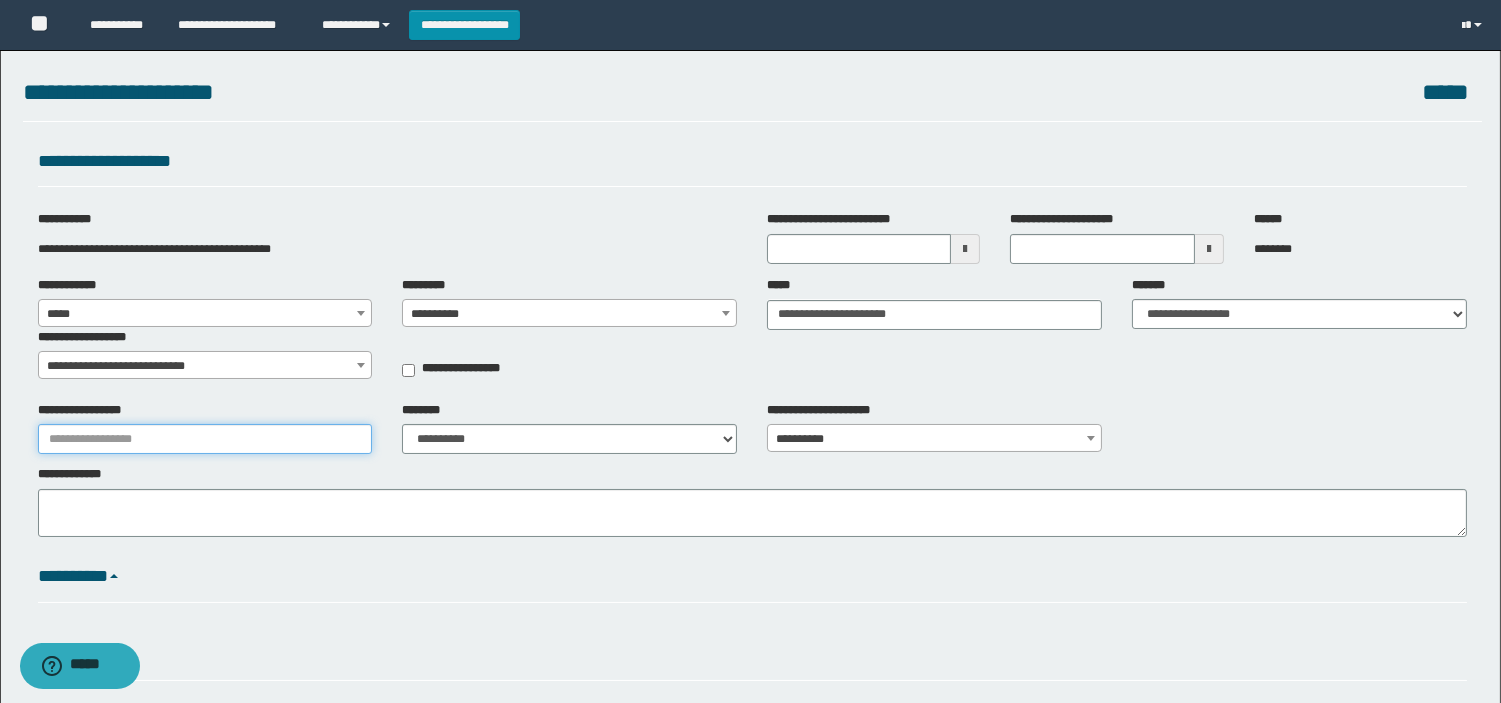 type on "**********" 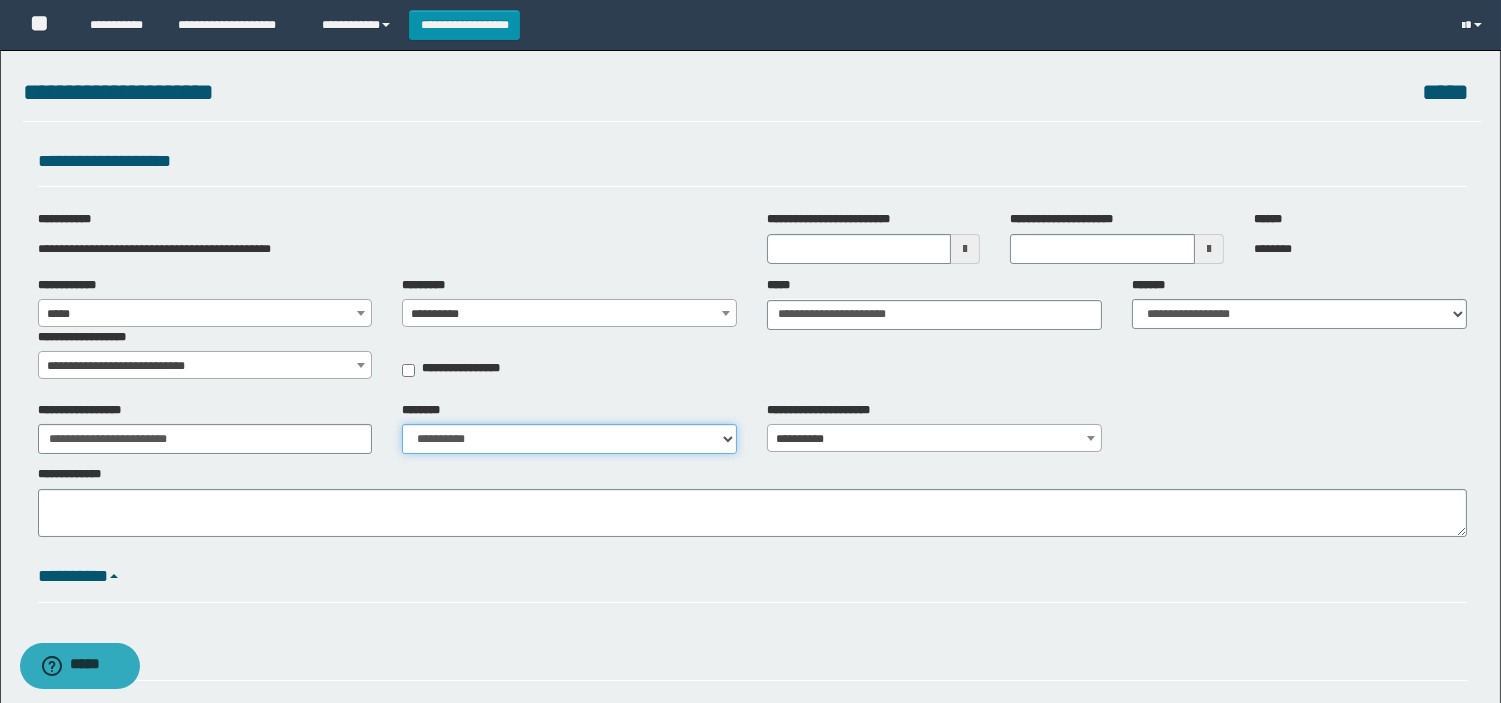 click on "**********" at bounding box center [569, 439] 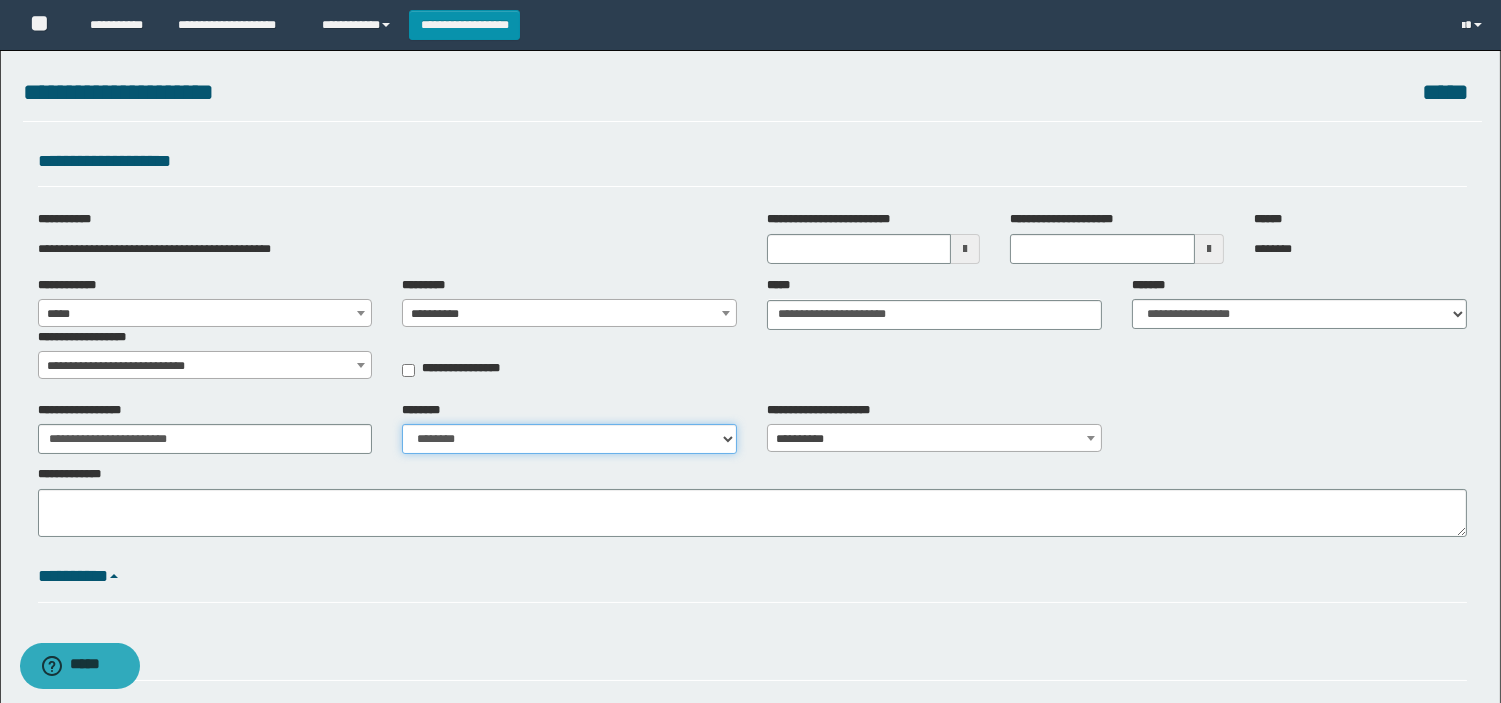 click on "**********" at bounding box center [569, 439] 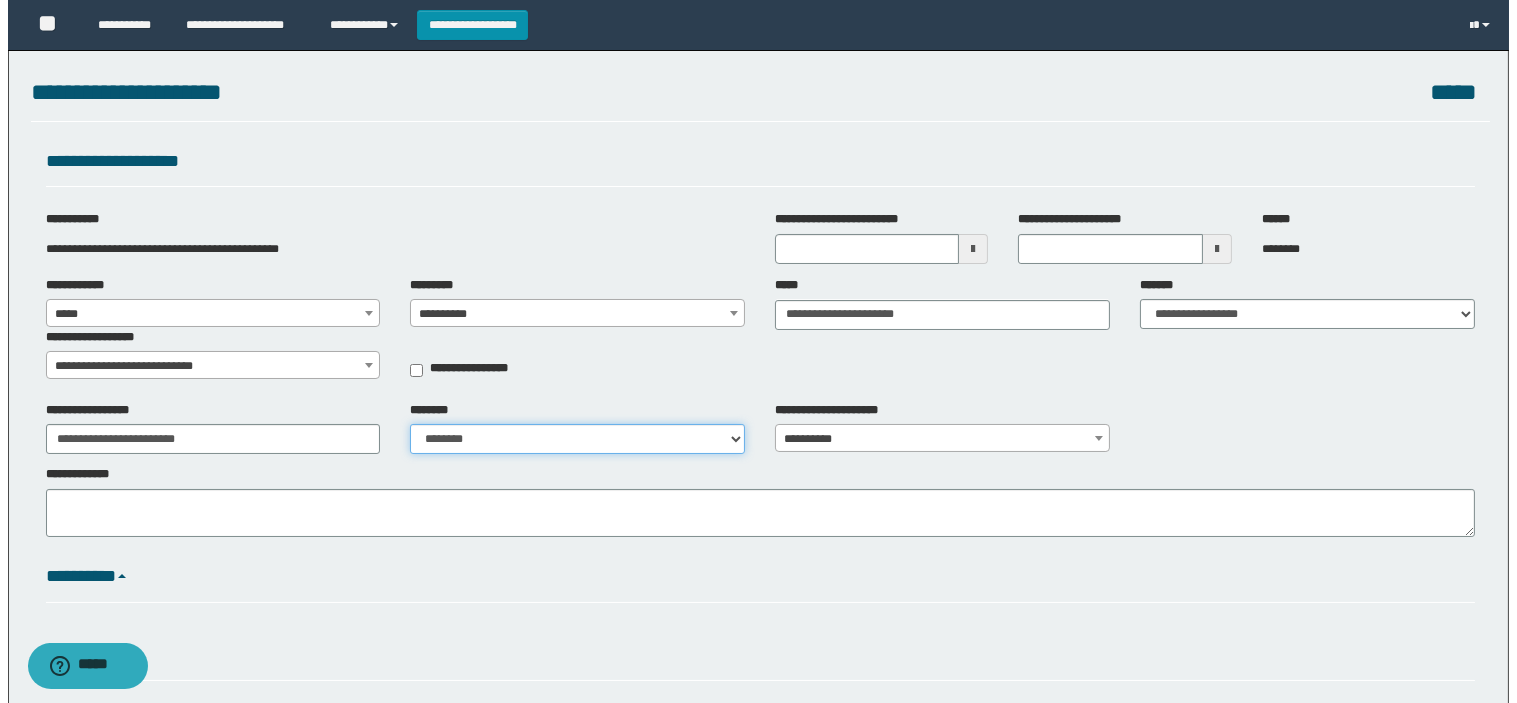 scroll, scrollTop: 221, scrollLeft: 0, axis: vertical 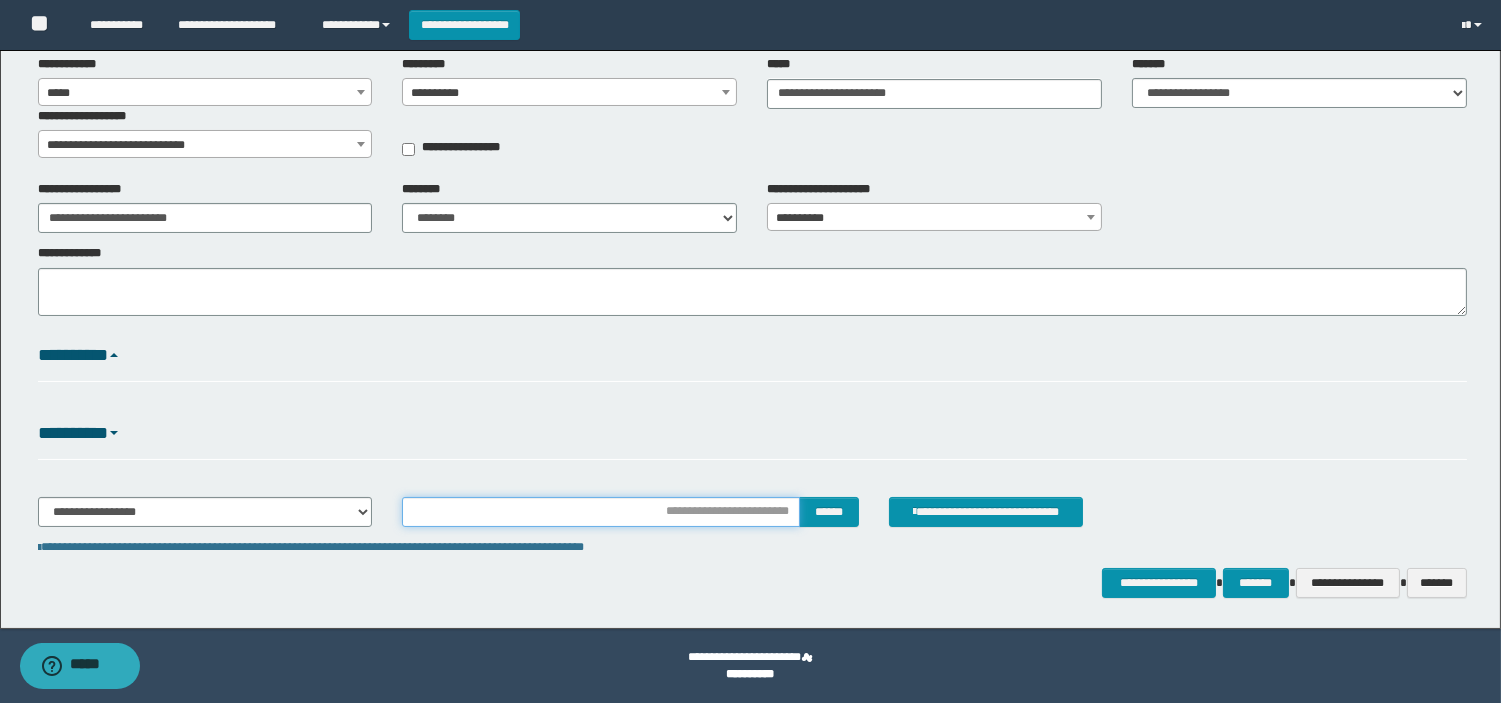 click at bounding box center [601, 512] 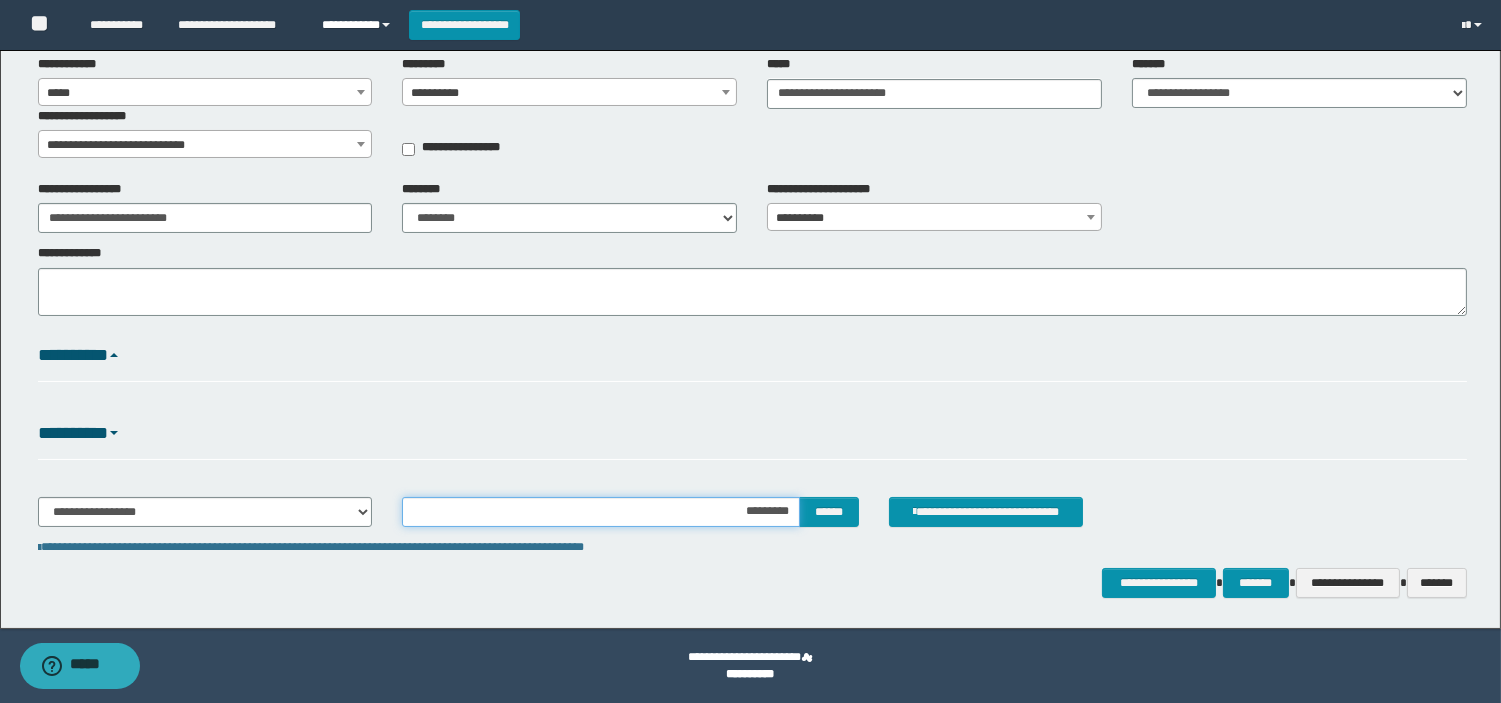 type on "**********" 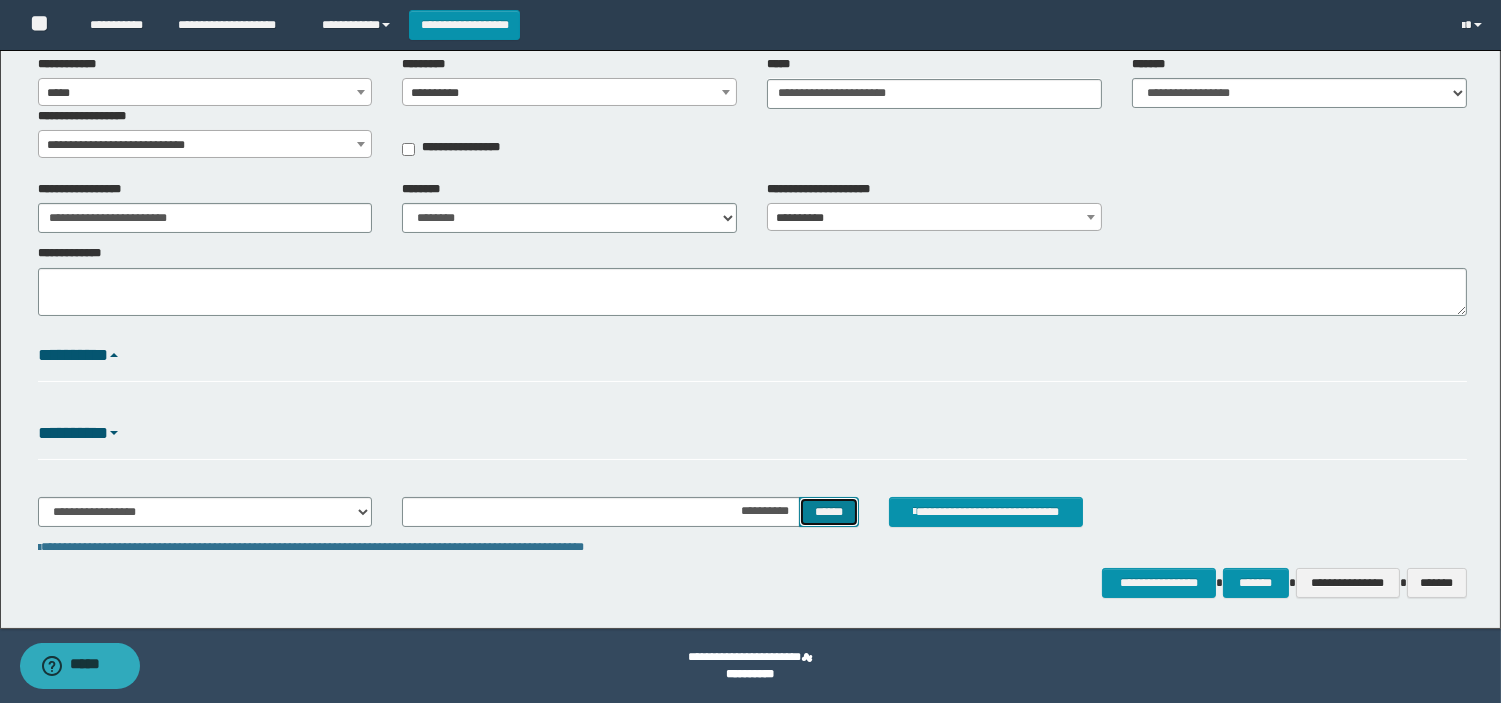 click on "******" at bounding box center (829, 512) 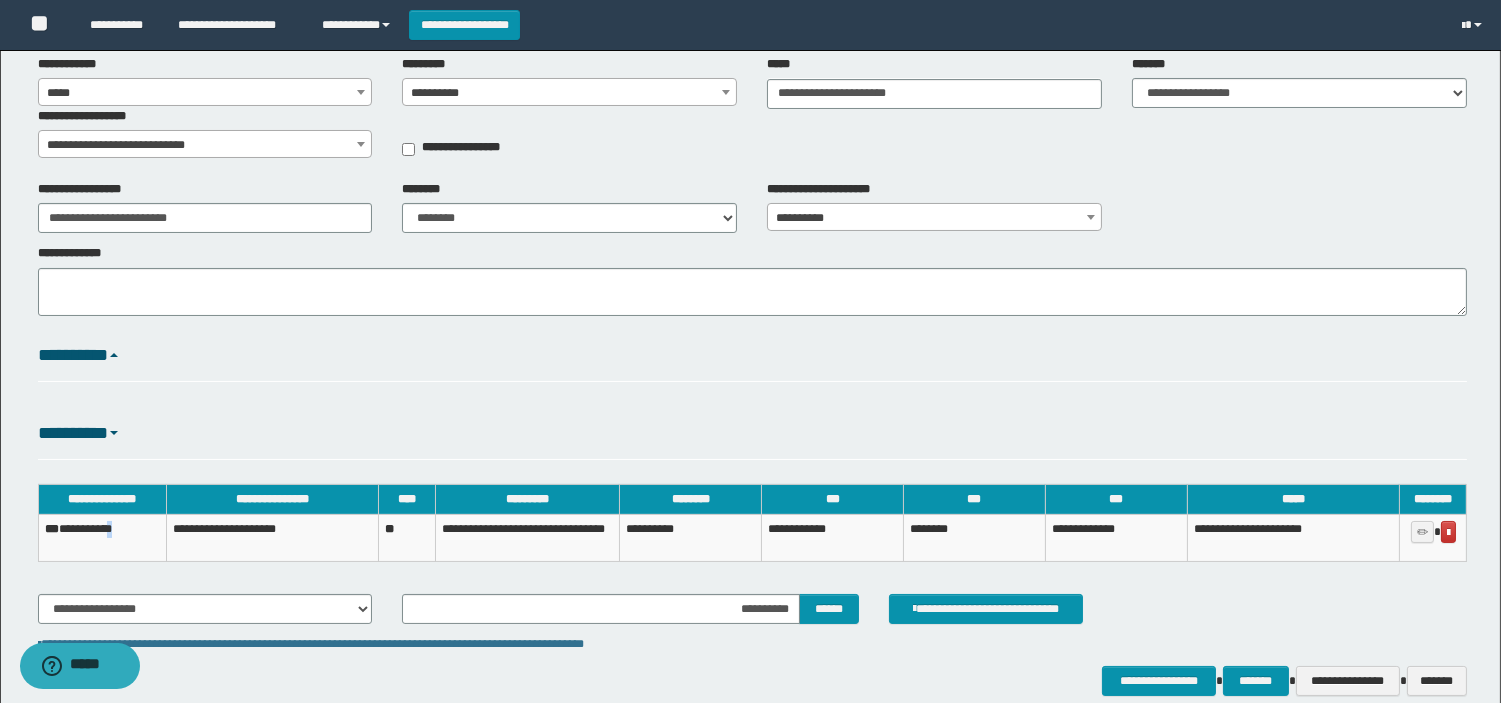 click on "**********" at bounding box center (102, 538) 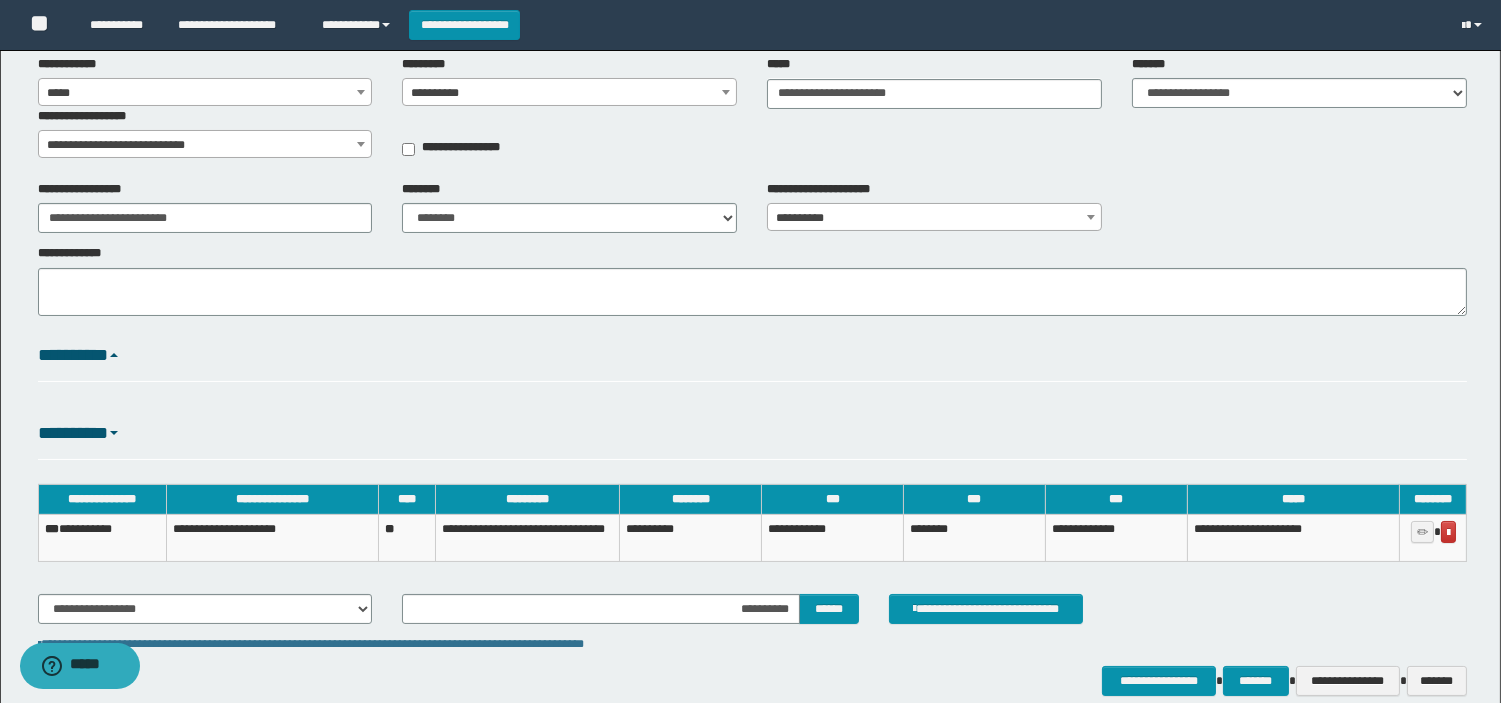 click on "**********" at bounding box center (102, 538) 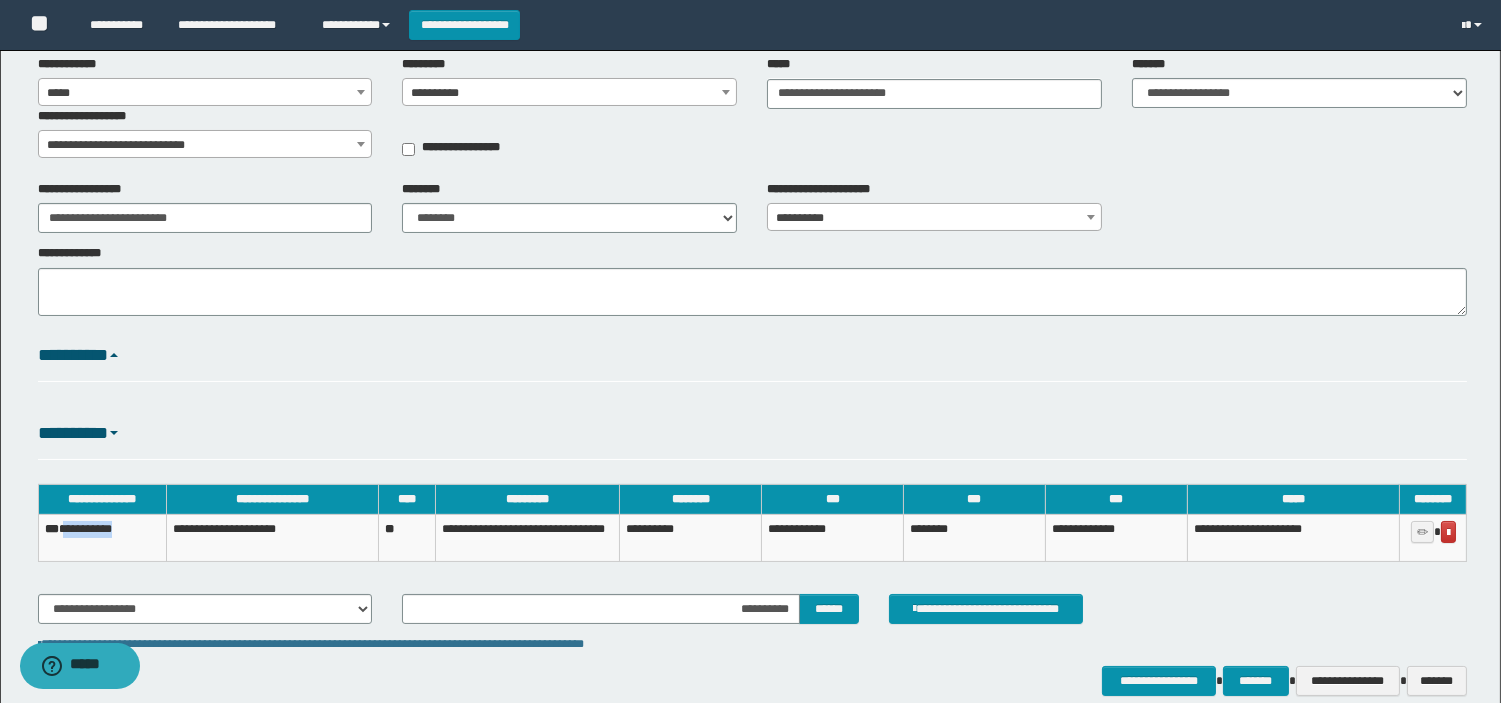 click on "**********" at bounding box center [102, 538] 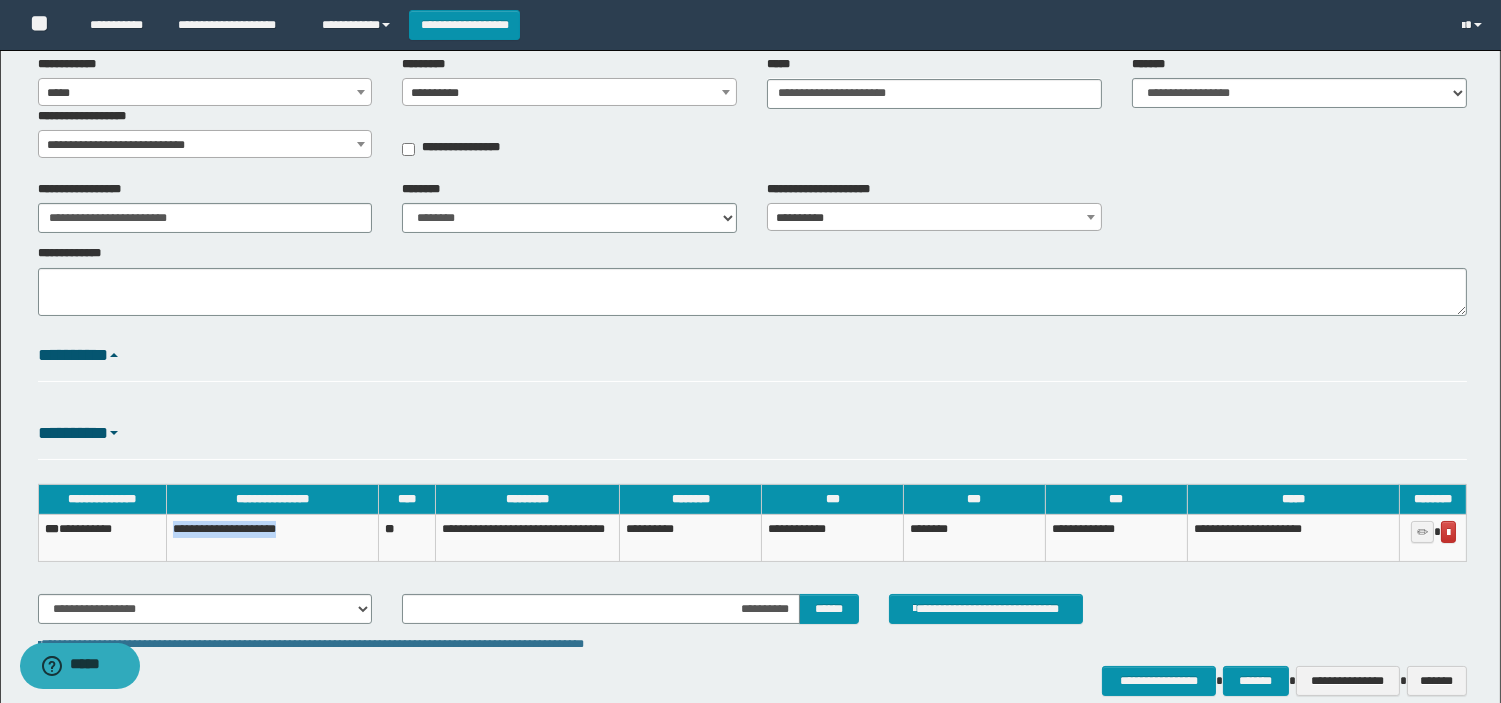 drag, startPoint x: 180, startPoint y: 526, endPoint x: 294, endPoint y: 530, distance: 114.07015 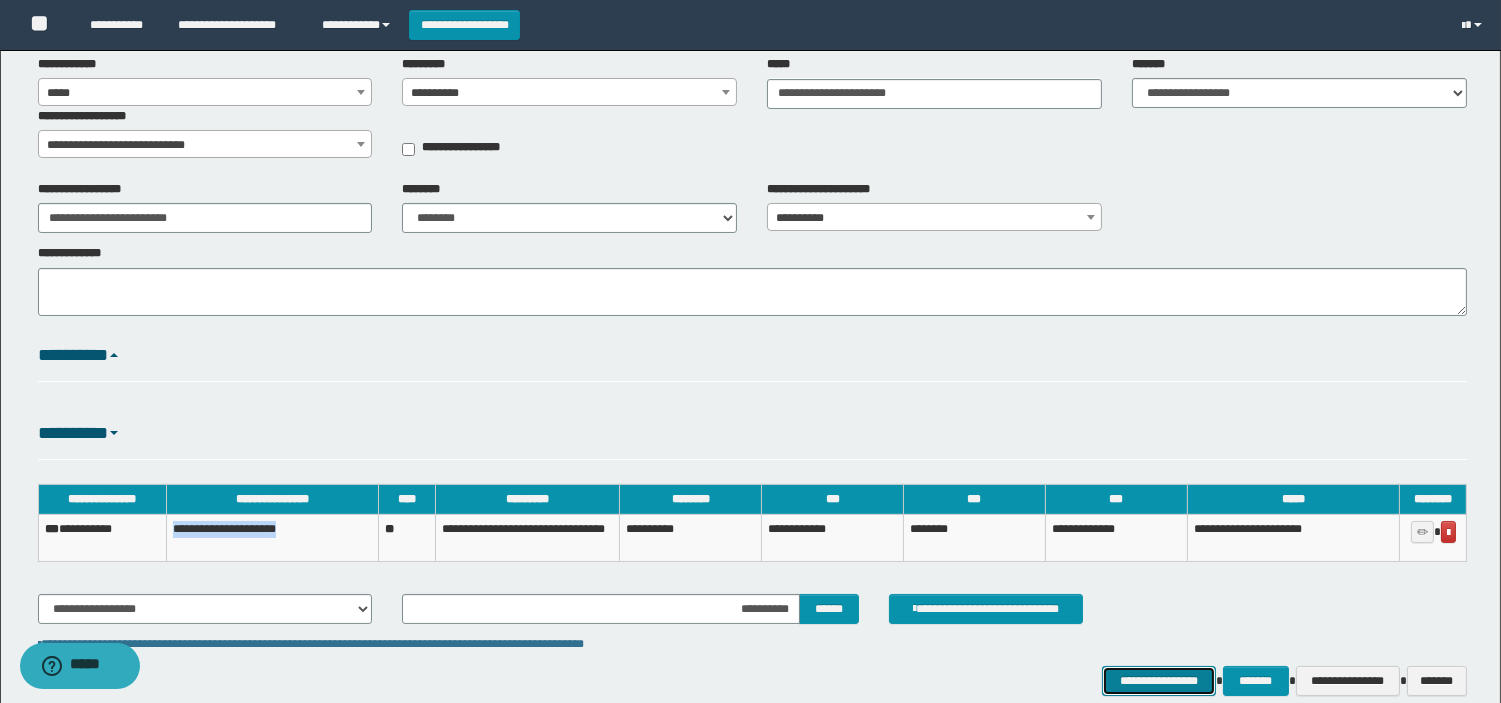 click on "**********" at bounding box center (1159, 681) 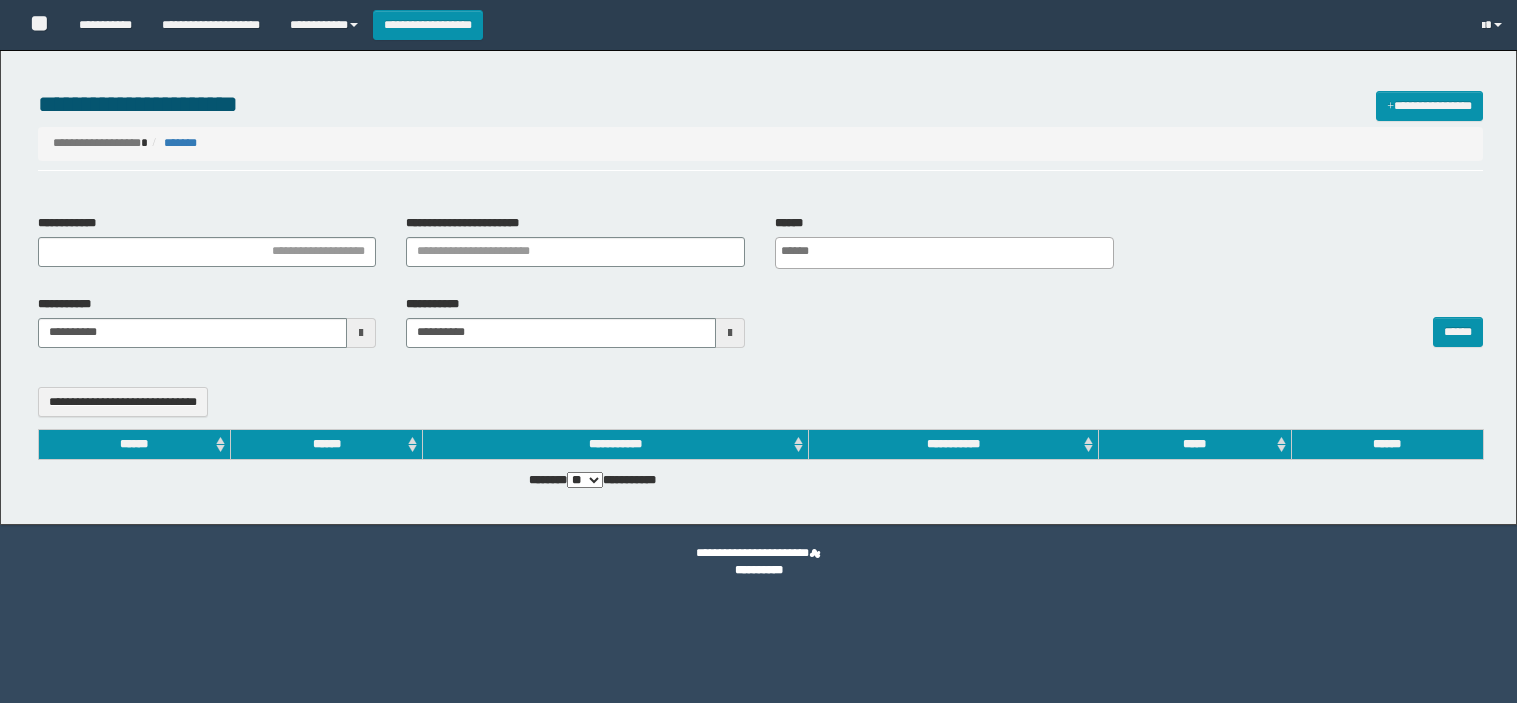 select 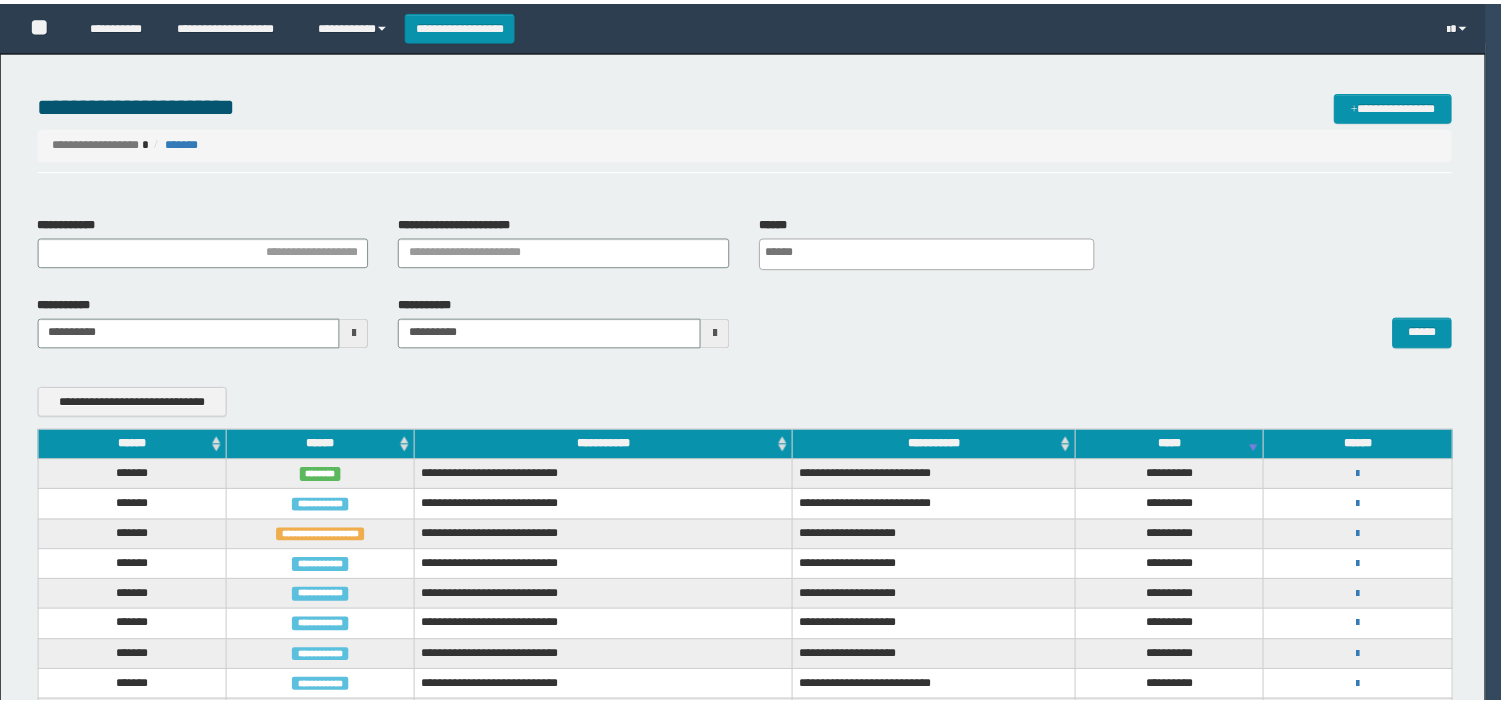 scroll, scrollTop: 0, scrollLeft: 0, axis: both 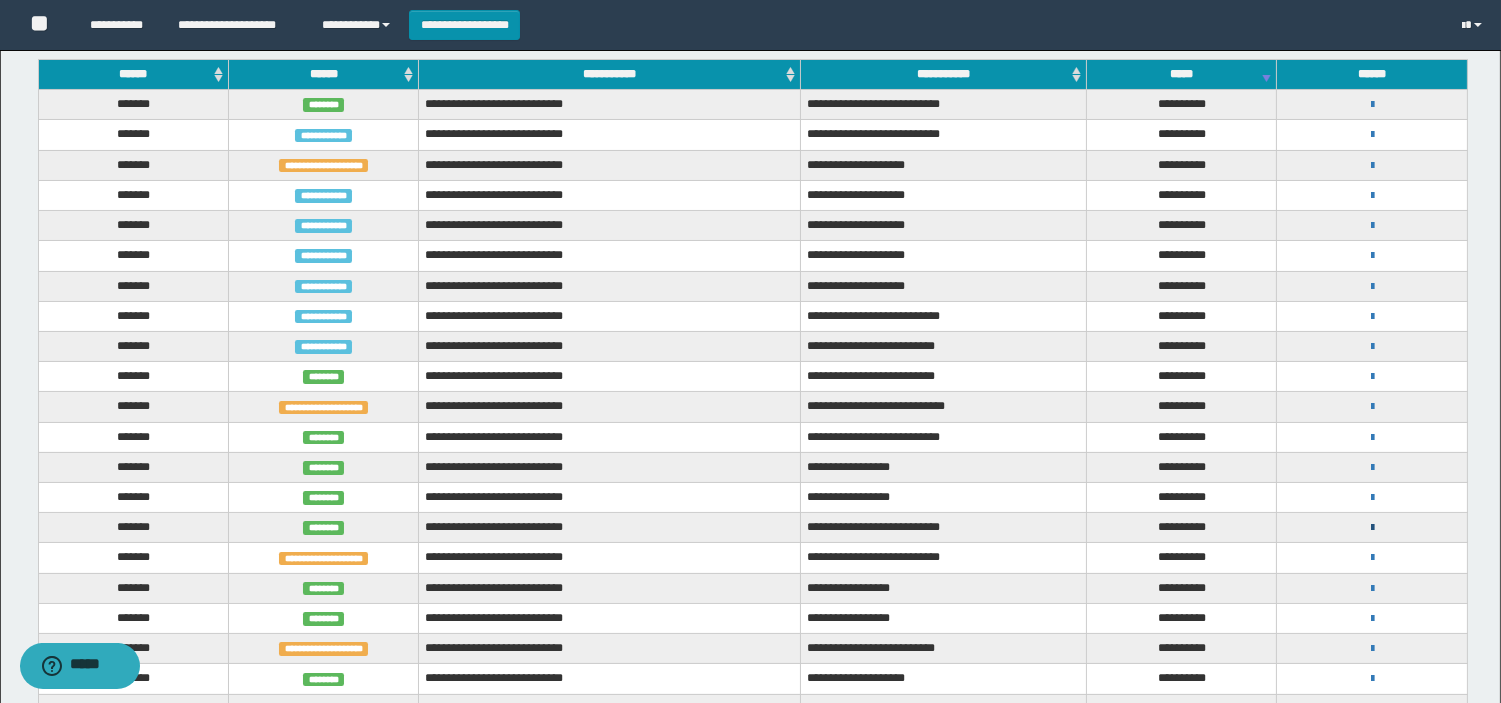 click at bounding box center [1372, 528] 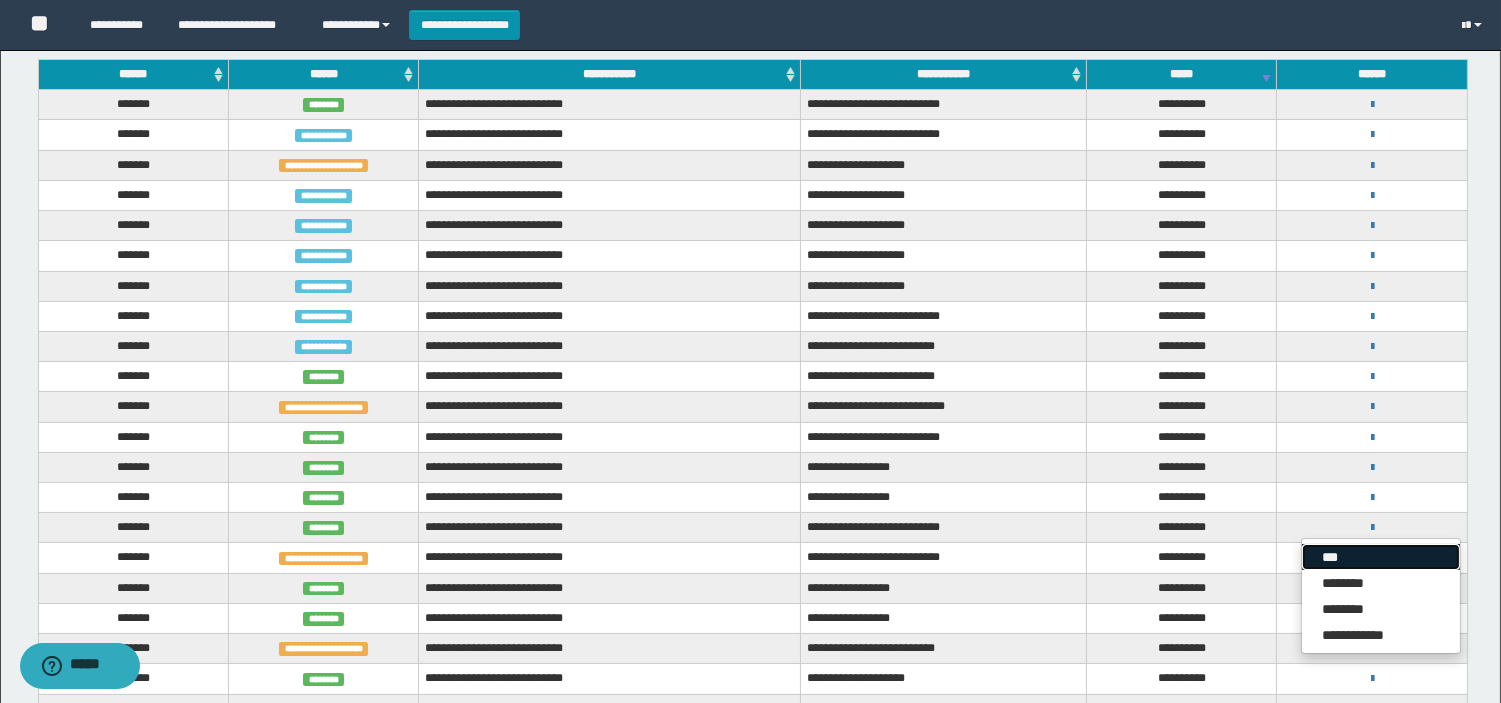 click on "***" at bounding box center [1381, 557] 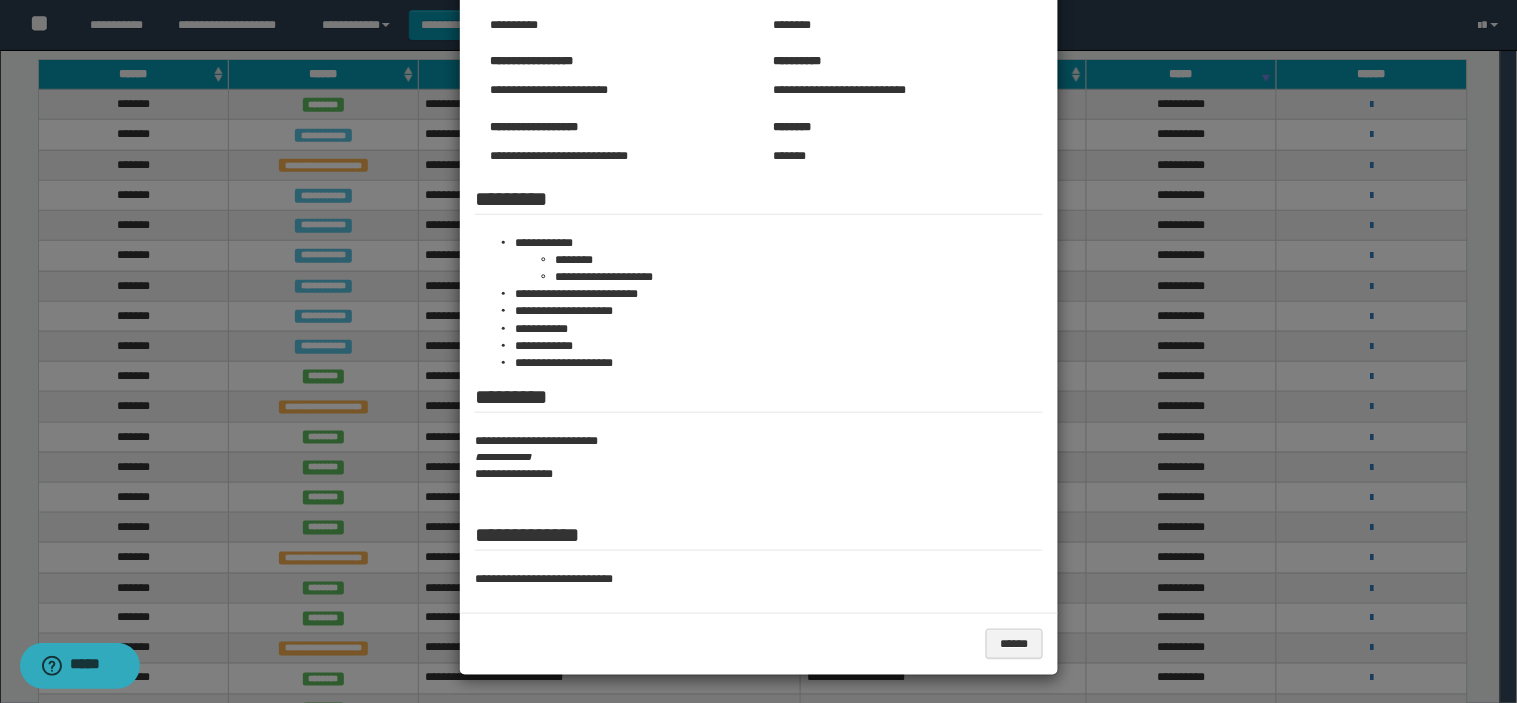 scroll, scrollTop: 194, scrollLeft: 0, axis: vertical 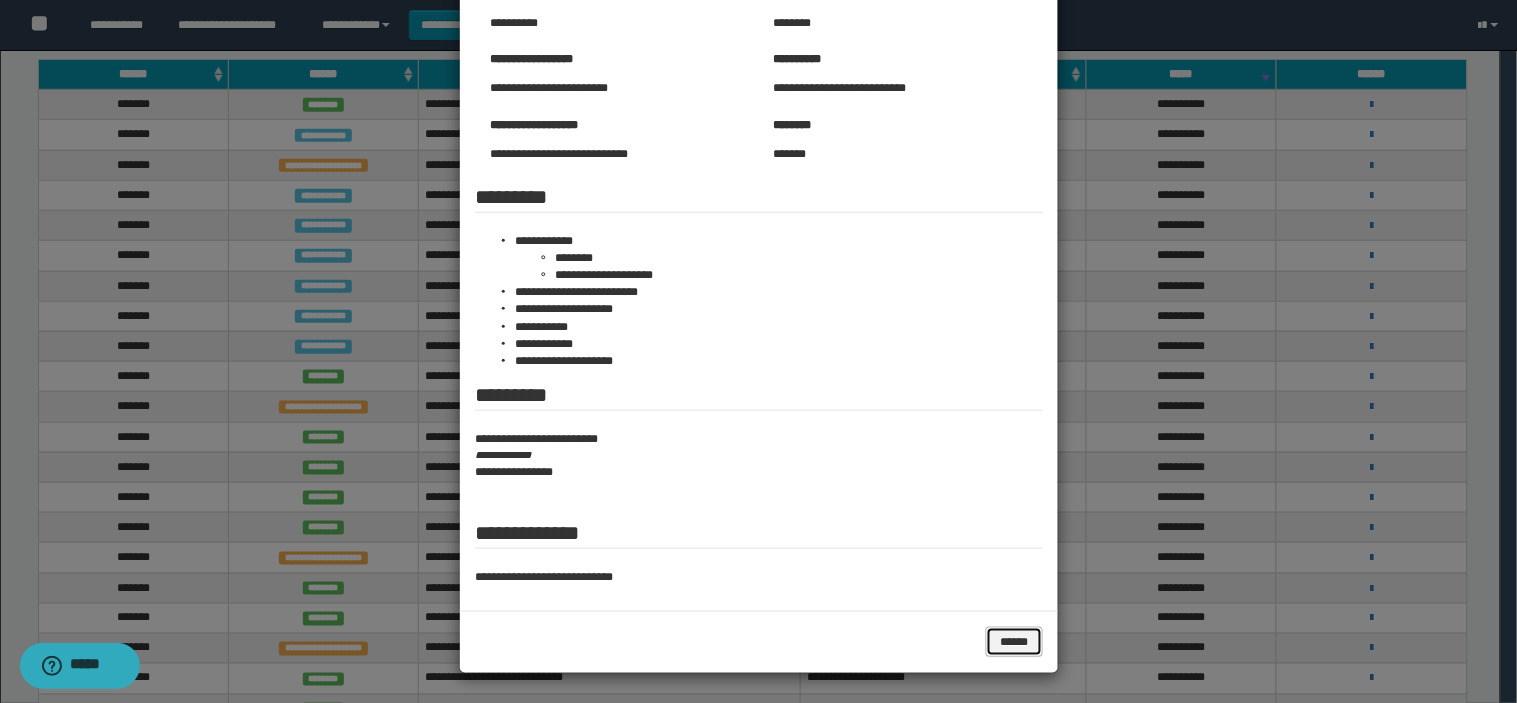 click on "******" at bounding box center [1014, 642] 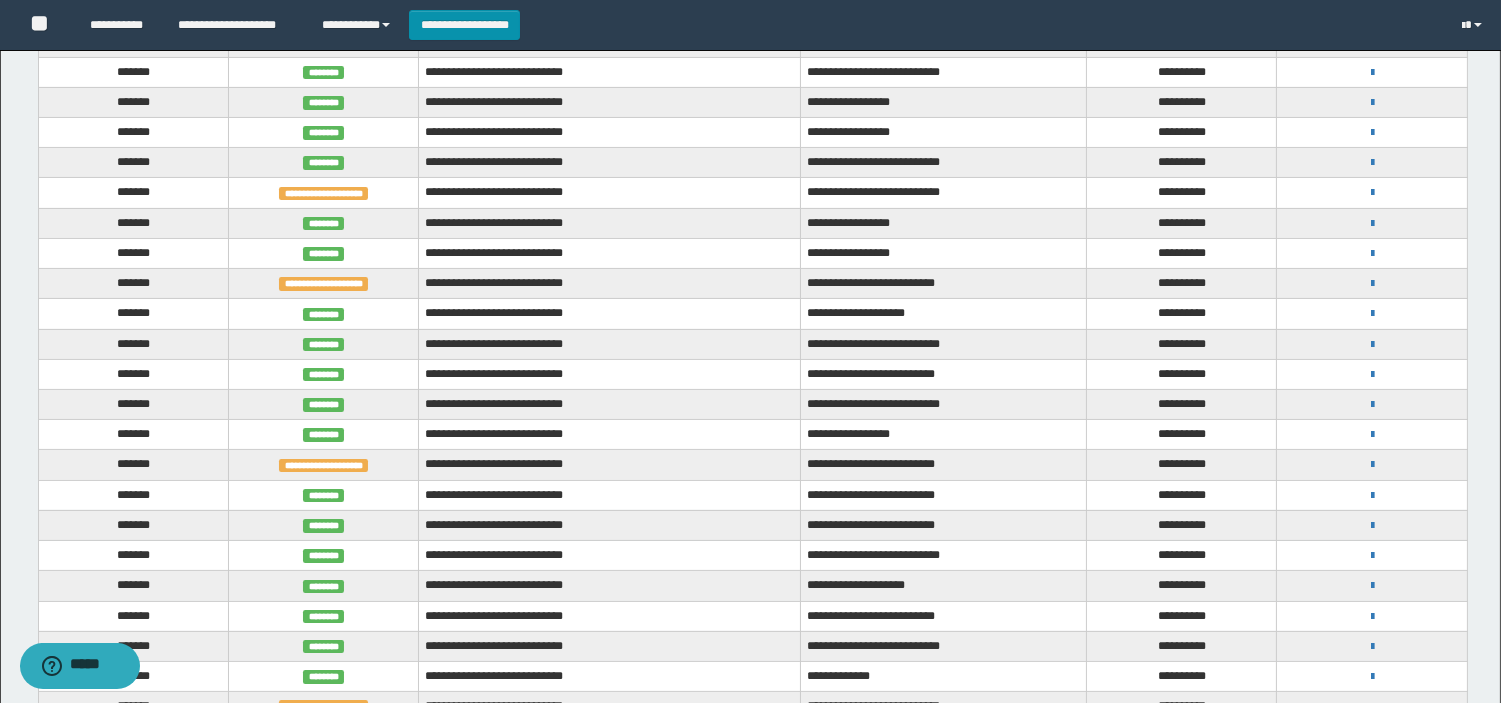 scroll, scrollTop: 741, scrollLeft: 0, axis: vertical 